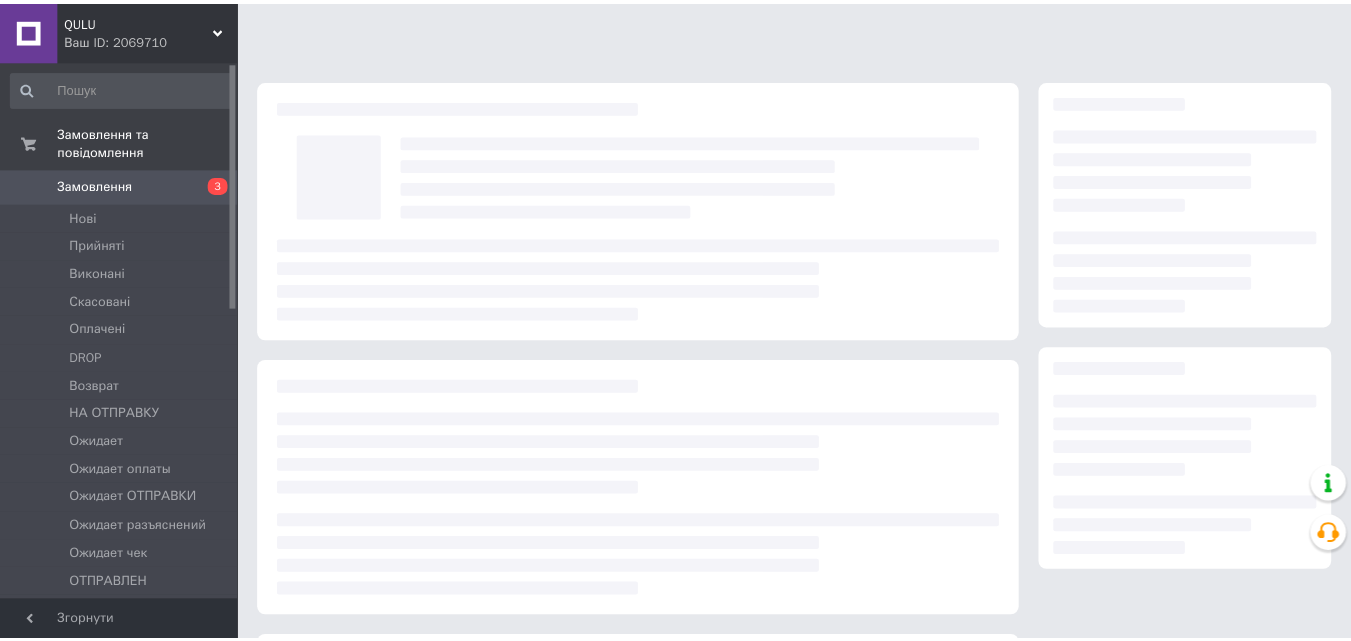 scroll, scrollTop: 0, scrollLeft: 0, axis: both 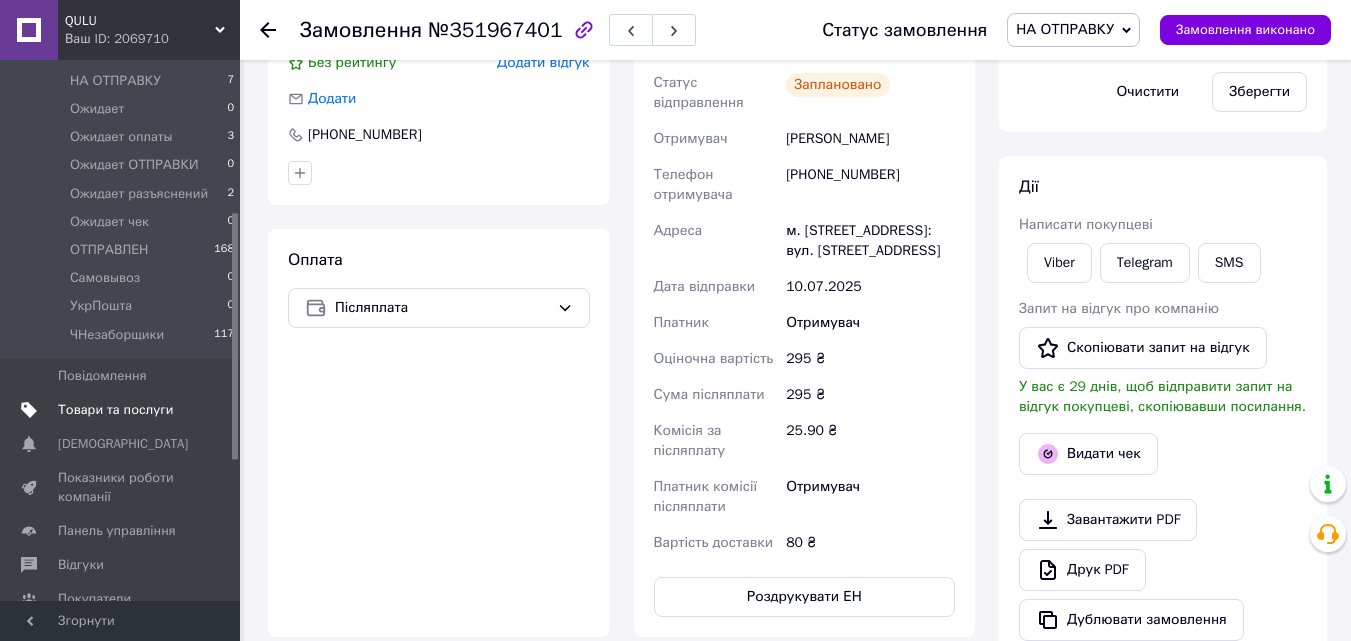click on "Товари та послуги" at bounding box center (115, 410) 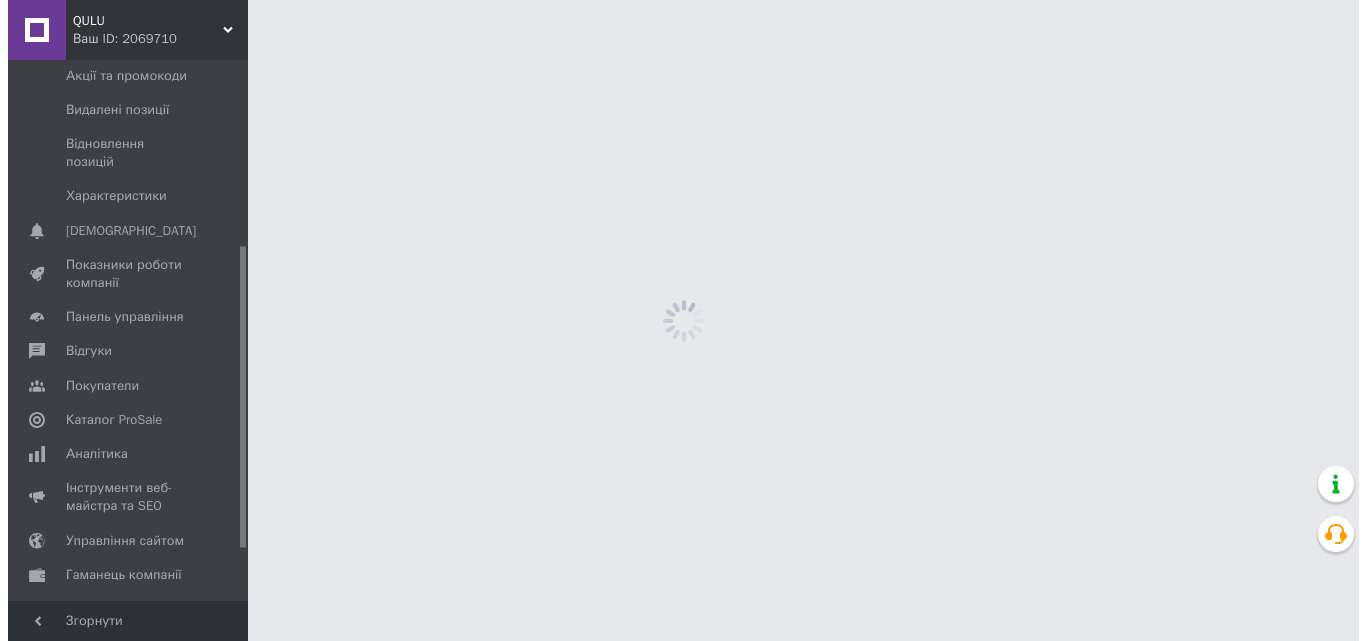 scroll, scrollTop: 0, scrollLeft: 0, axis: both 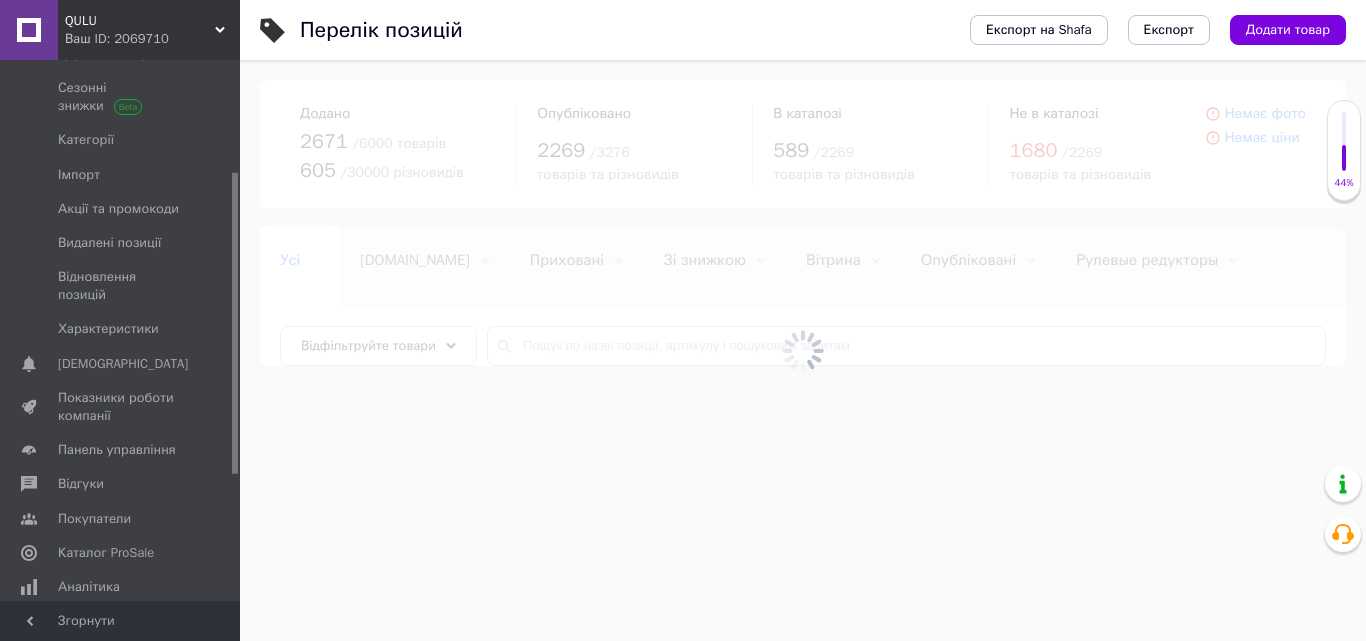 click on "Відгуки" at bounding box center (121, 484) 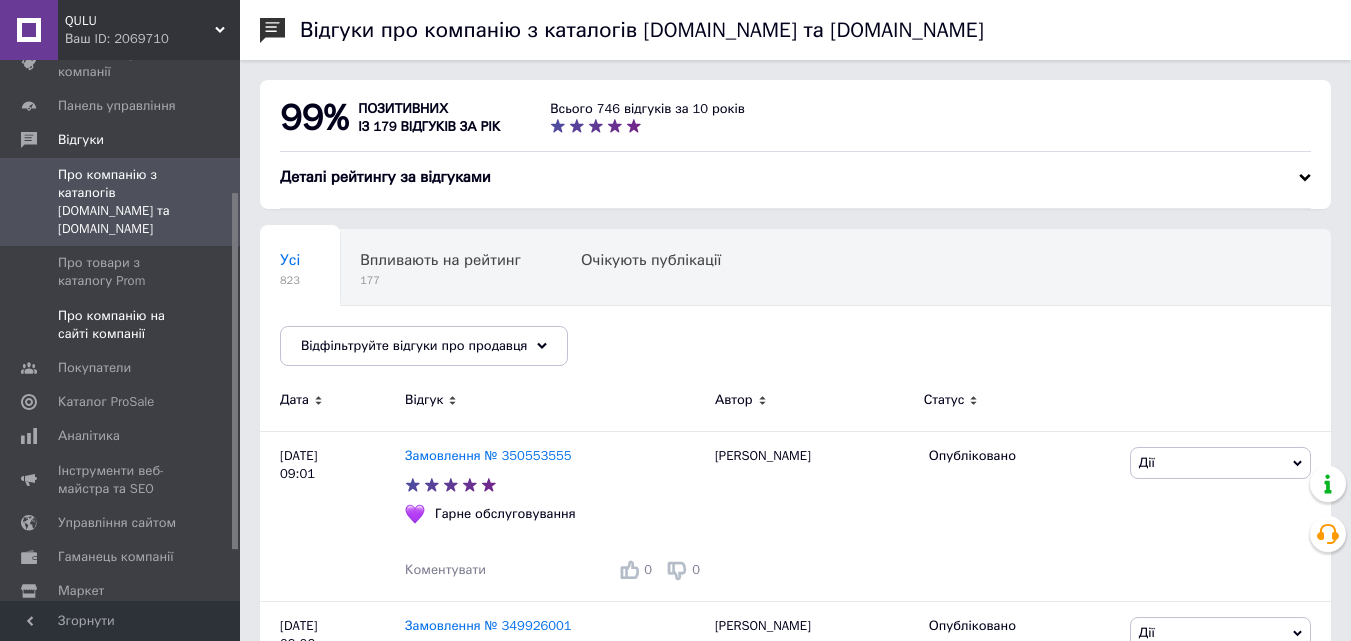 click on "Про компанію на сайті компанії" at bounding box center (121, 325) 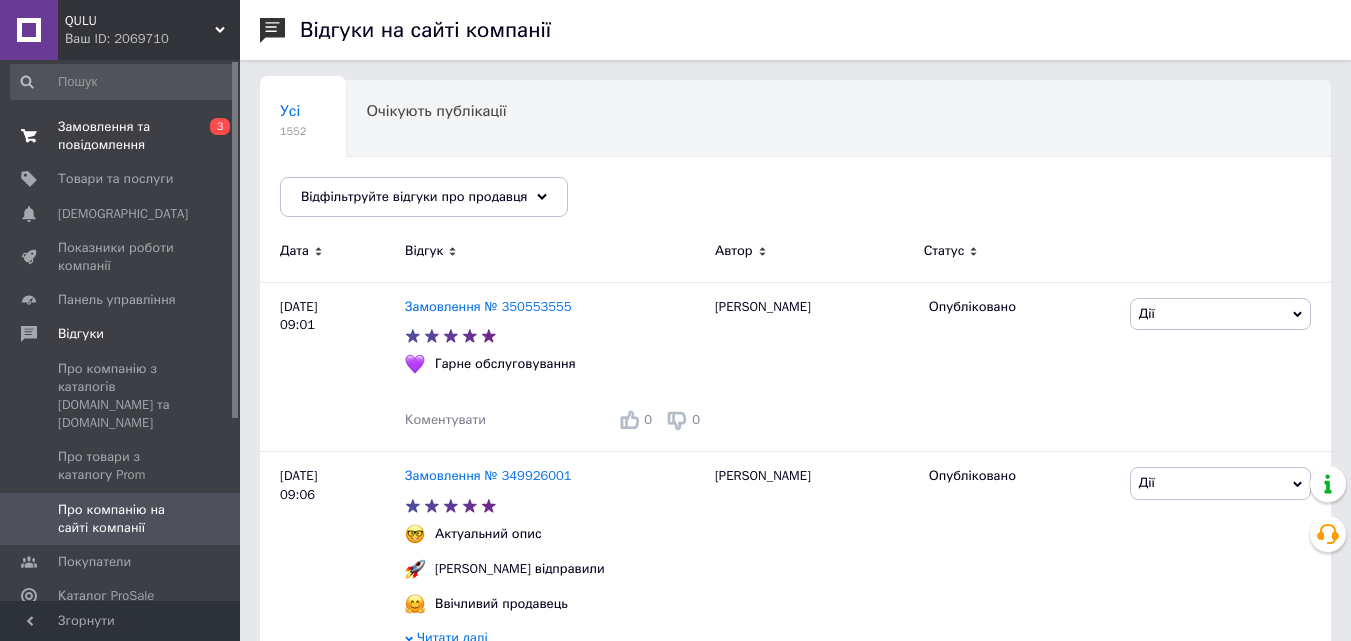 scroll, scrollTop: 0, scrollLeft: 0, axis: both 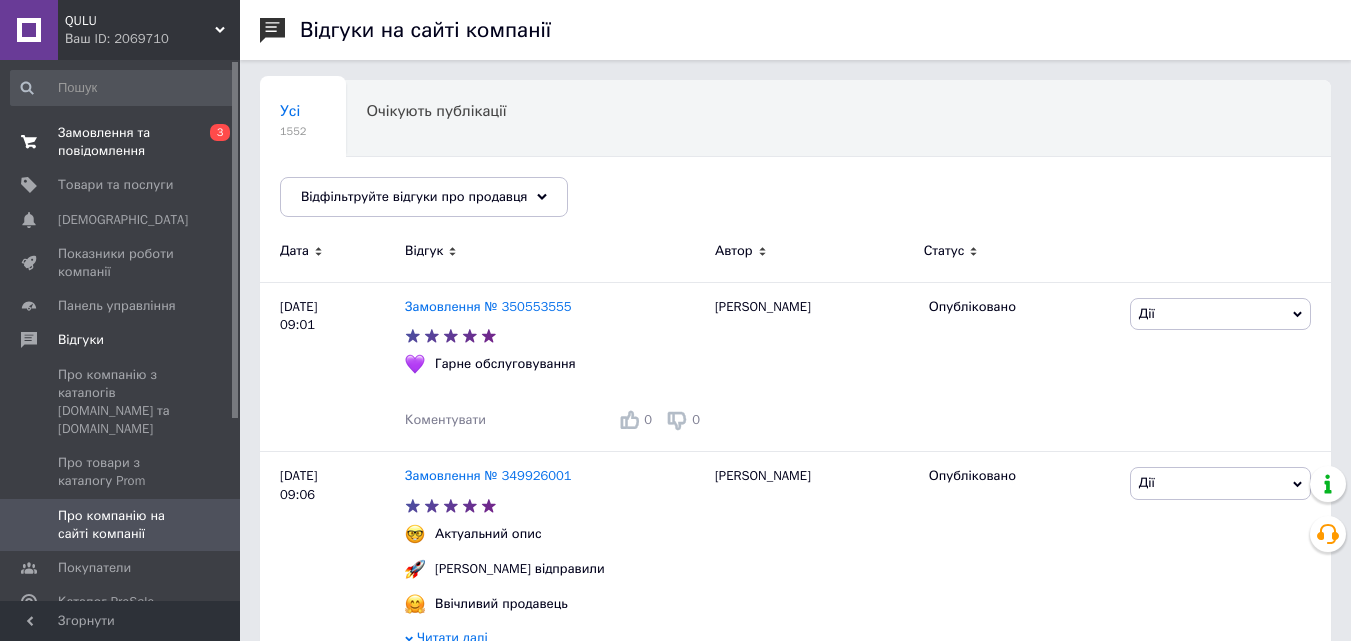 click on "Замовлення та повідомлення" at bounding box center [121, 142] 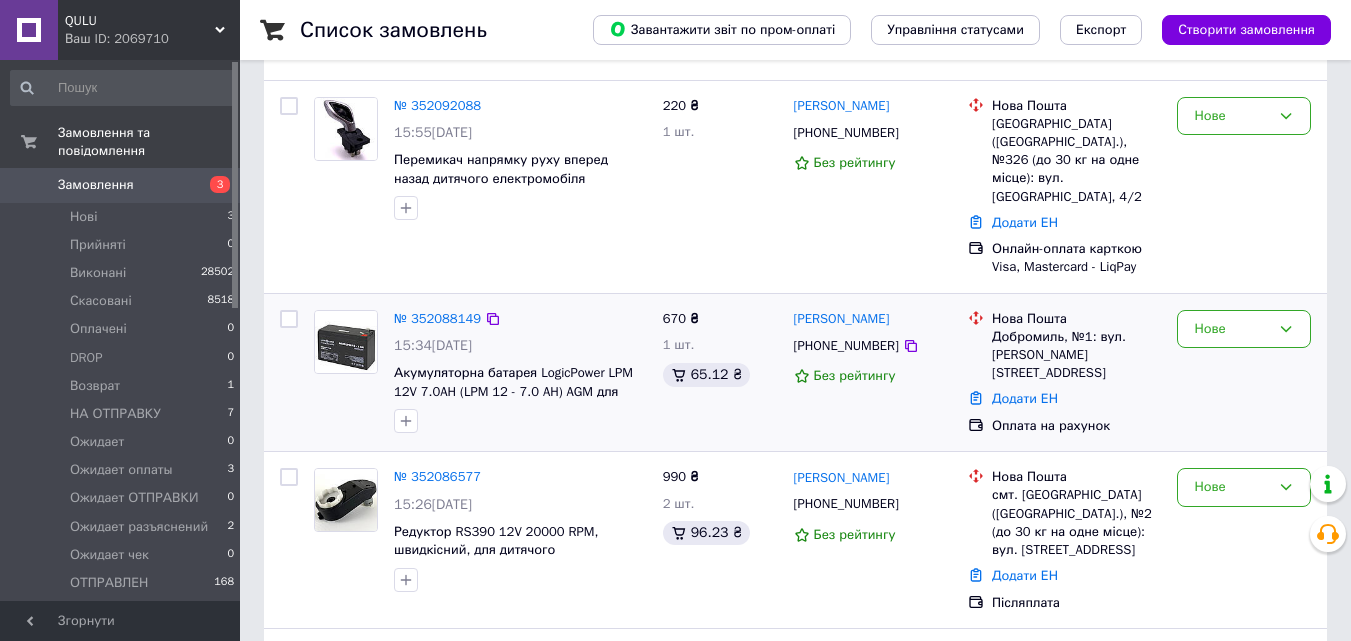 scroll, scrollTop: 200, scrollLeft: 0, axis: vertical 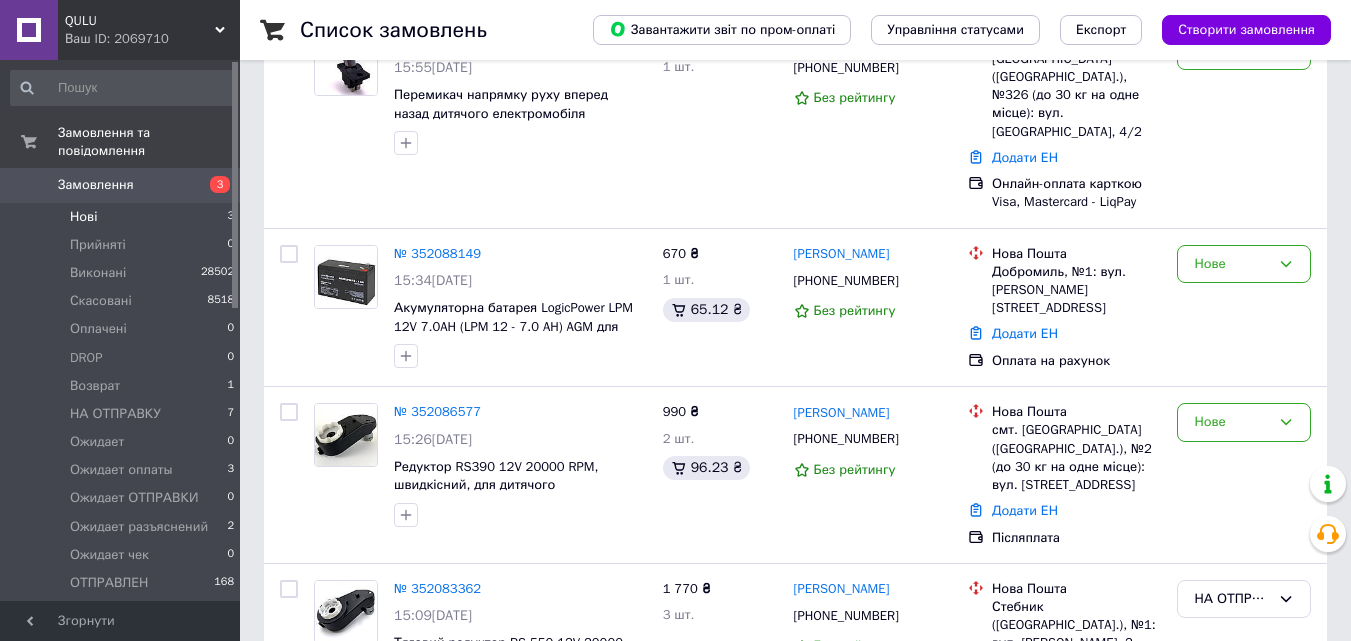click on "Нові 3" at bounding box center [123, 217] 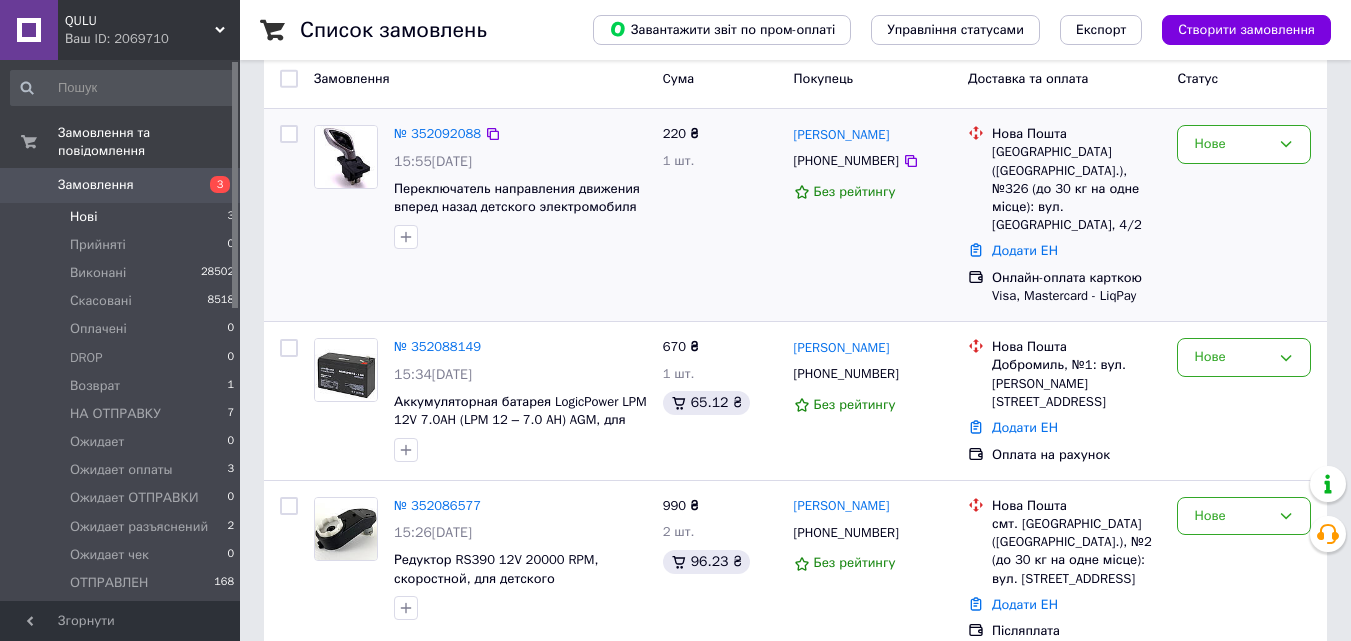 scroll, scrollTop: 179, scrollLeft: 0, axis: vertical 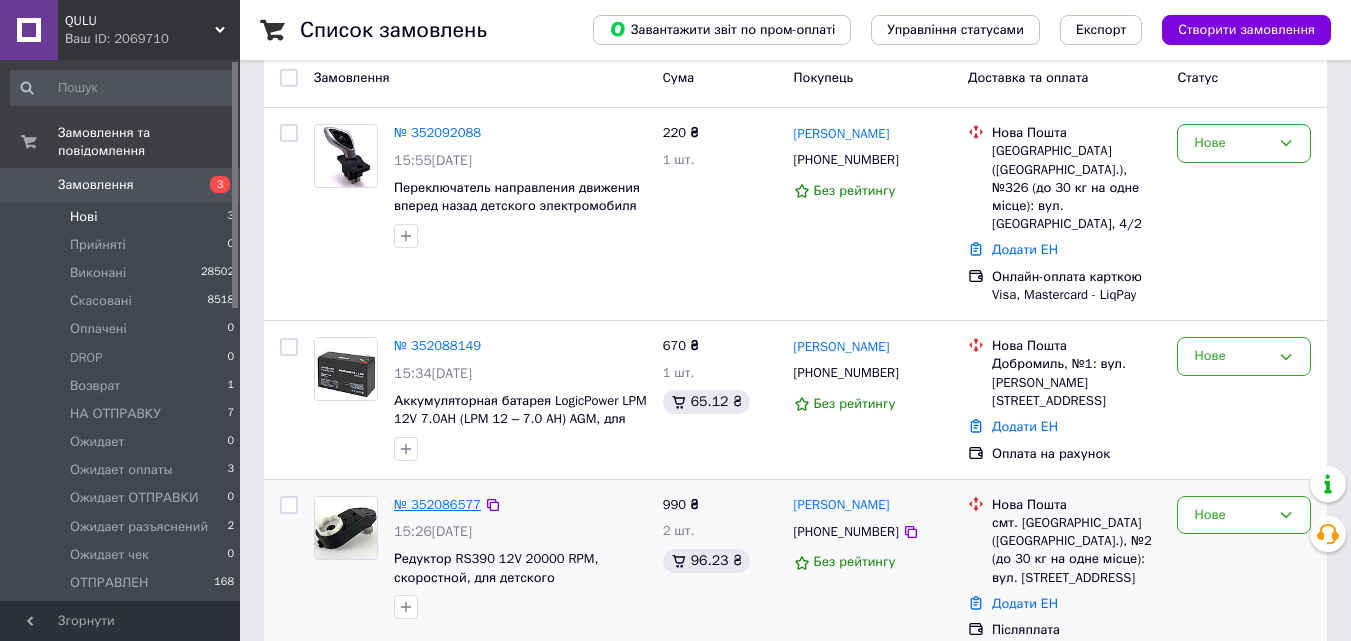 click on "№ 352086577" at bounding box center [437, 504] 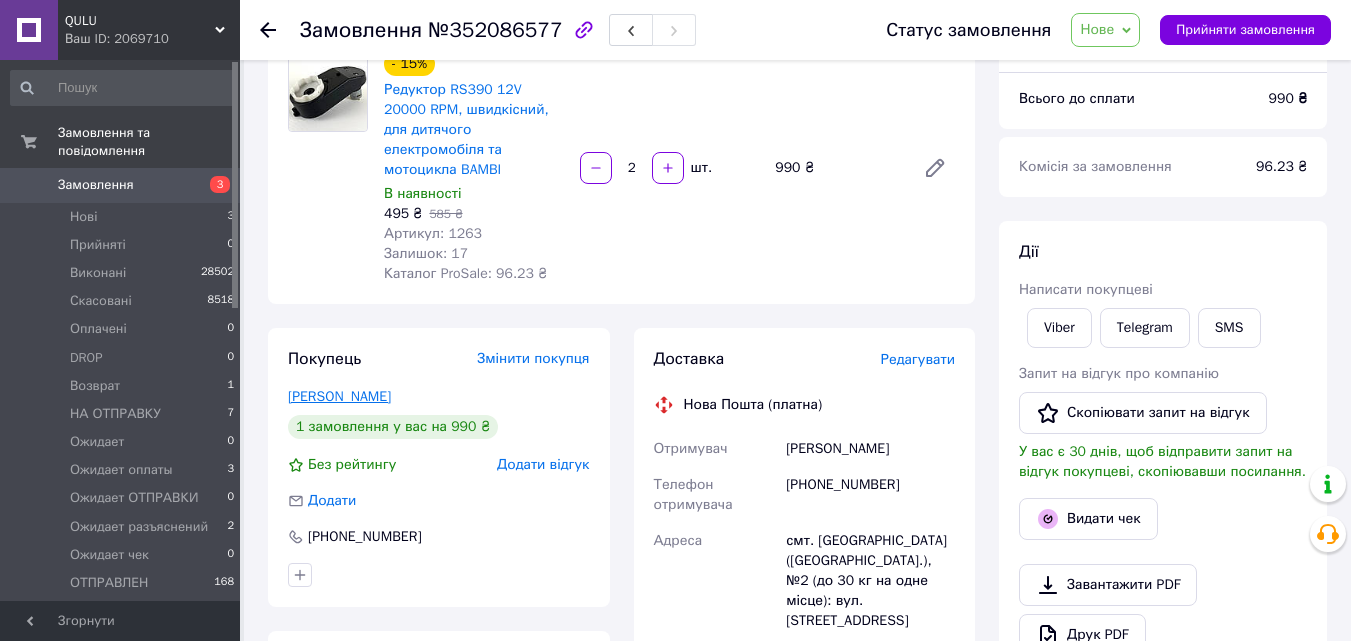 click on "[PERSON_NAME]" at bounding box center [339, 396] 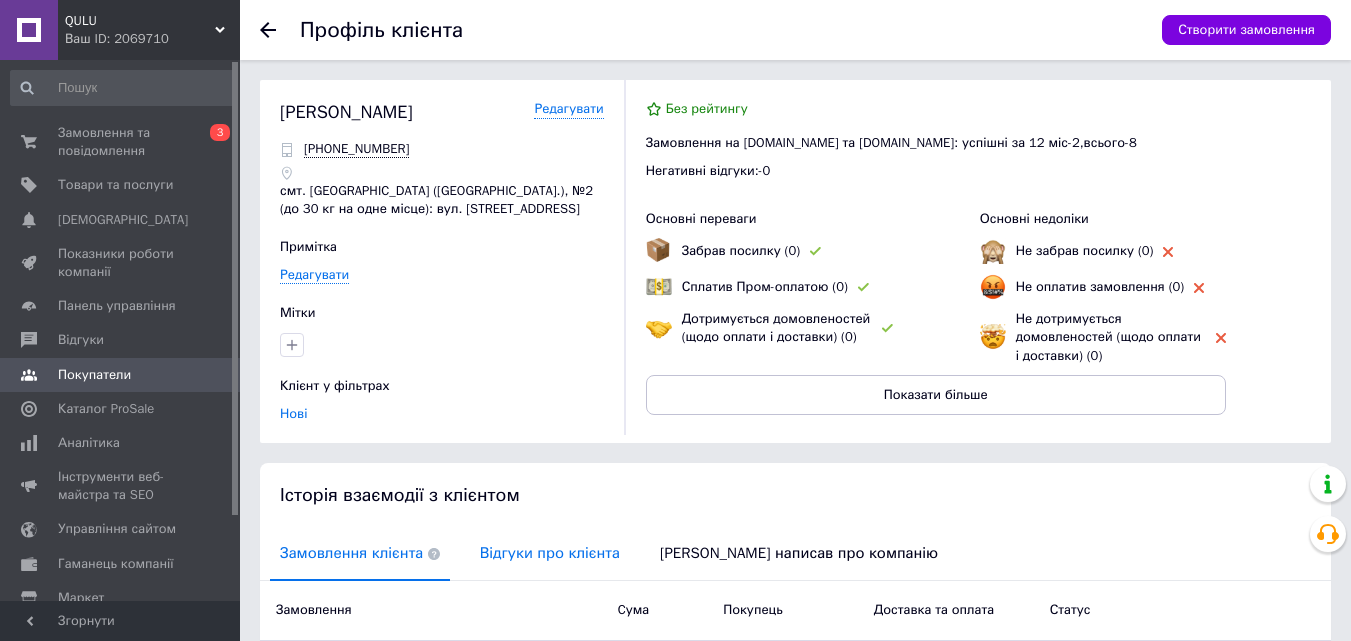 click on "Відгуки про клієнта" at bounding box center [550, 553] 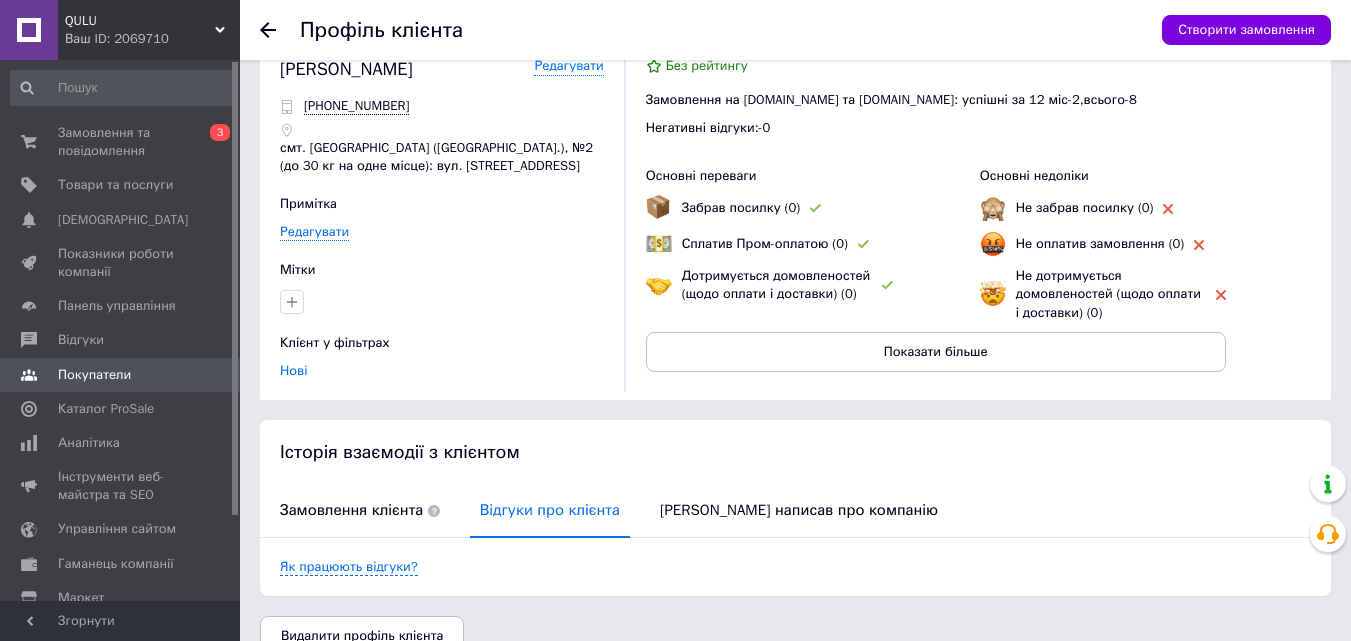 scroll, scrollTop: 78, scrollLeft: 0, axis: vertical 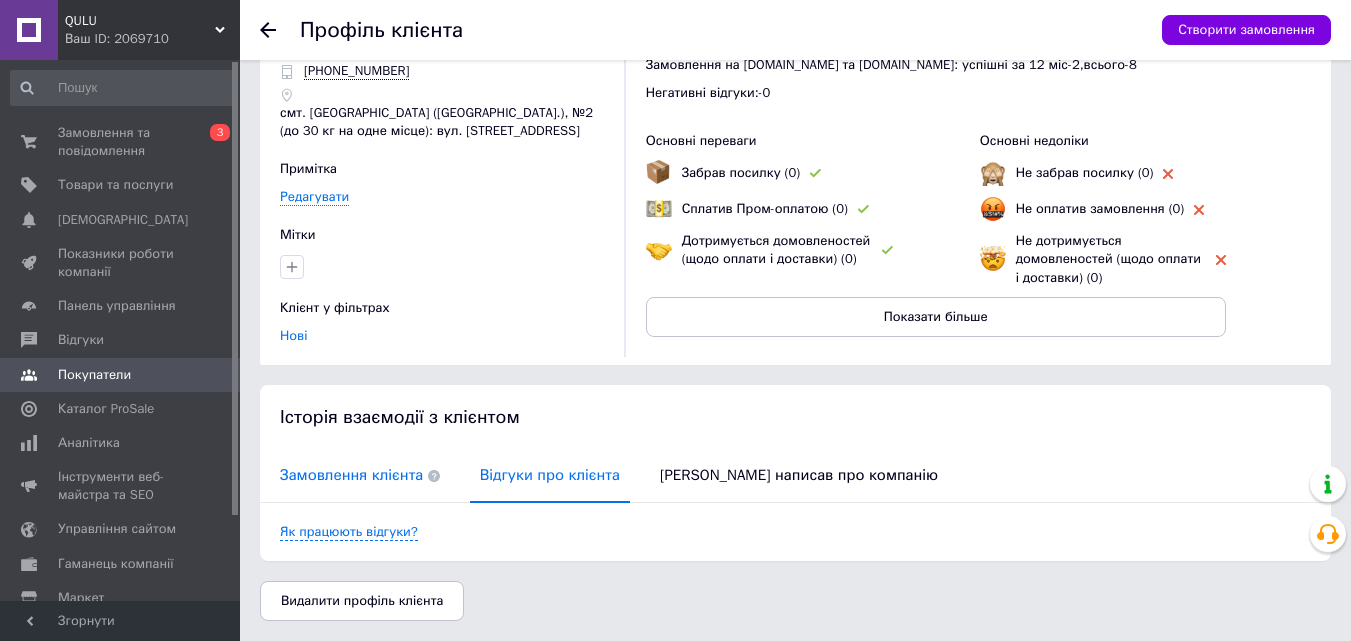 click on "Замовлення клієнта" at bounding box center (360, 475) 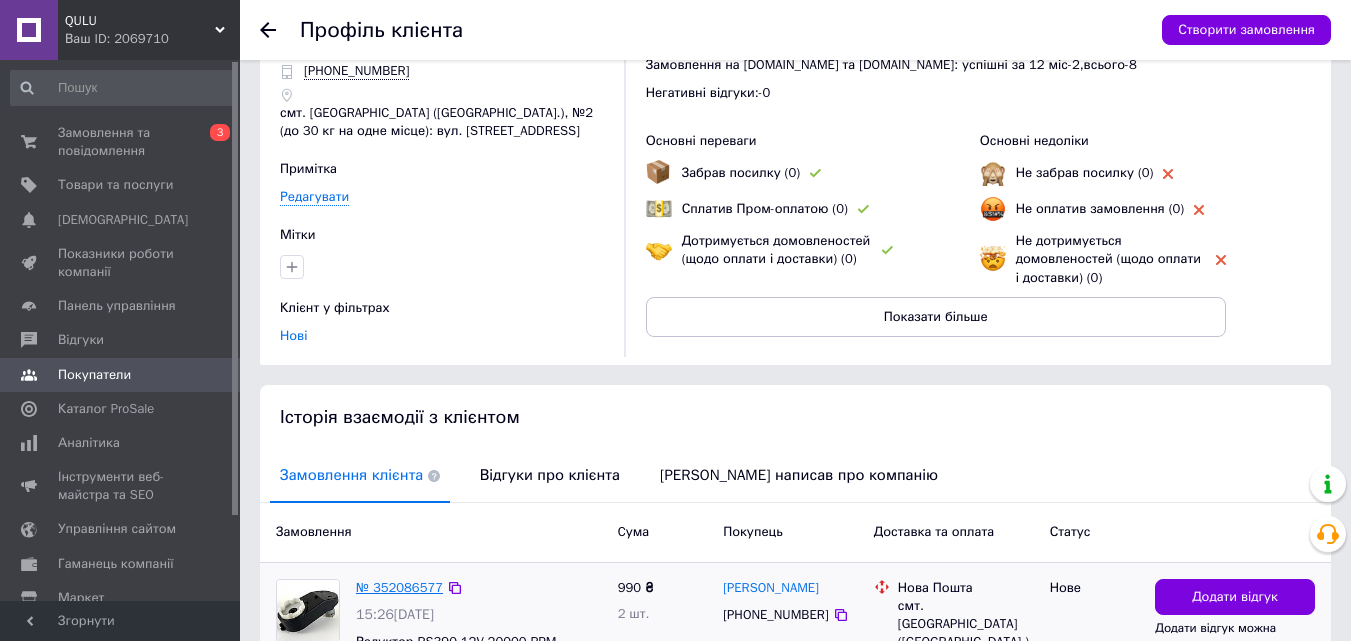 click on "№ 352086577" at bounding box center [399, 587] 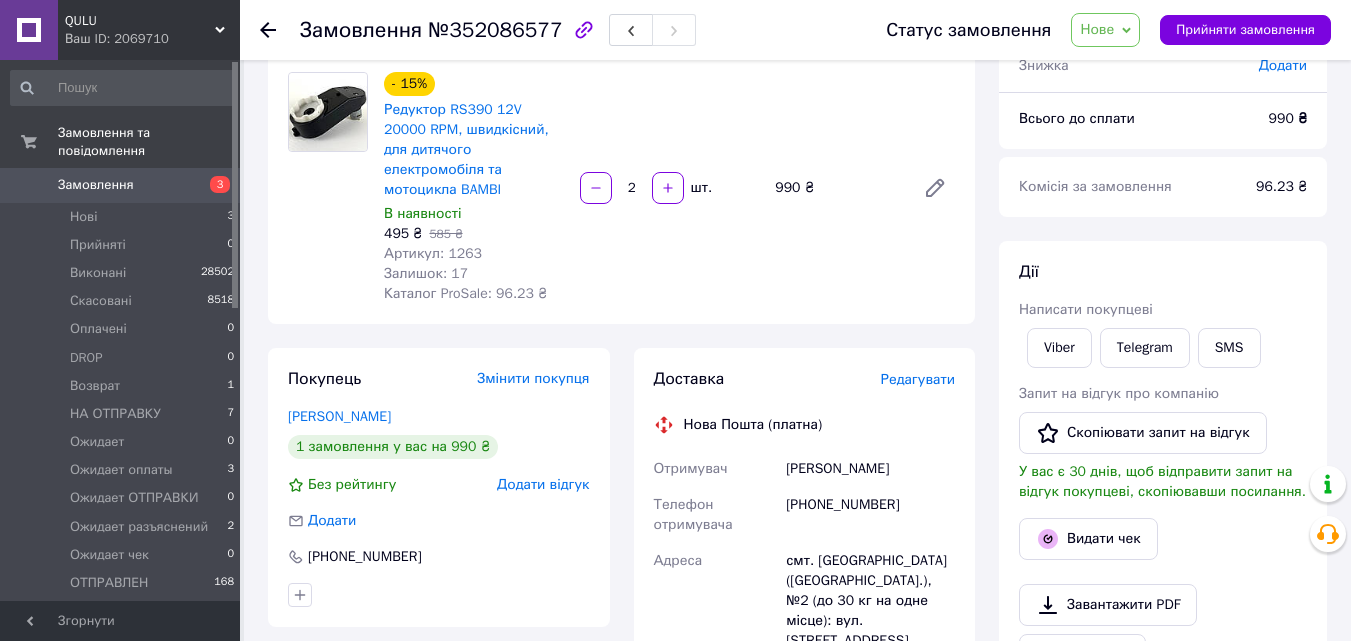 scroll, scrollTop: 0, scrollLeft: 0, axis: both 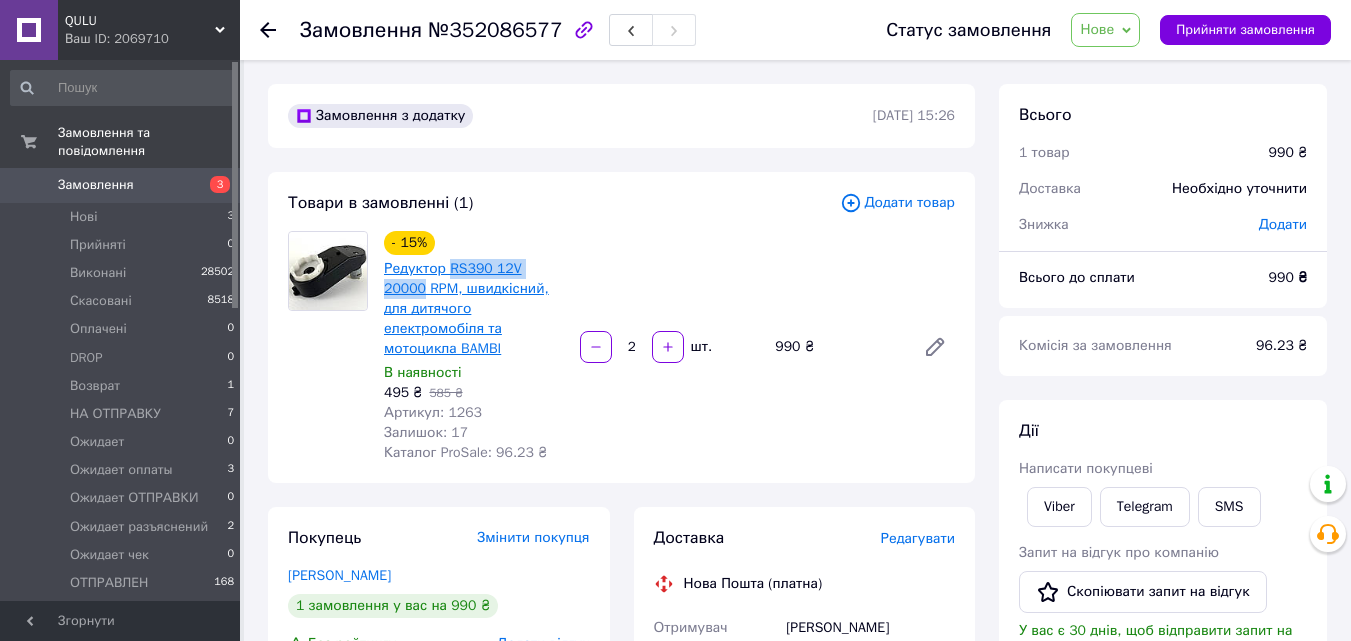 drag, startPoint x: 560, startPoint y: 264, endPoint x: 443, endPoint y: 267, distance: 117.03845 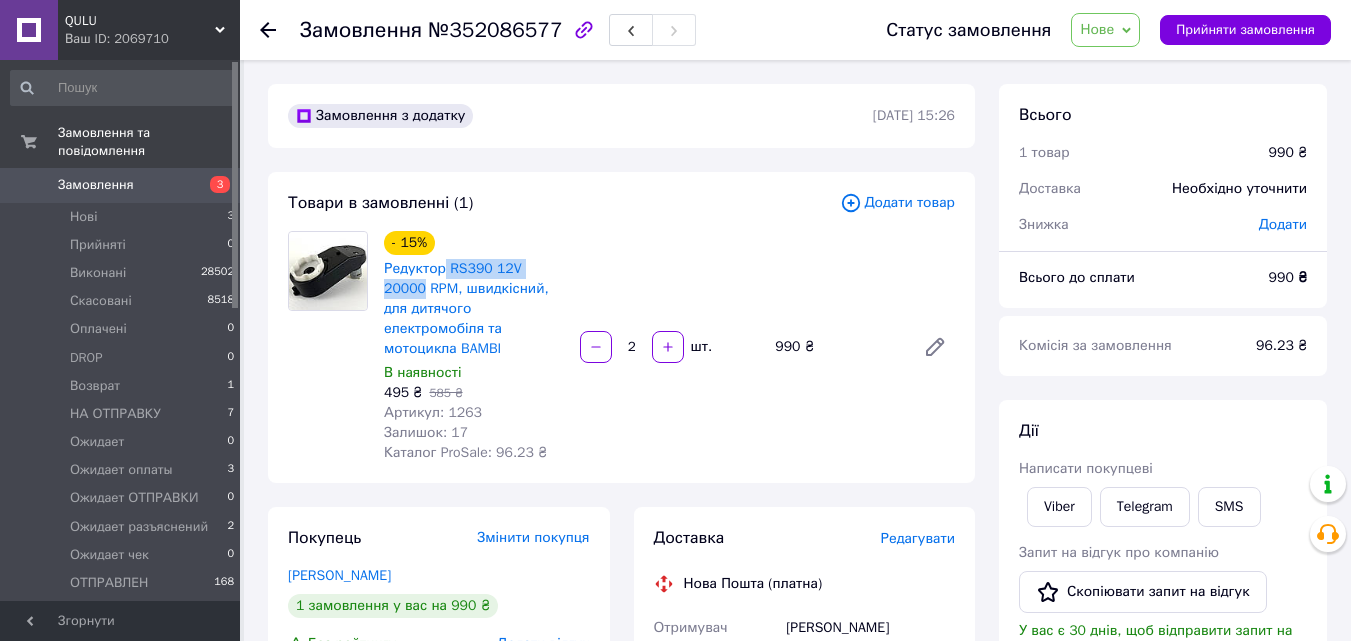 click on "- 15% Редуктор RS390 12V 20000 RPM, швидкісний, для дитячого електромобіля та мотоцикла BAMBI В наявності 495 ₴   585 ₴ Артикул: 1263 Залишок: 17 Каталог ProSale: 96.23 ₴  2   шт. 990 ₴" at bounding box center [669, 347] 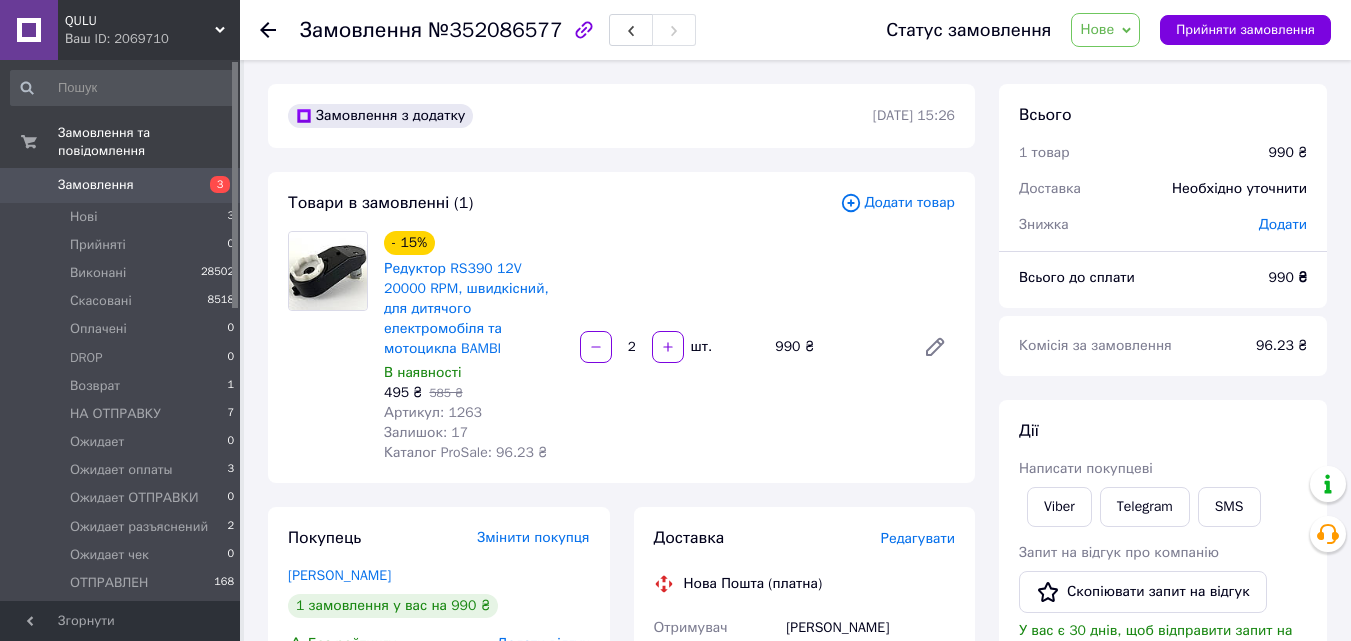 click on "- 15% Редуктор RS390 12V 20000 RPM, швидкісний, для дитячого електромобіля та мотоцикла BAMBI В наявності 495 ₴   585 ₴ Артикул: 1263 Залишок: 17 Каталог ProSale: 96.23 ₴  2   шт. 990 ₴" at bounding box center [669, 347] 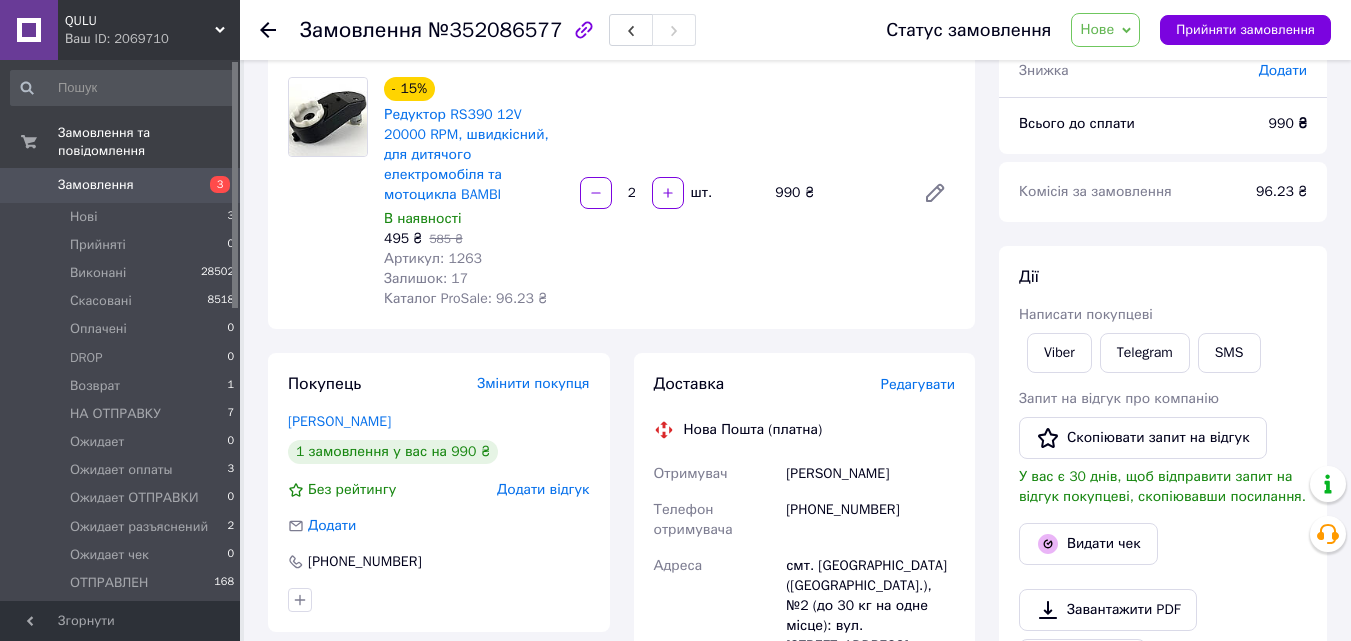 scroll, scrollTop: 133, scrollLeft: 0, axis: vertical 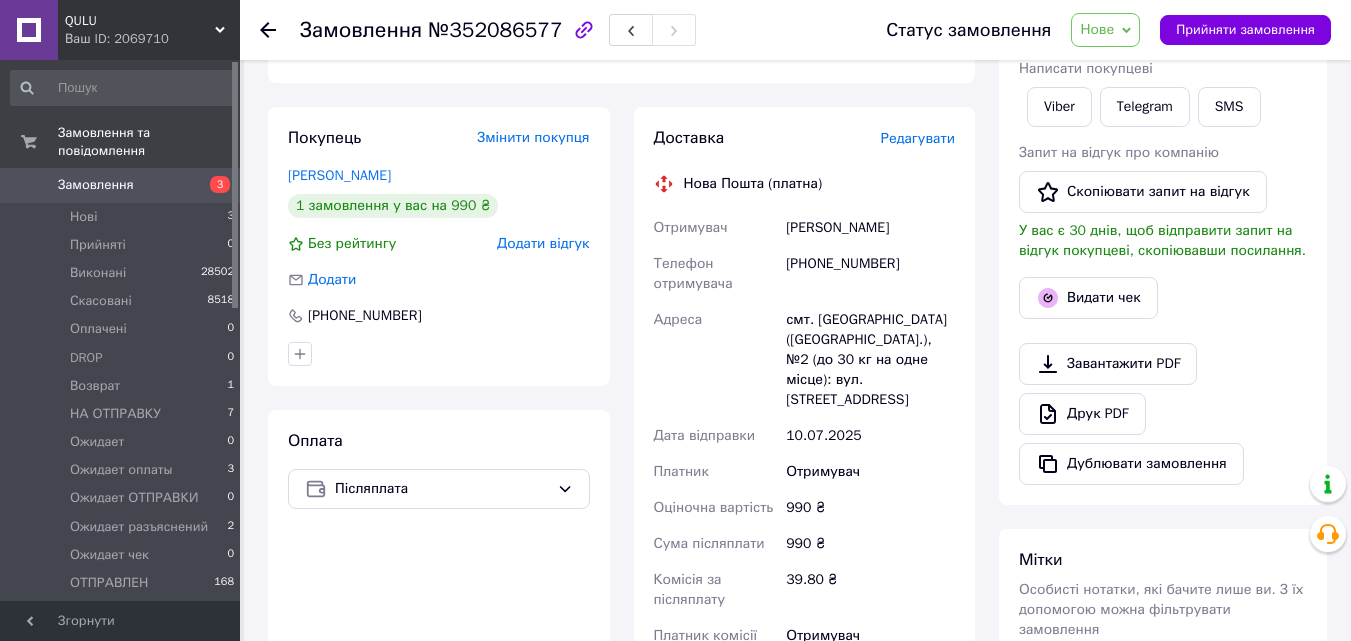 click on "Нове" at bounding box center [1097, 29] 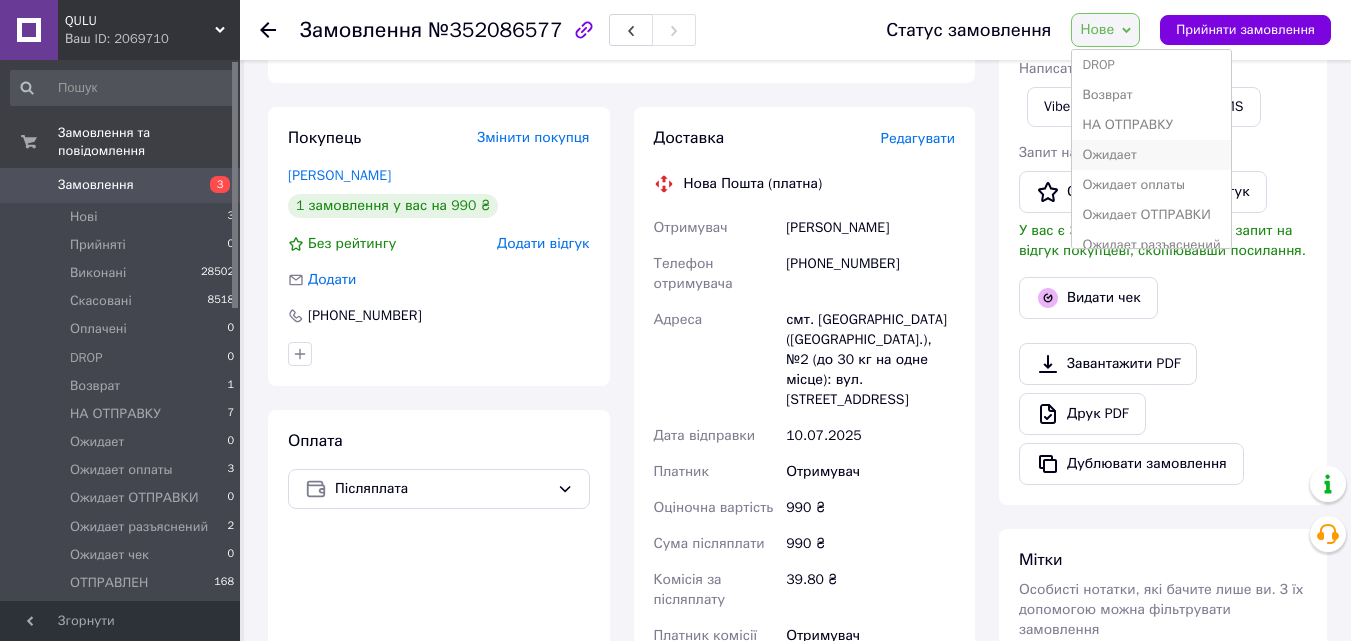 scroll, scrollTop: 133, scrollLeft: 0, axis: vertical 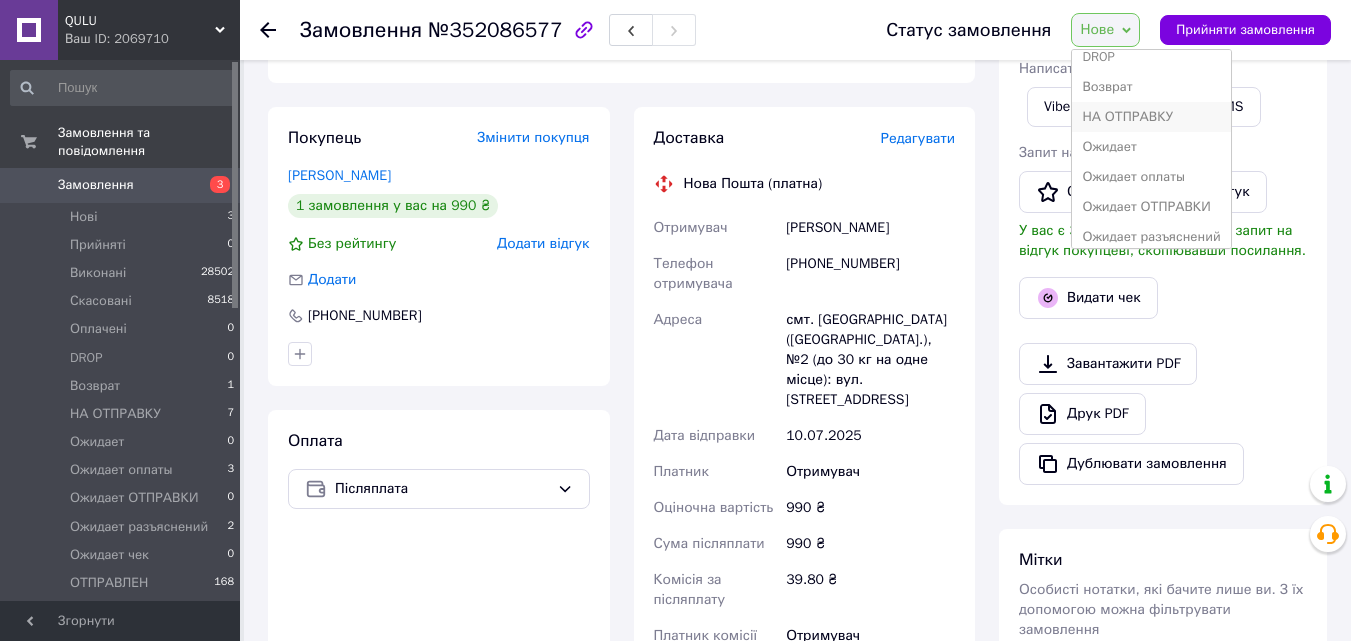 click on "НА ОТПРАВКУ" at bounding box center (1151, 117) 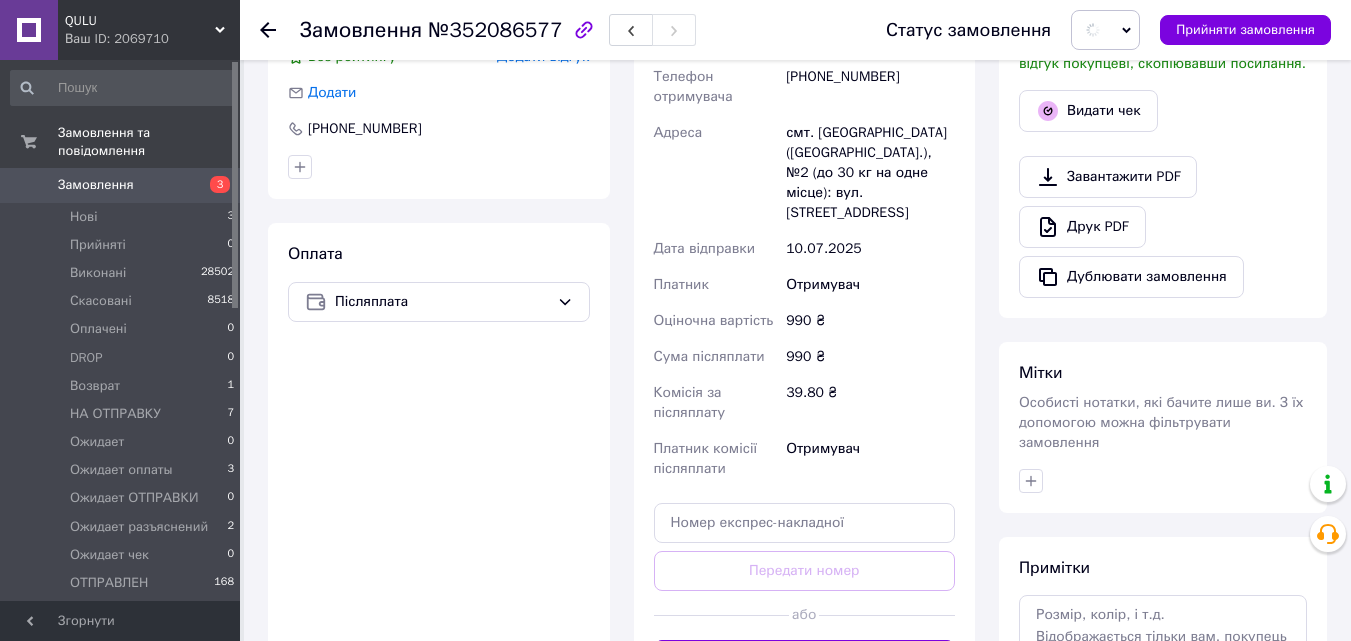 scroll, scrollTop: 667, scrollLeft: 0, axis: vertical 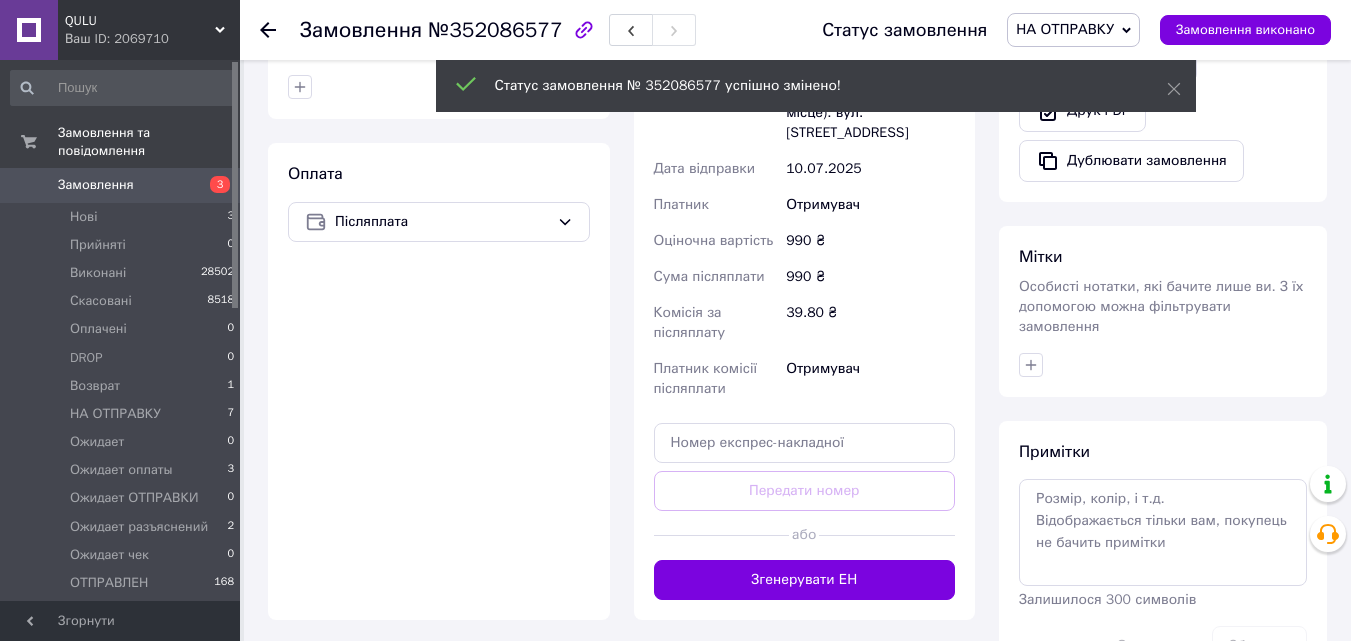click on "Згенерувати ЕН" at bounding box center (805, 580) 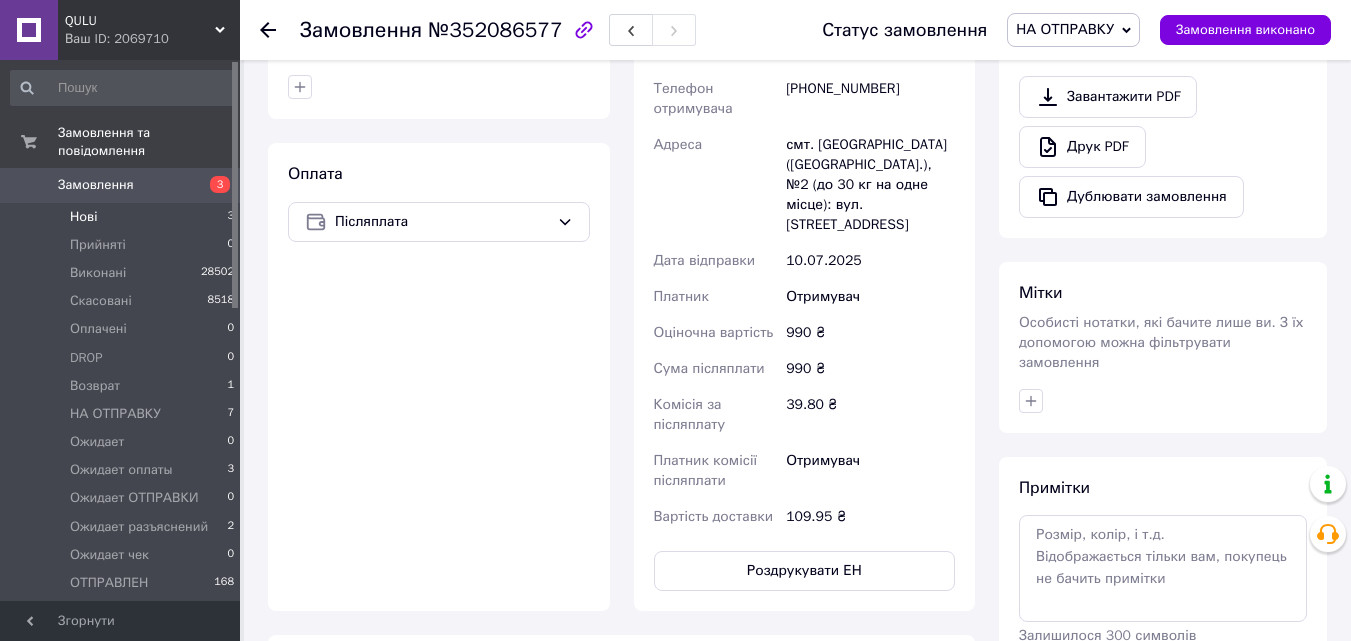 click on "Нові 3" at bounding box center [123, 217] 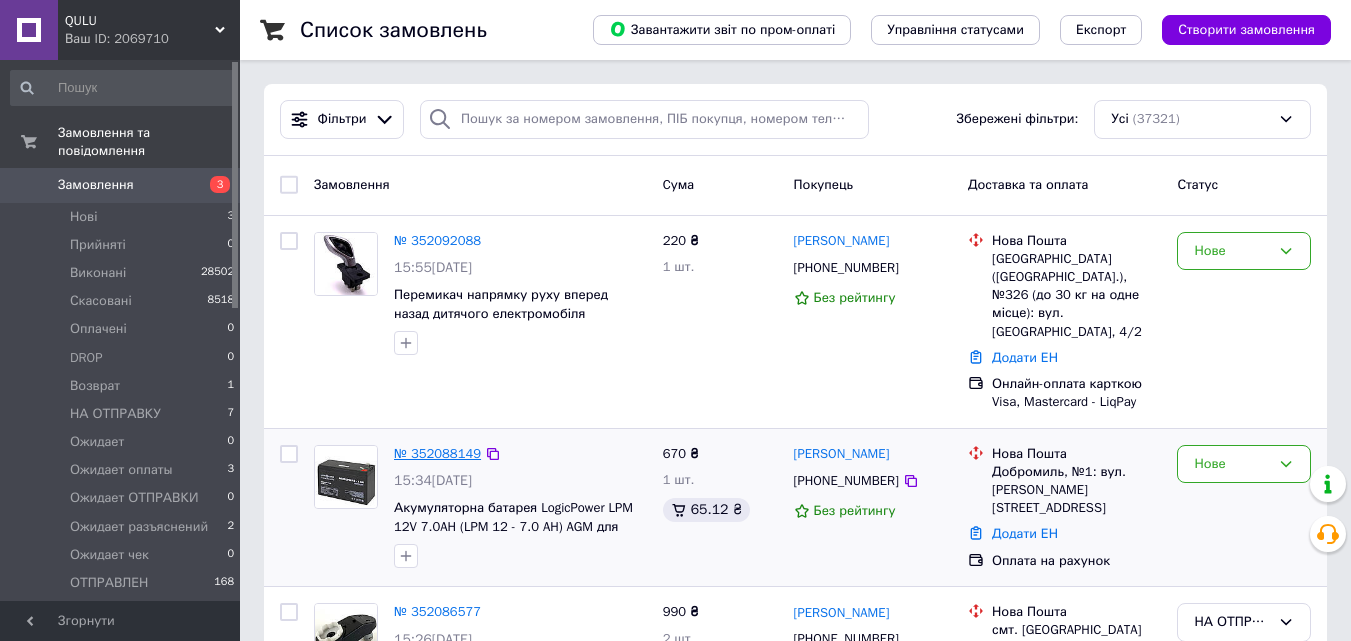 click on "№ 352088149" at bounding box center (437, 453) 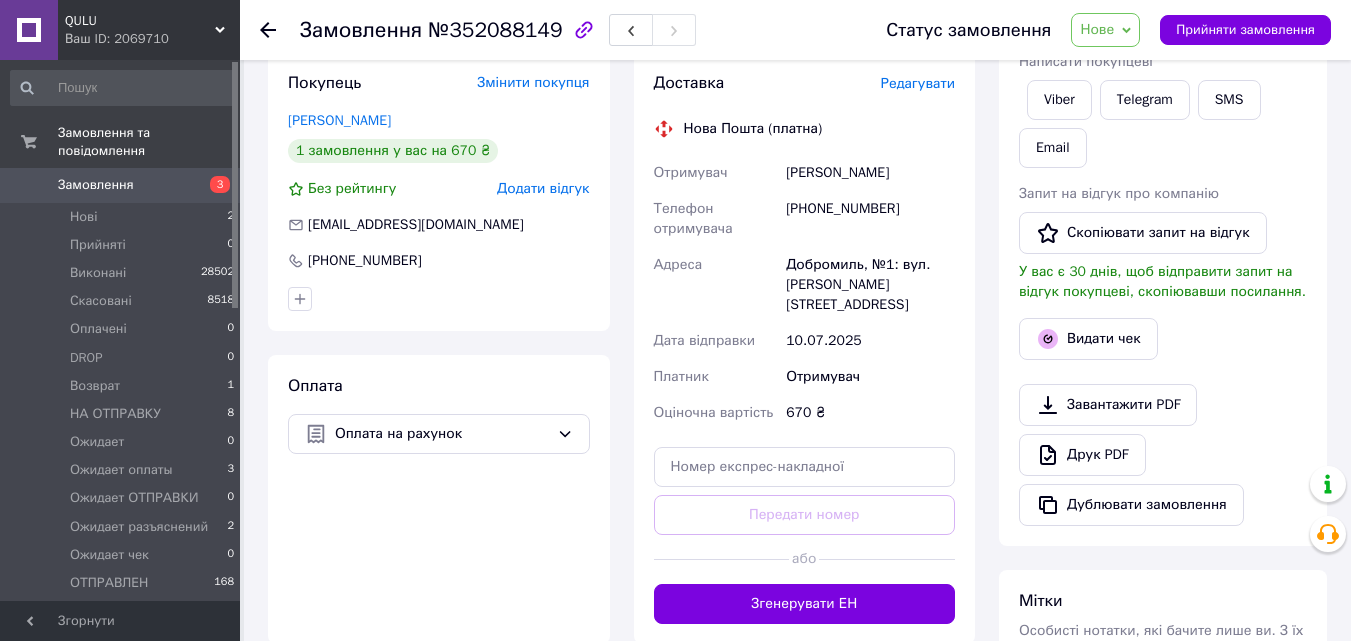 scroll, scrollTop: 467, scrollLeft: 0, axis: vertical 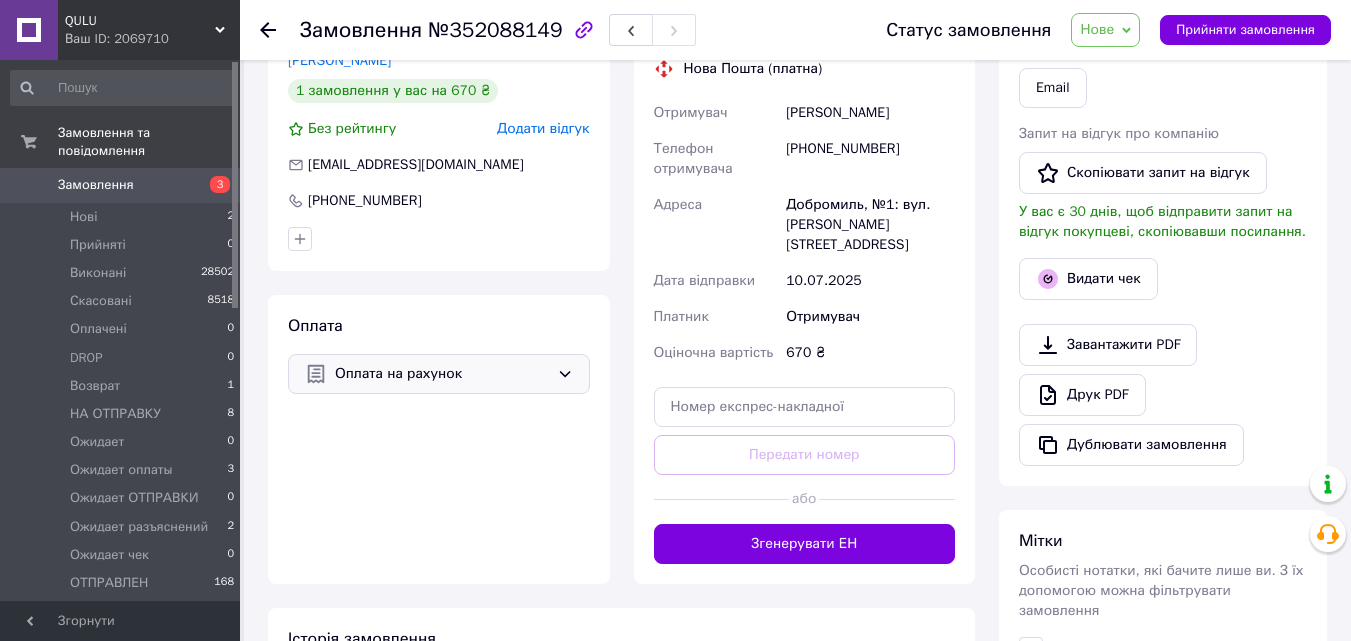 click on "Оплата на рахунок" at bounding box center (439, 374) 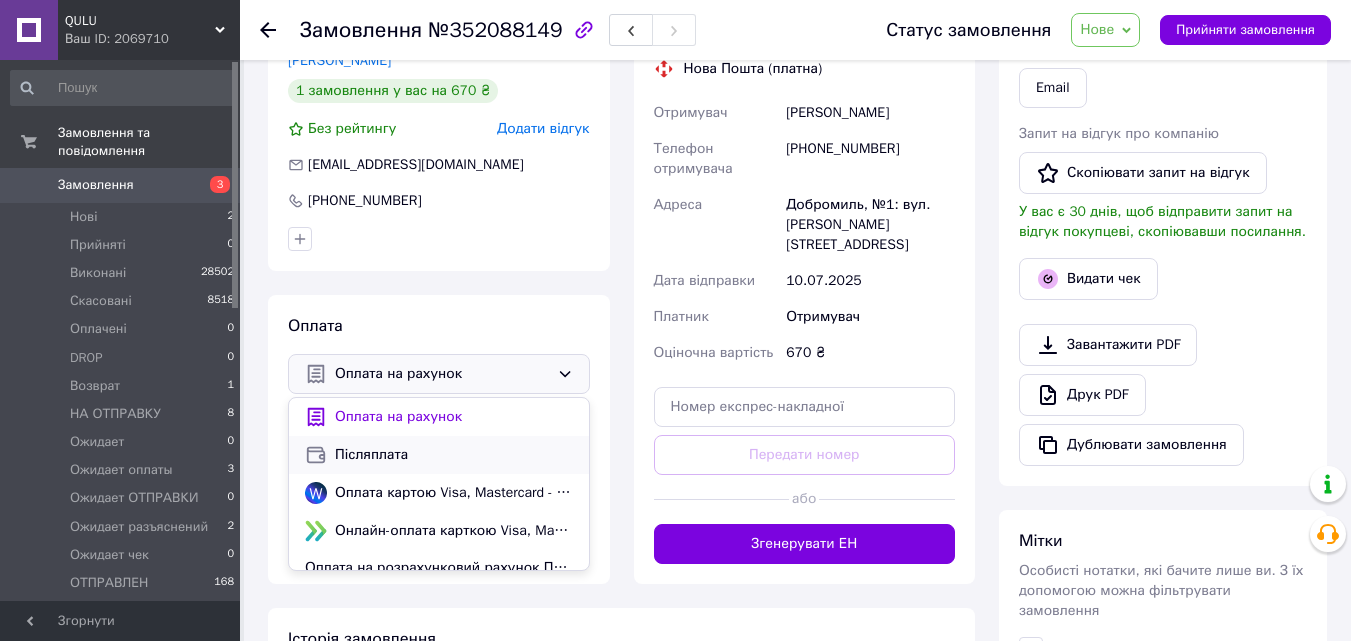 click on "Післяплата" at bounding box center (454, 455) 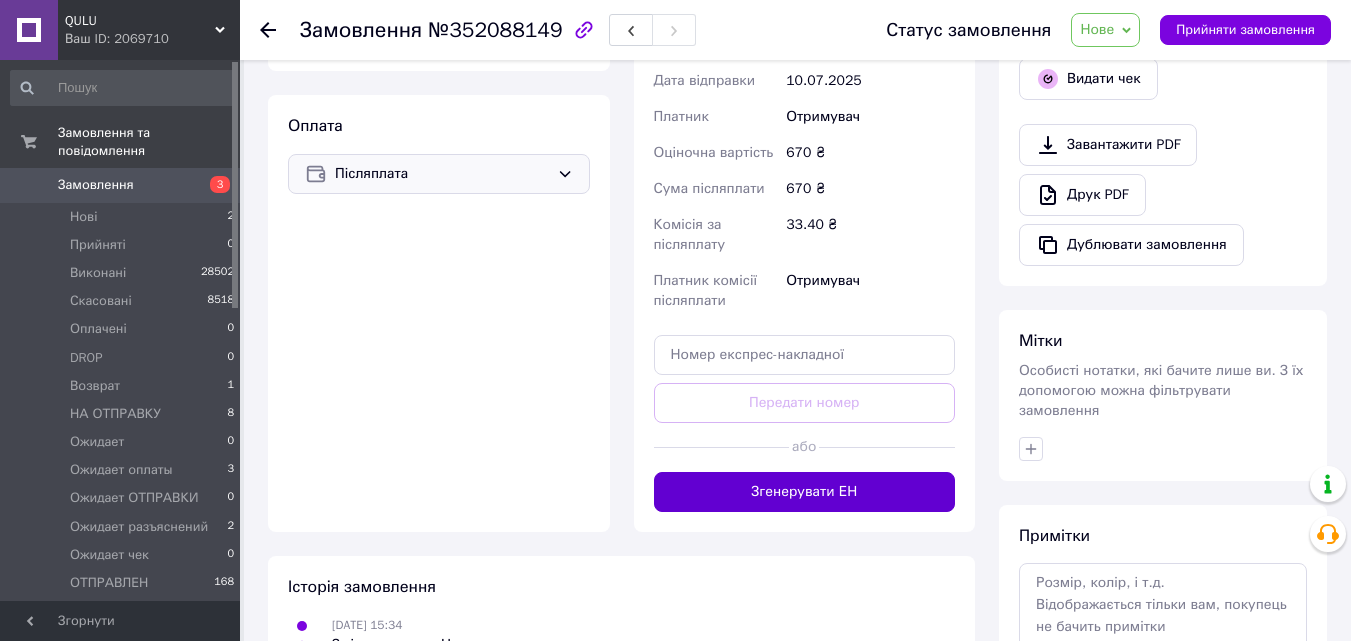 click on "Згенерувати ЕН" at bounding box center [805, 492] 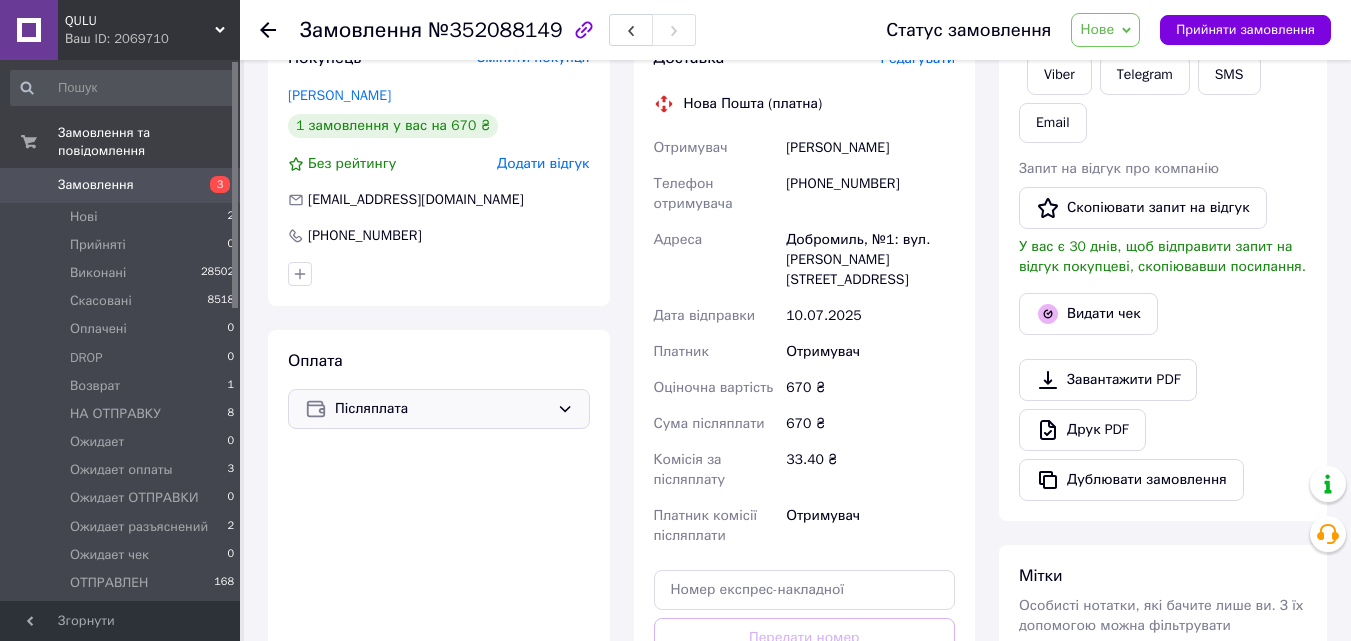 scroll, scrollTop: 400, scrollLeft: 0, axis: vertical 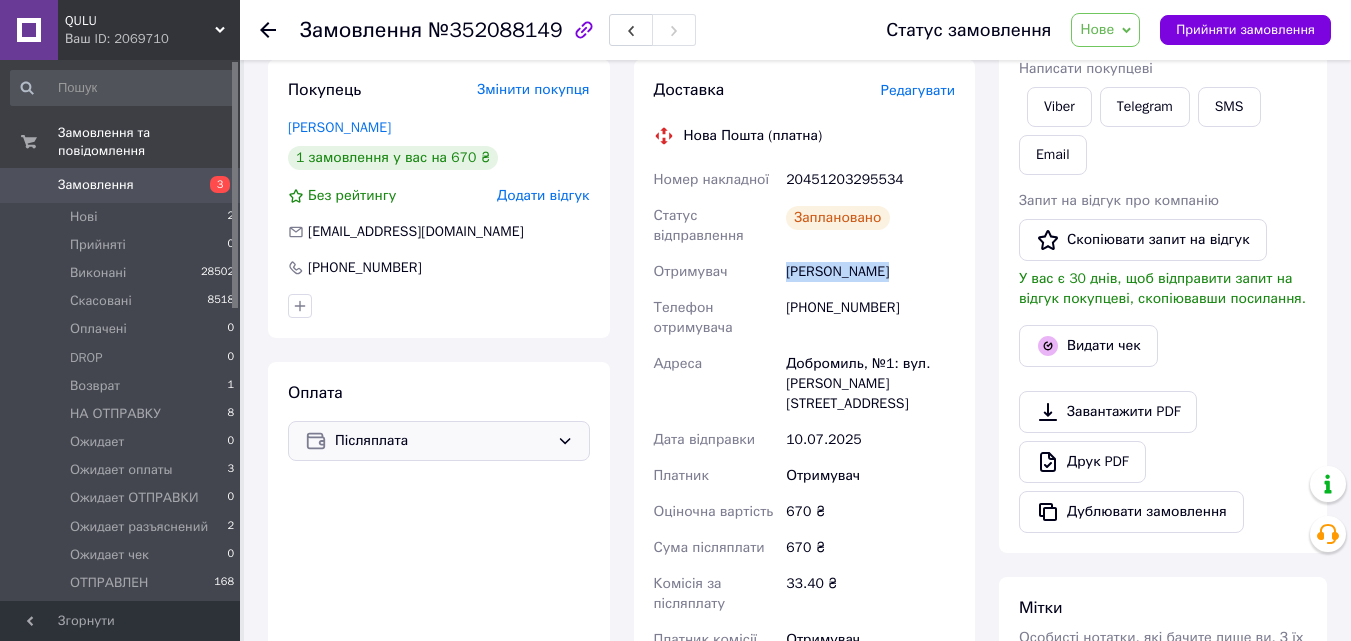 drag, startPoint x: 890, startPoint y: 273, endPoint x: 788, endPoint y: 278, distance: 102.122475 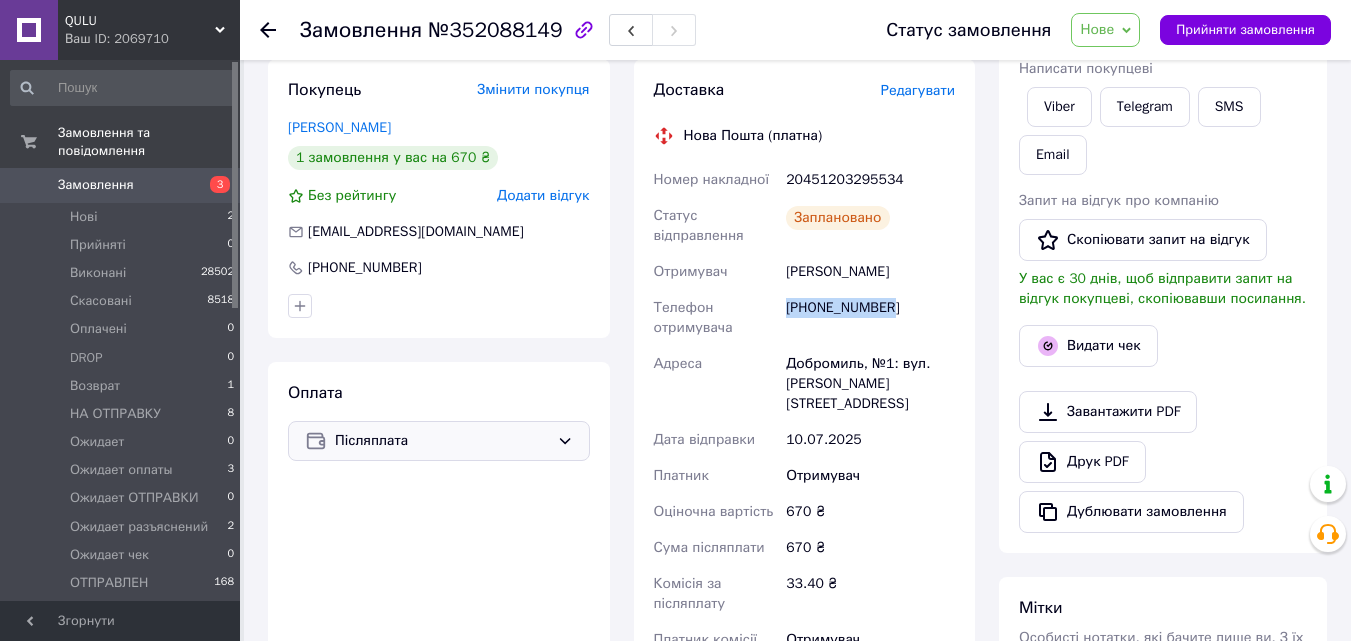 drag, startPoint x: 889, startPoint y: 304, endPoint x: 805, endPoint y: 282, distance: 86.833176 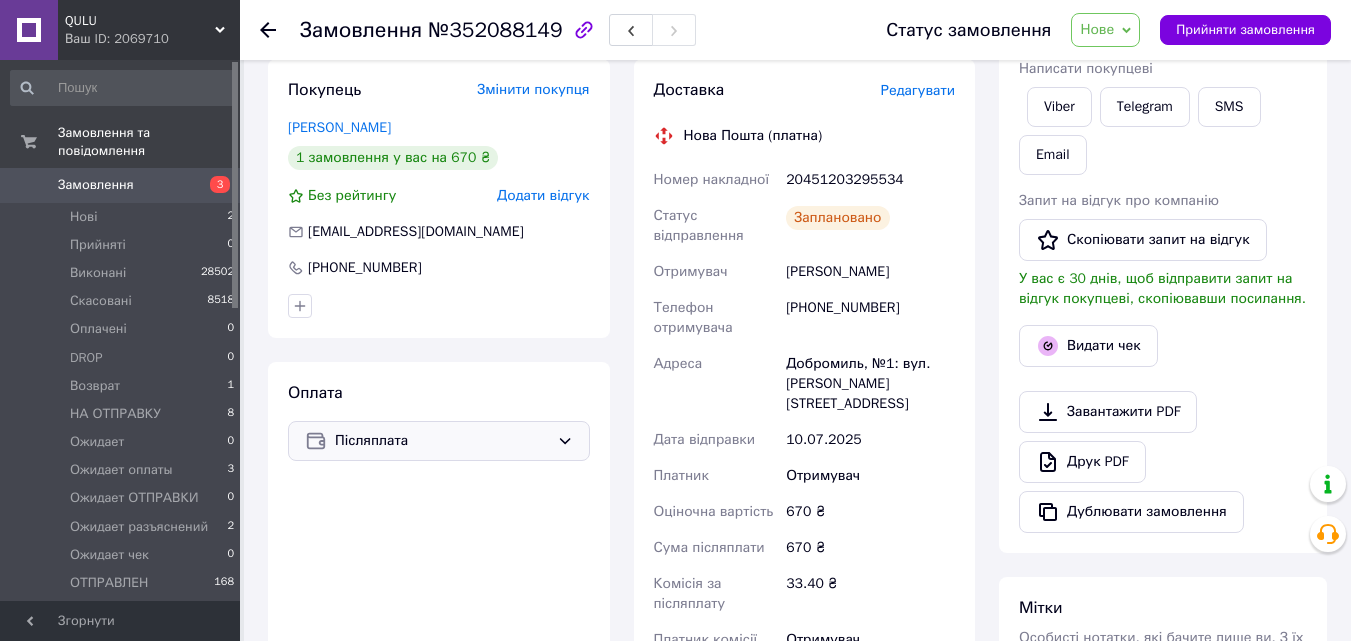 click on "Добромиль, №1: вул. [PERSON_NAME][STREET_ADDRESS]" at bounding box center (870, 384) 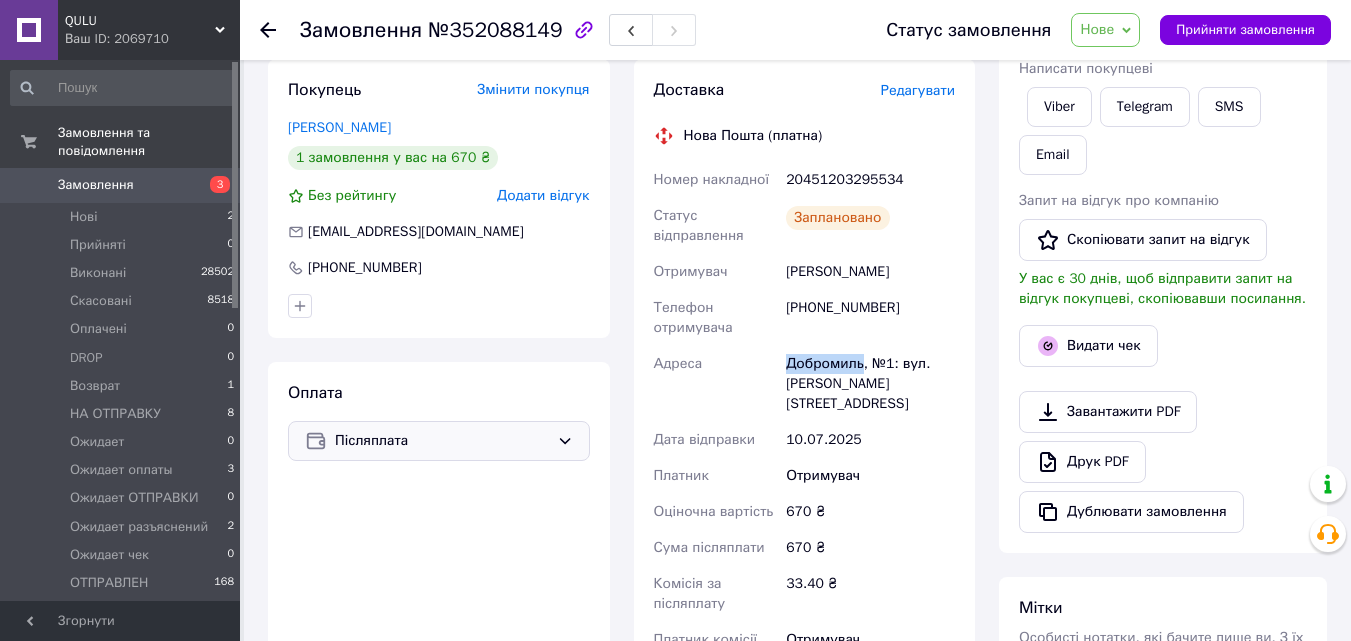 click on "Добромиль, №1: вул. [PERSON_NAME][STREET_ADDRESS]" at bounding box center [870, 384] 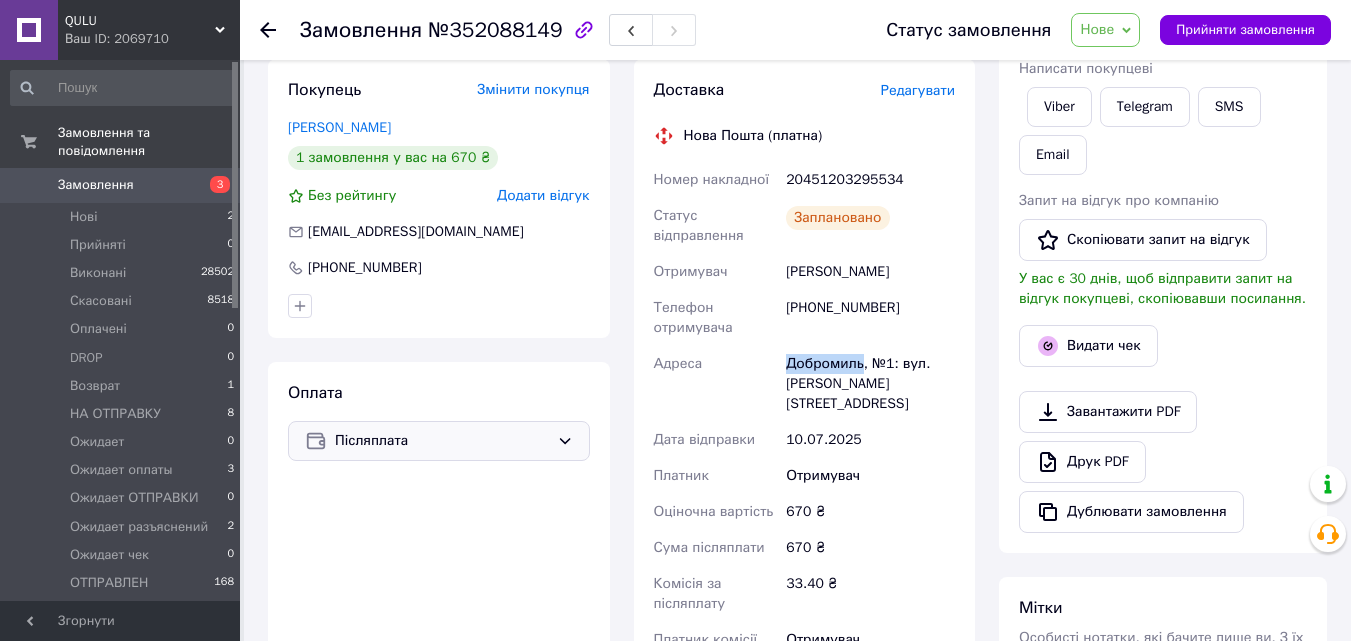 click on "Нове" at bounding box center (1097, 29) 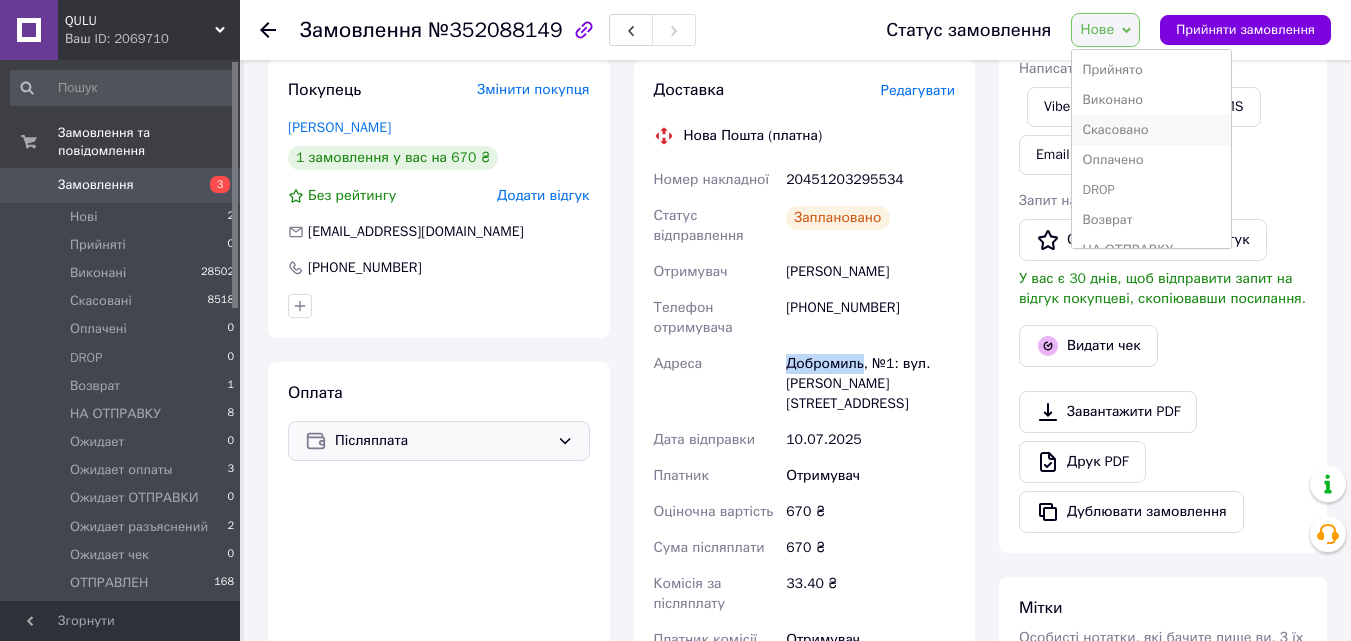 scroll, scrollTop: 67, scrollLeft: 0, axis: vertical 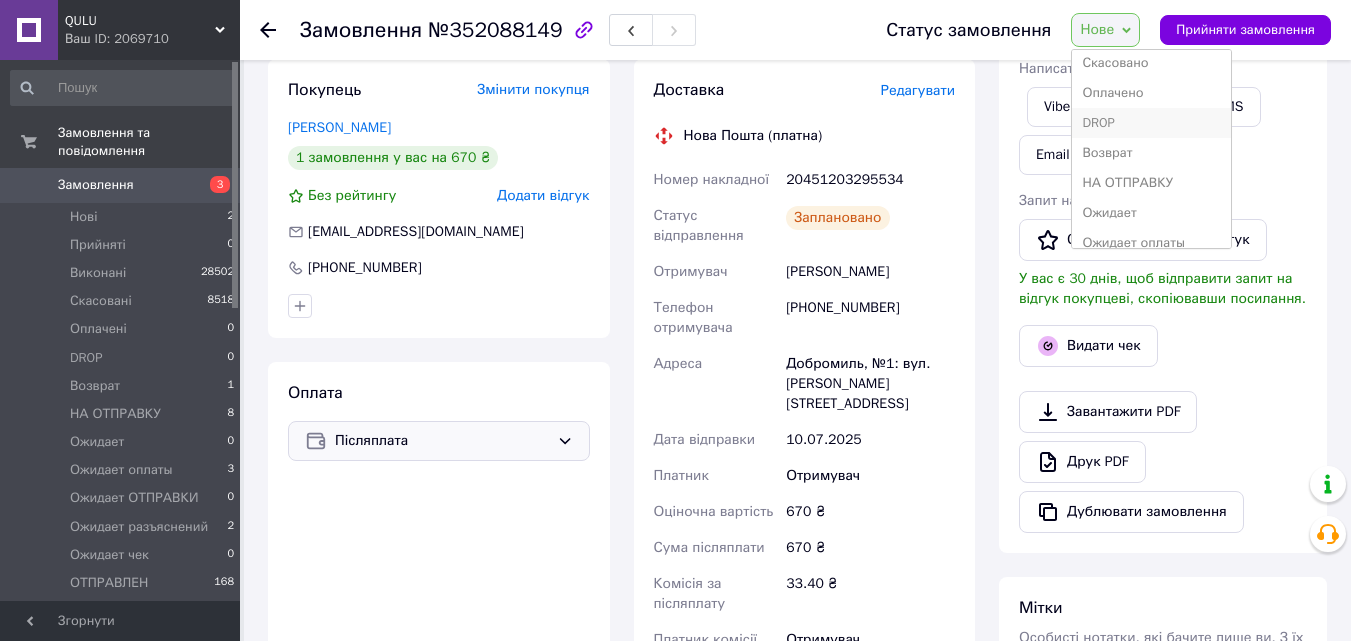click on "DROP" at bounding box center (1151, 123) 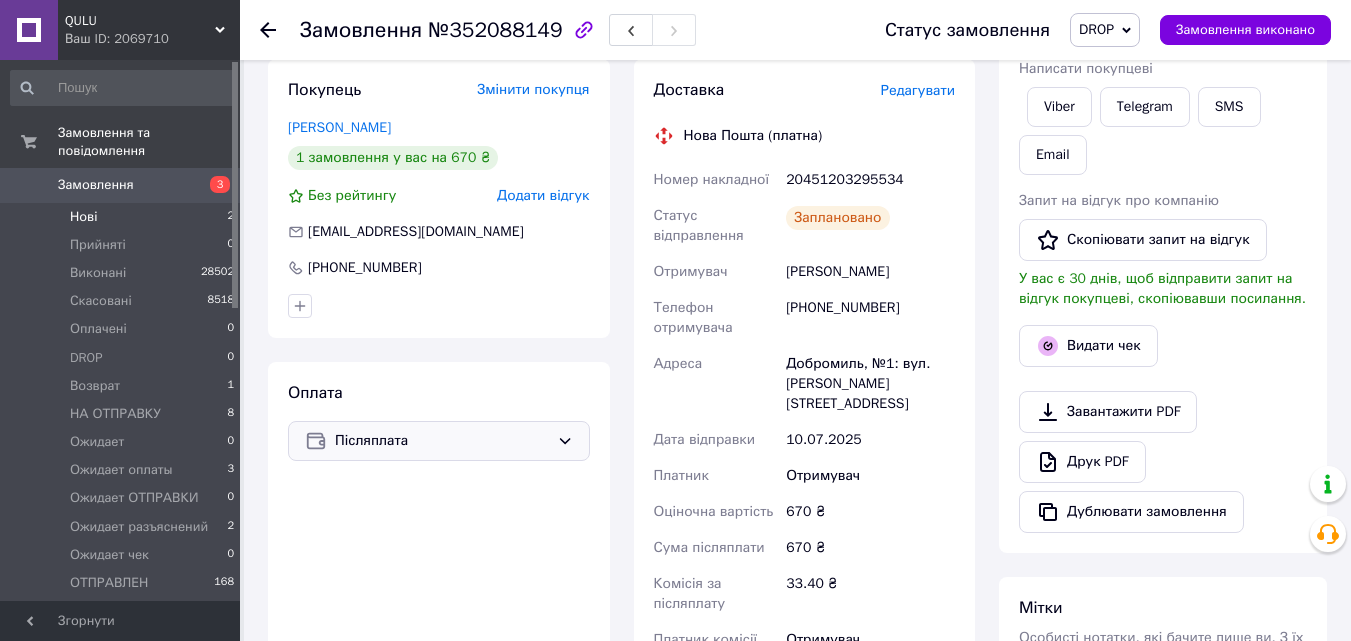 click on "Нові 2" at bounding box center (123, 217) 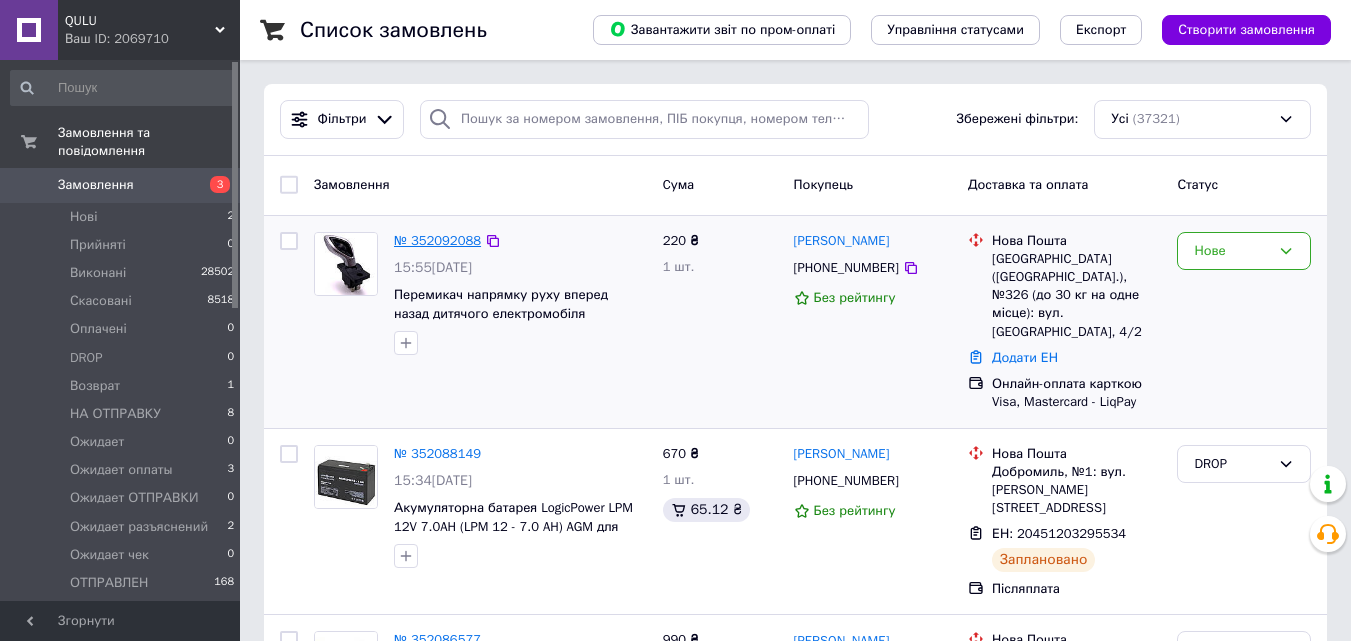 click on "№ 352092088" at bounding box center (437, 240) 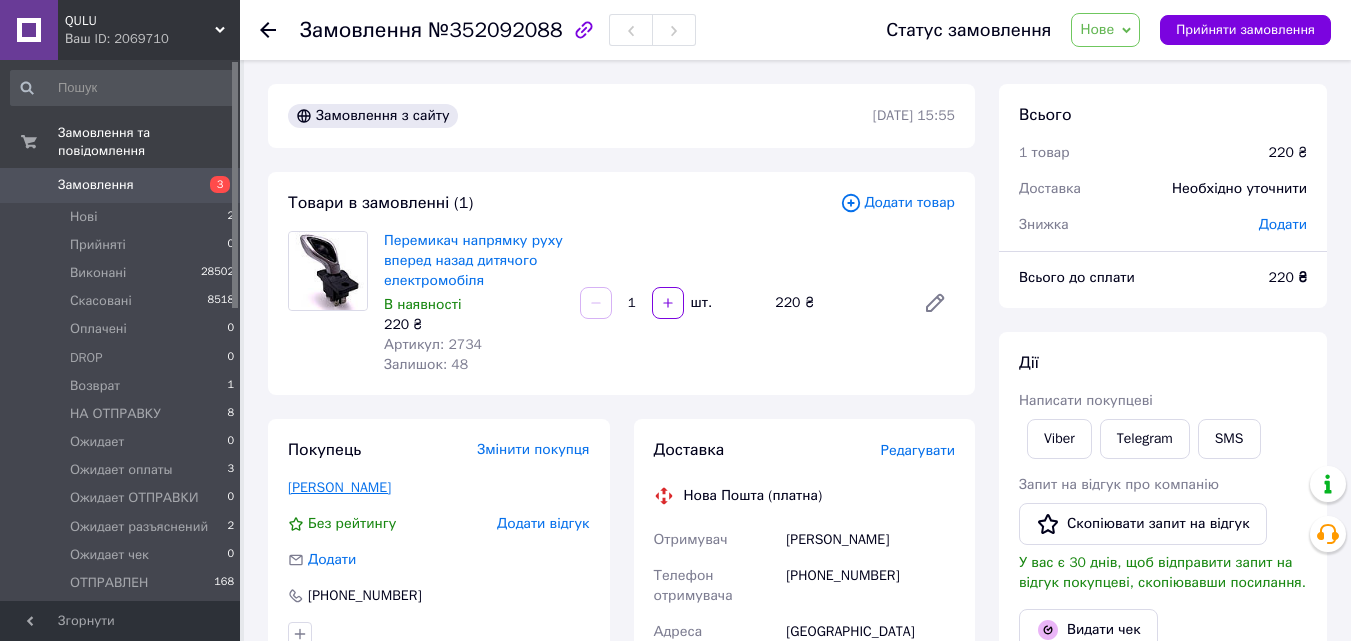 click on "[PERSON_NAME]" at bounding box center [339, 487] 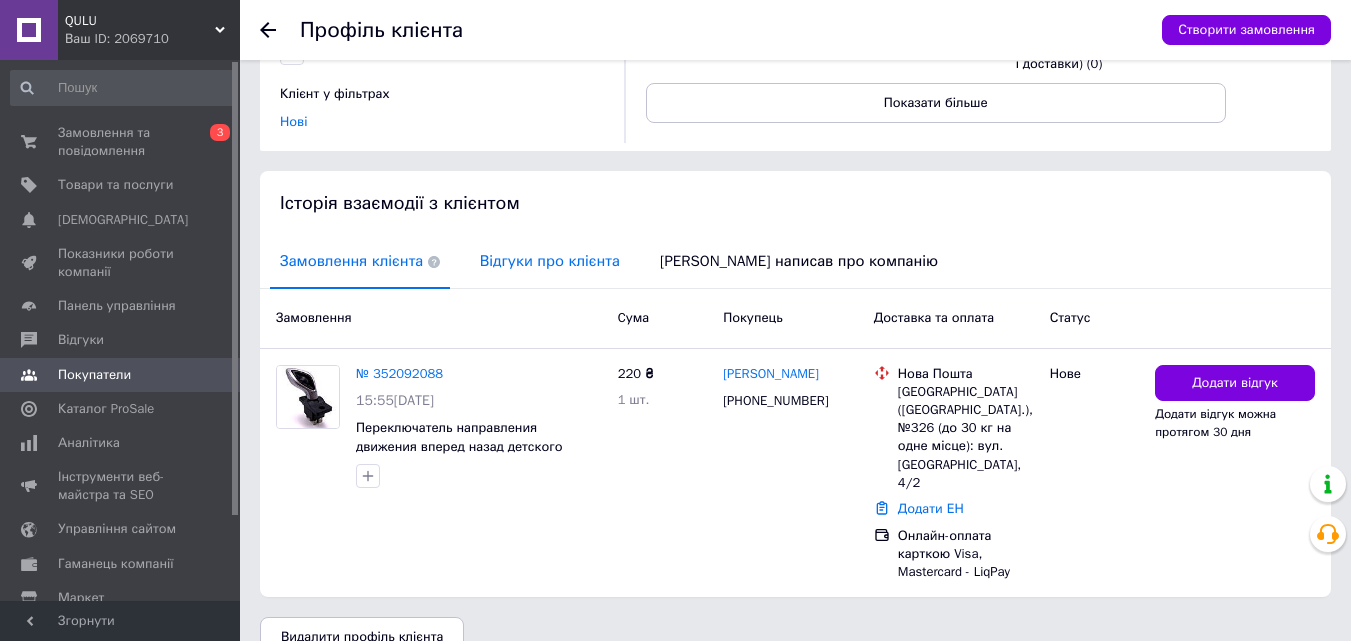 click on "Відгуки про клієнта" at bounding box center [550, 261] 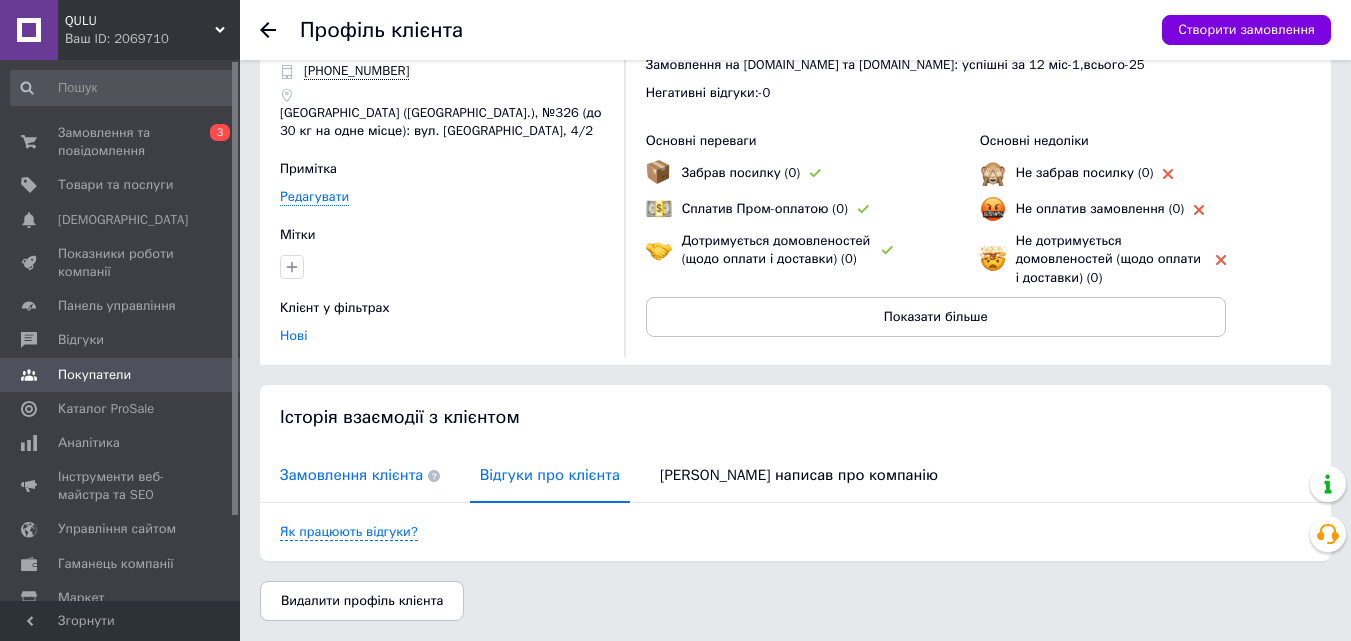 click on "Замовлення клієнта" at bounding box center [360, 475] 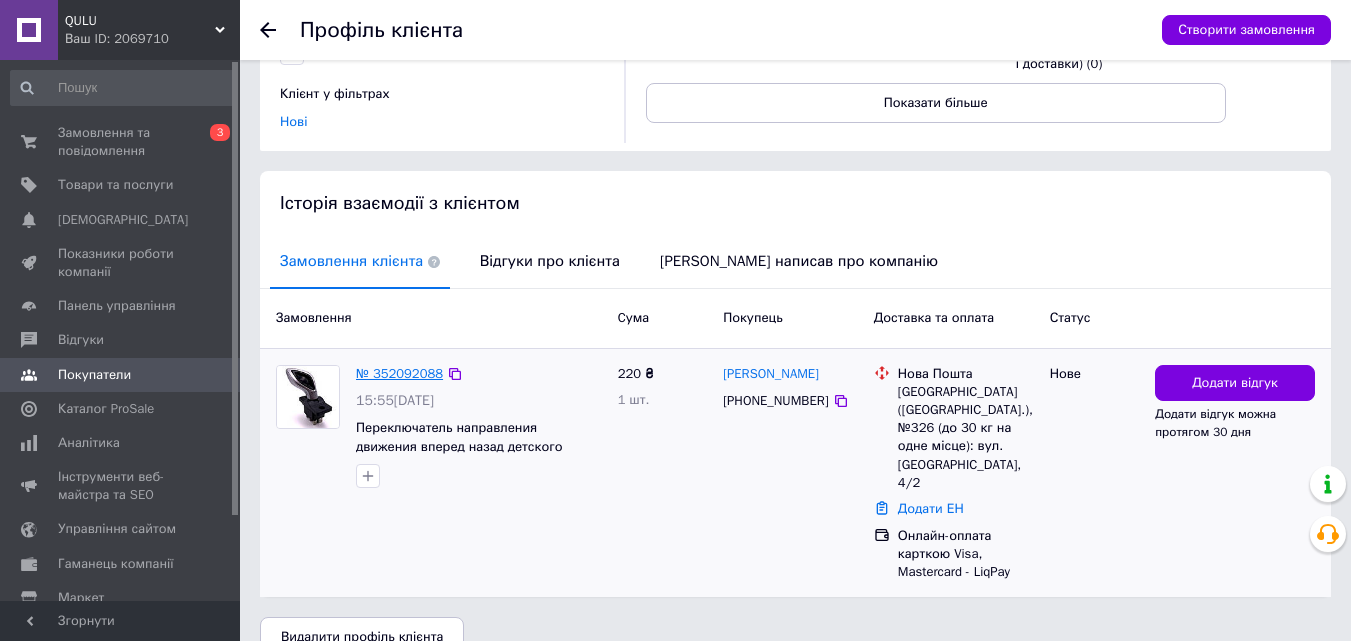 click on "№ 352092088" at bounding box center [399, 373] 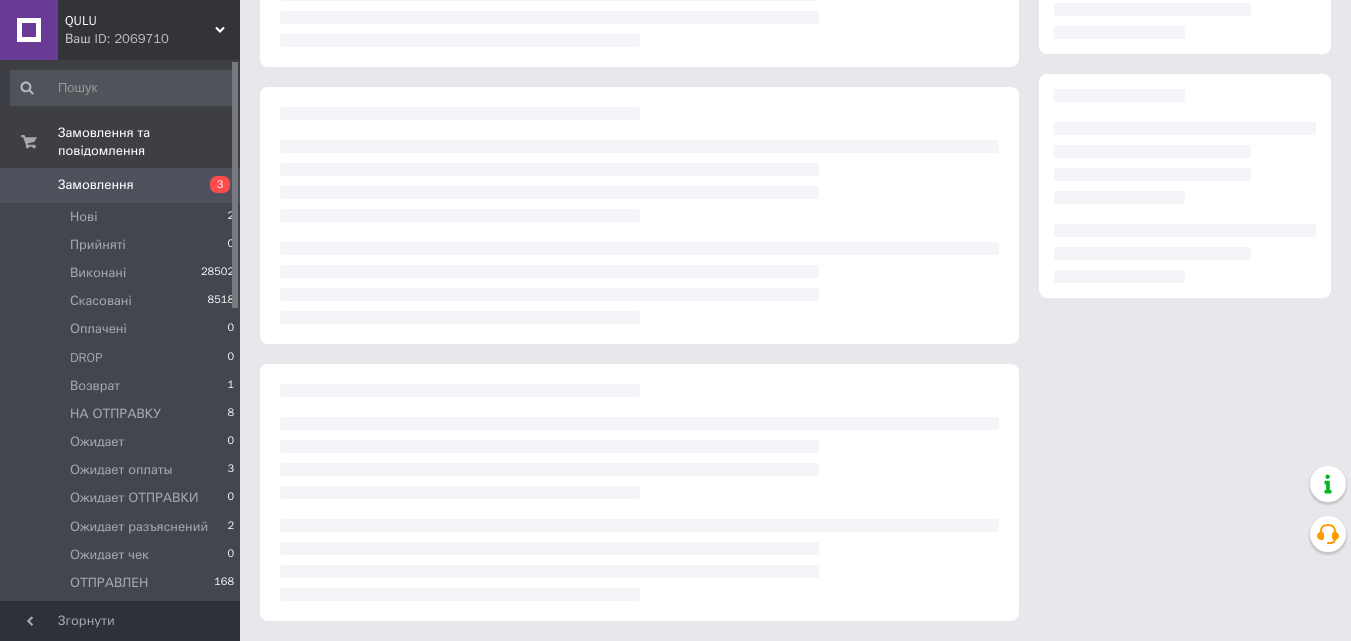 scroll, scrollTop: 0, scrollLeft: 0, axis: both 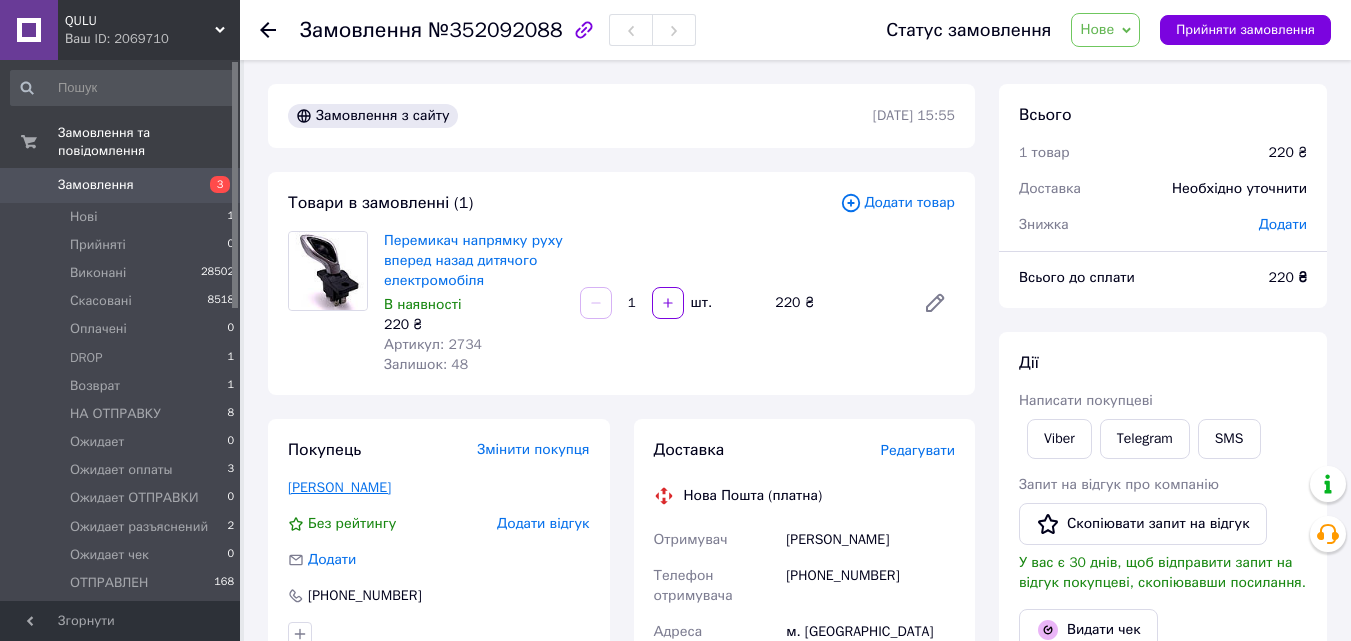 click on "[PERSON_NAME]" at bounding box center (339, 487) 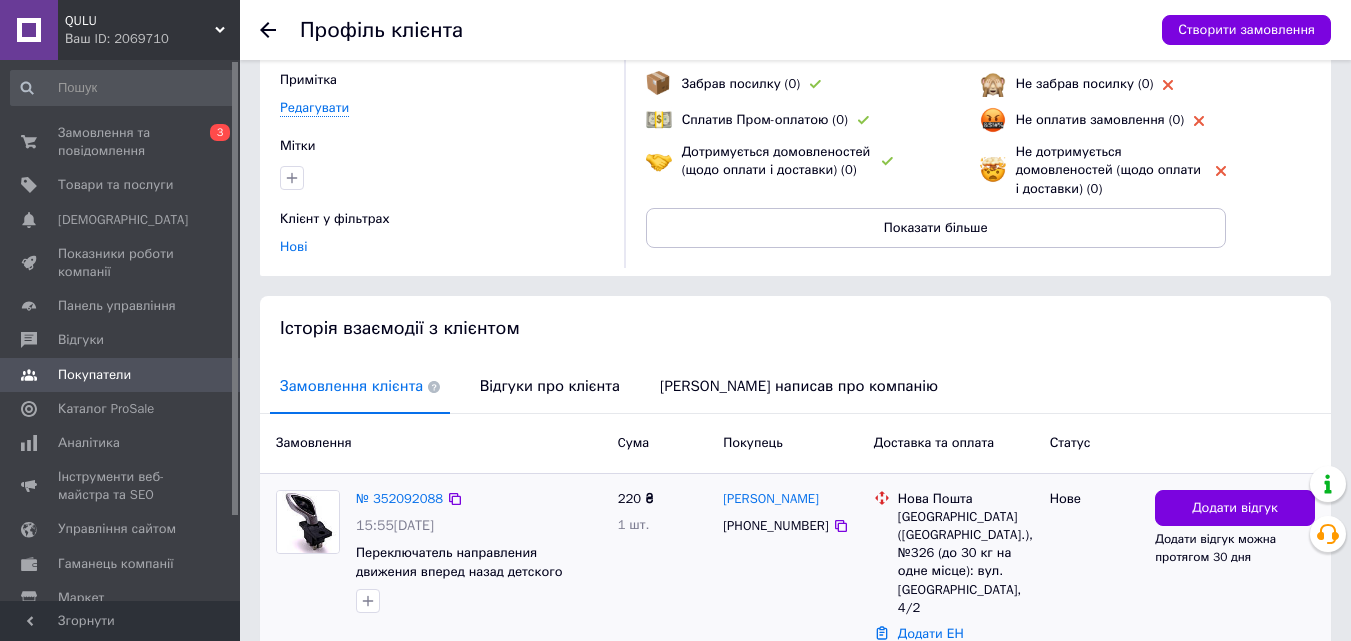 scroll, scrollTop: 292, scrollLeft: 0, axis: vertical 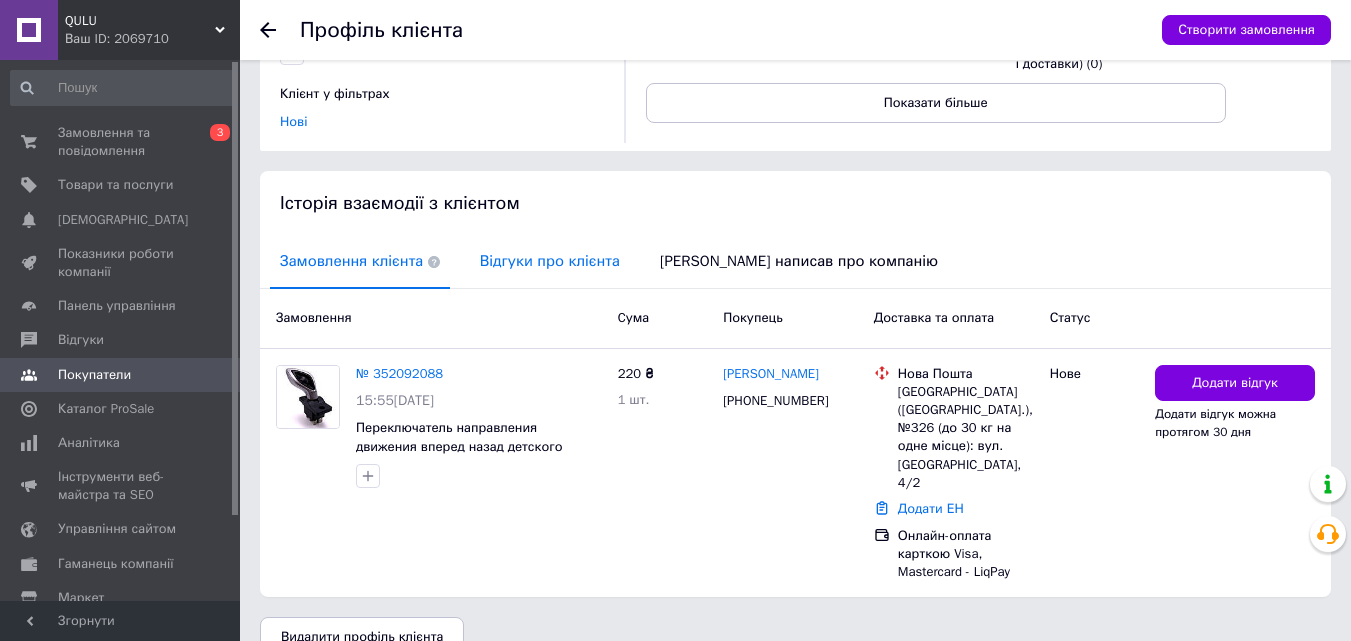click on "Відгуки про клієнта" at bounding box center [550, 261] 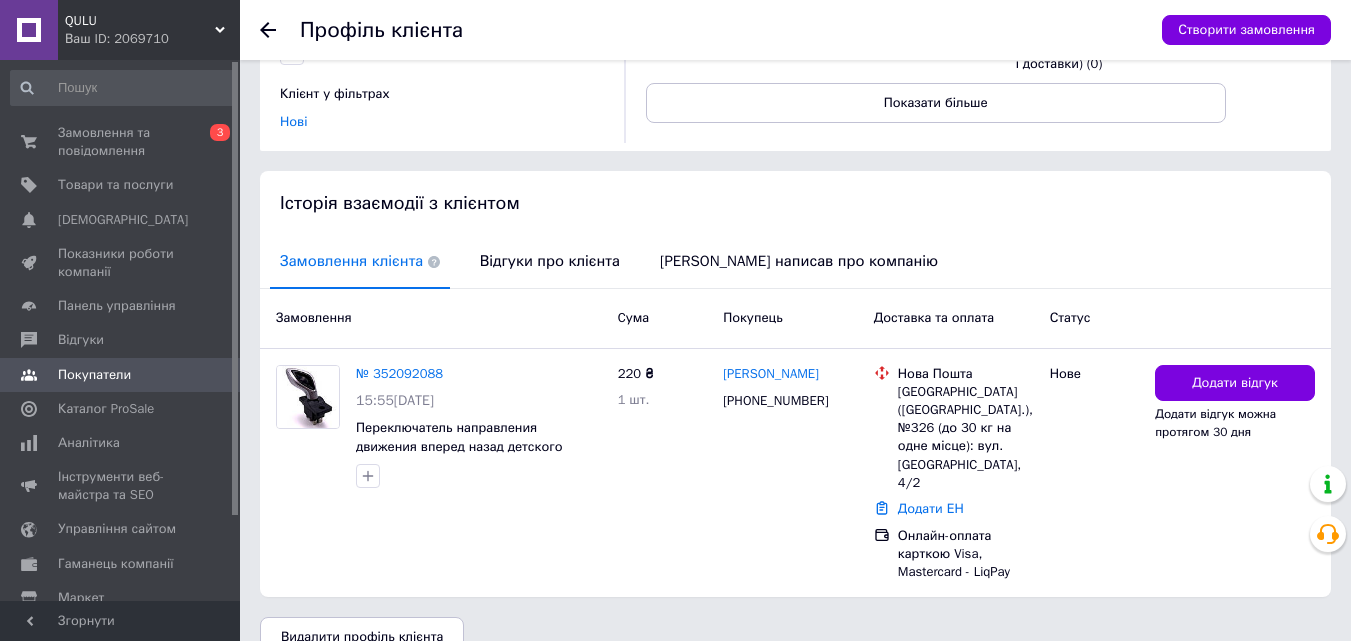 scroll, scrollTop: 78, scrollLeft: 0, axis: vertical 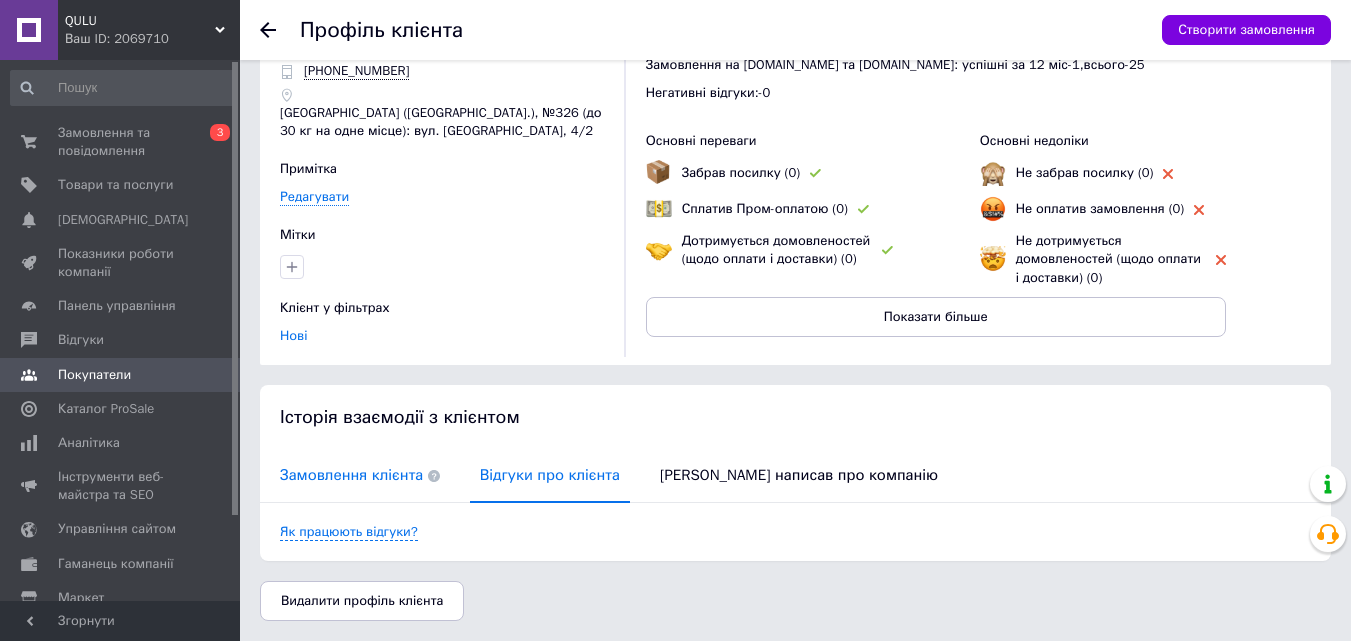 click on "Замовлення клієнта" at bounding box center (360, 475) 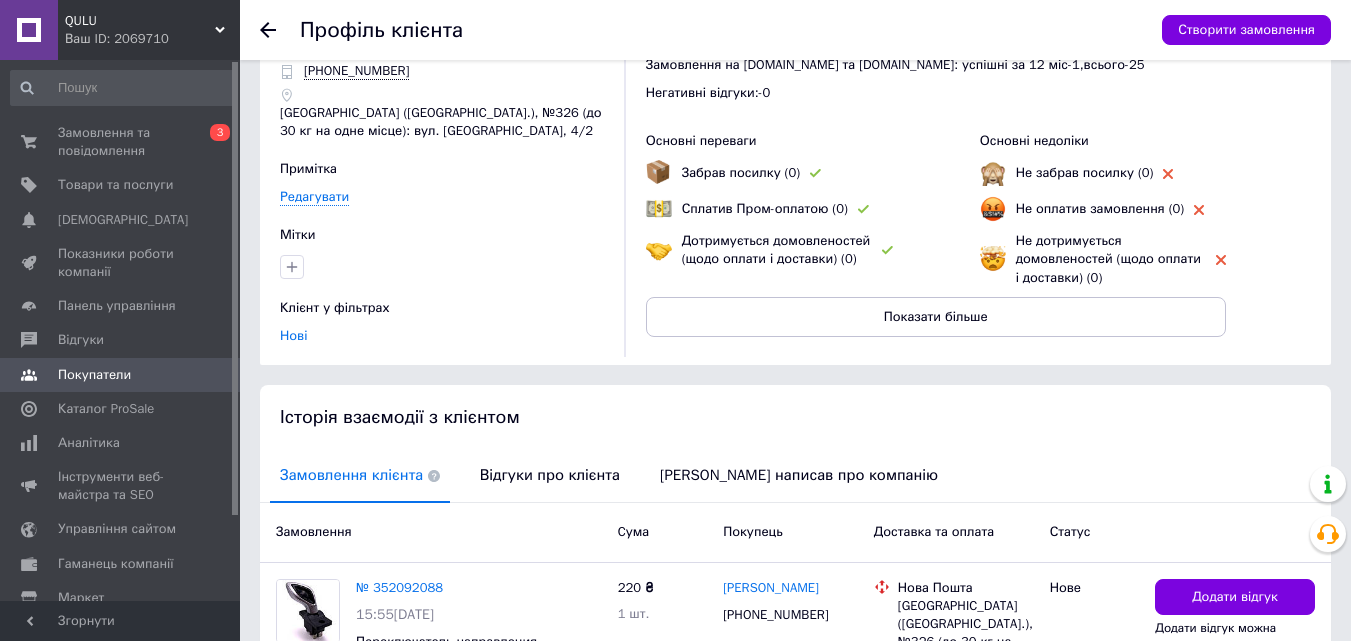 scroll, scrollTop: 292, scrollLeft: 0, axis: vertical 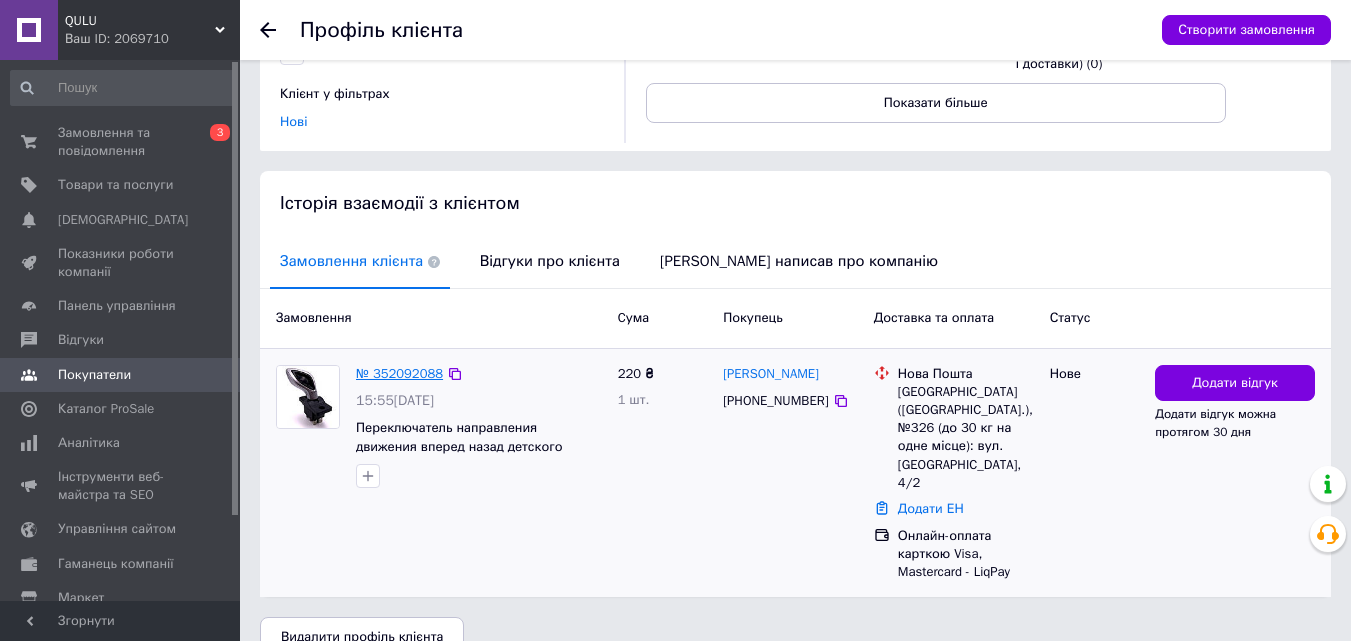 click on "№ 352092088" at bounding box center (399, 373) 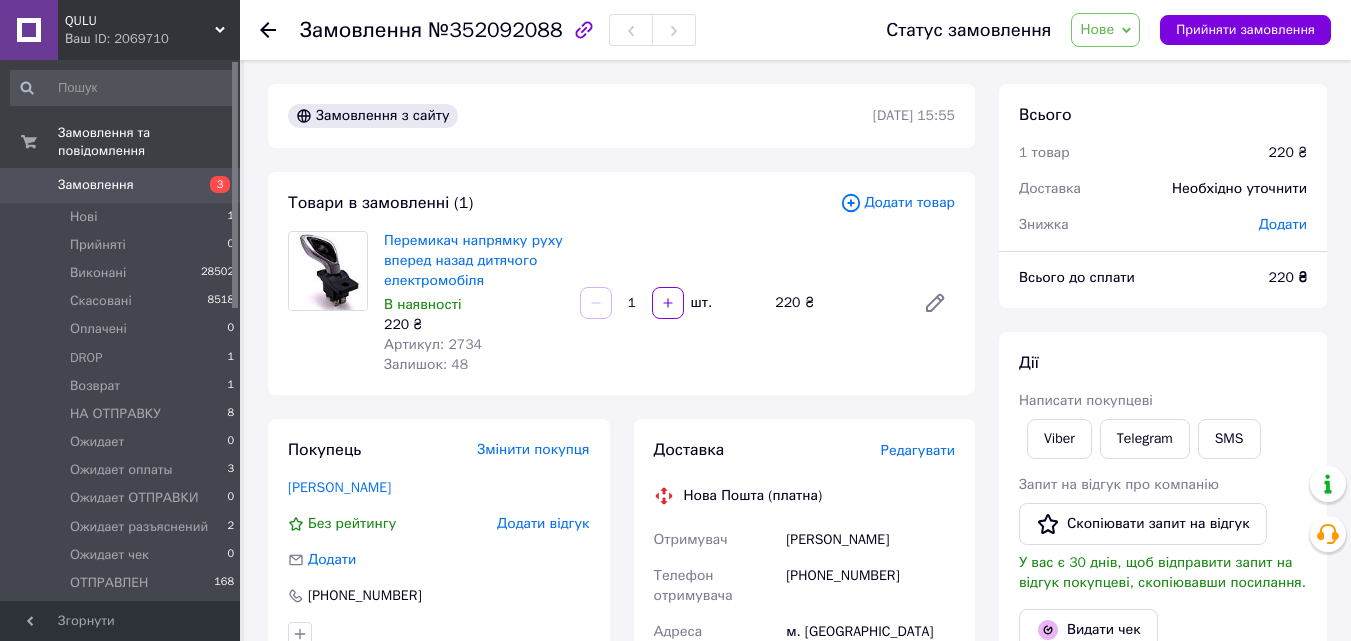 click on "Товари в замовленні (1) Додати товар Перемикач напрямку руху вперед назад дитячого електромобіля В наявності 220 ₴ Артикул: 2734 Залишок: 48 1   шт. 220 ₴" at bounding box center (621, 283) 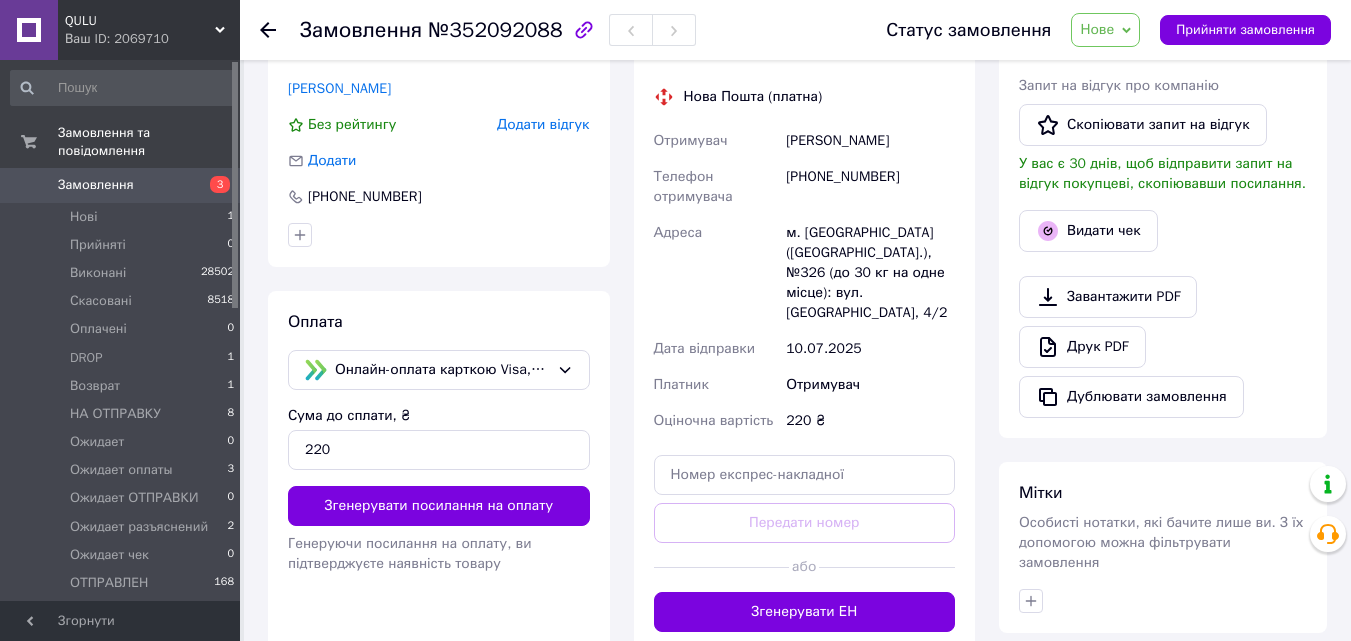 scroll, scrollTop: 400, scrollLeft: 0, axis: vertical 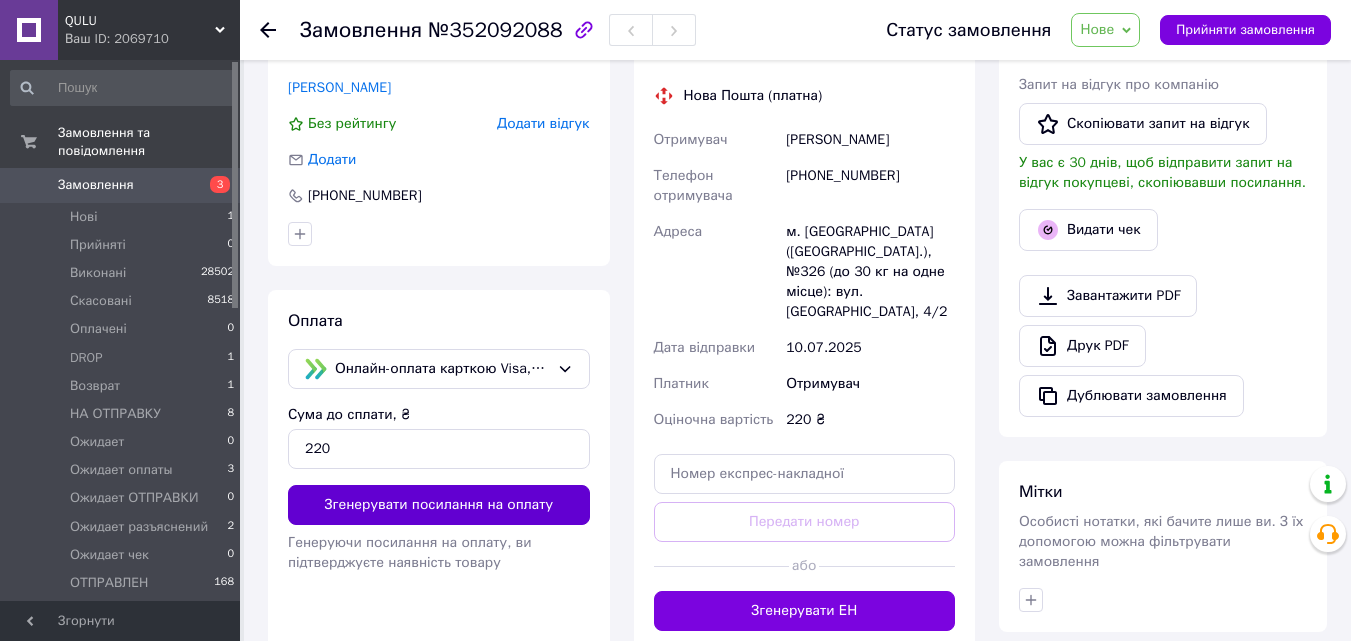 click on "Згенерувати посилання на оплату" at bounding box center (439, 505) 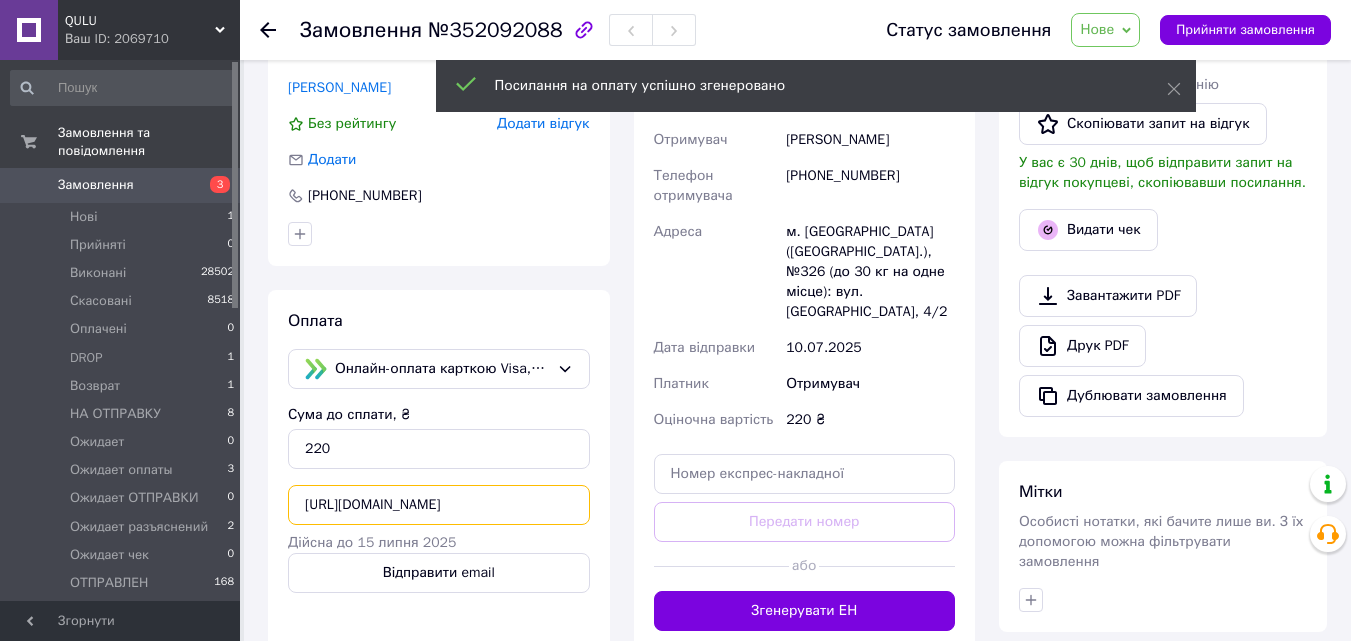 click on "[URL][DOMAIN_NAME]" at bounding box center [439, 505] 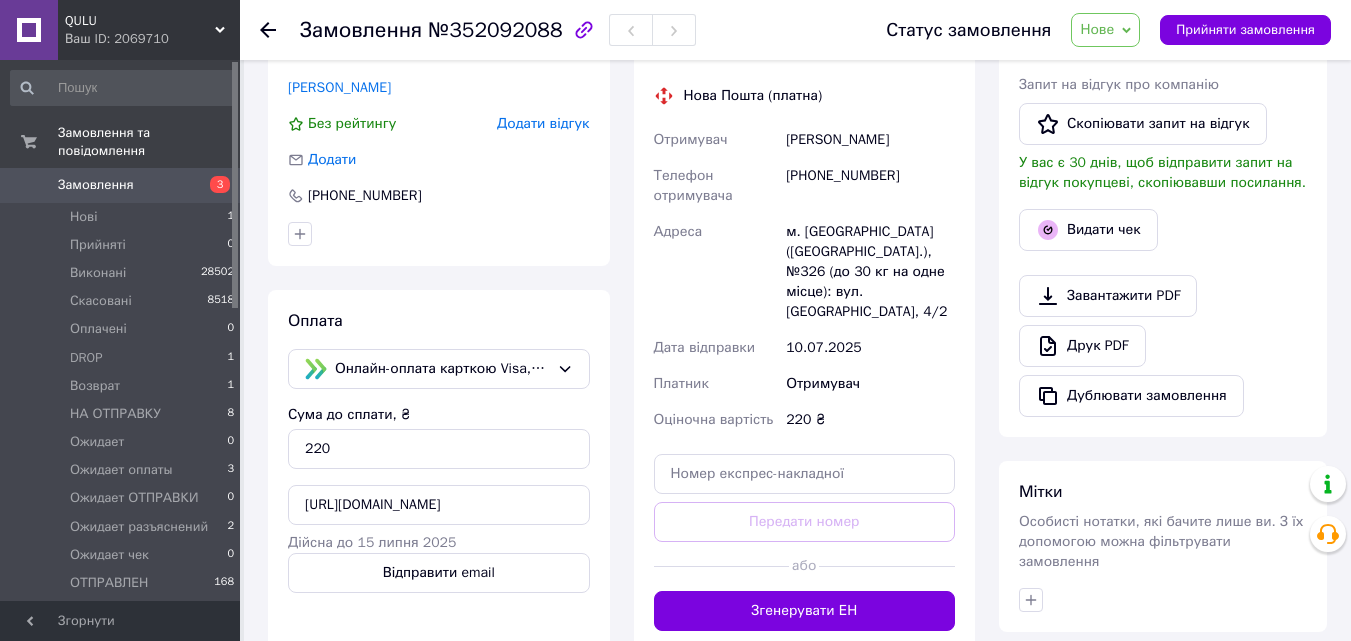 click on "Отримувач" at bounding box center [870, 384] 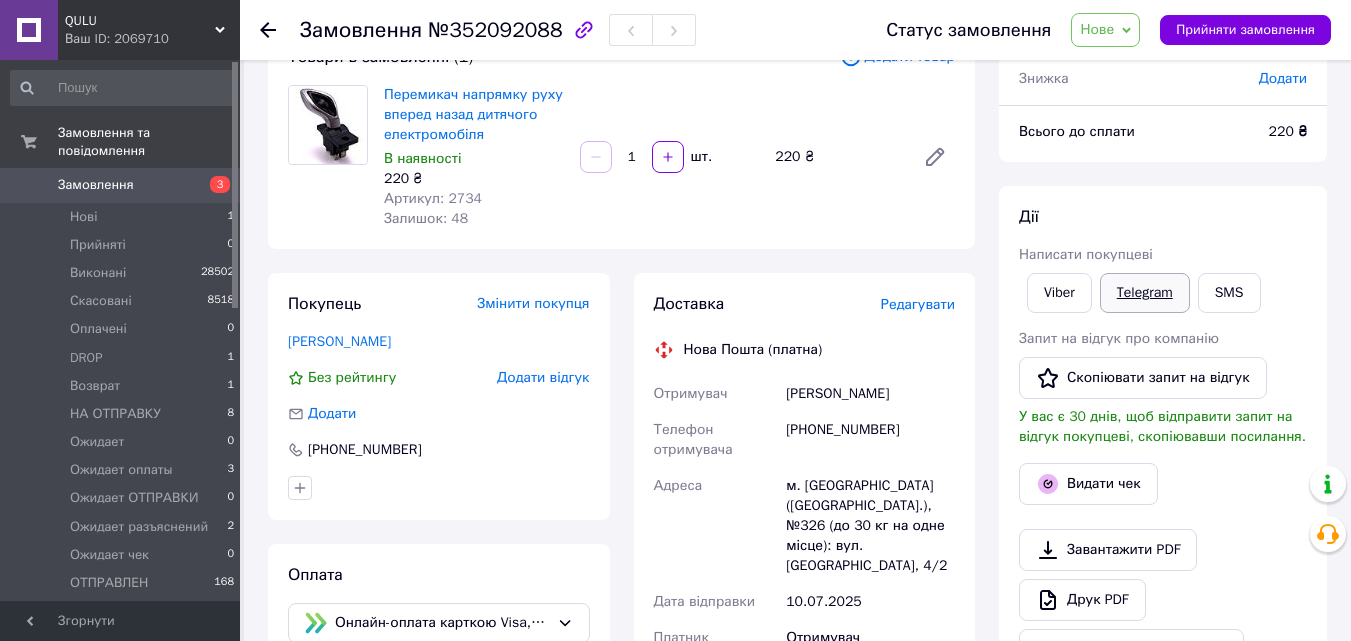 scroll, scrollTop: 133, scrollLeft: 0, axis: vertical 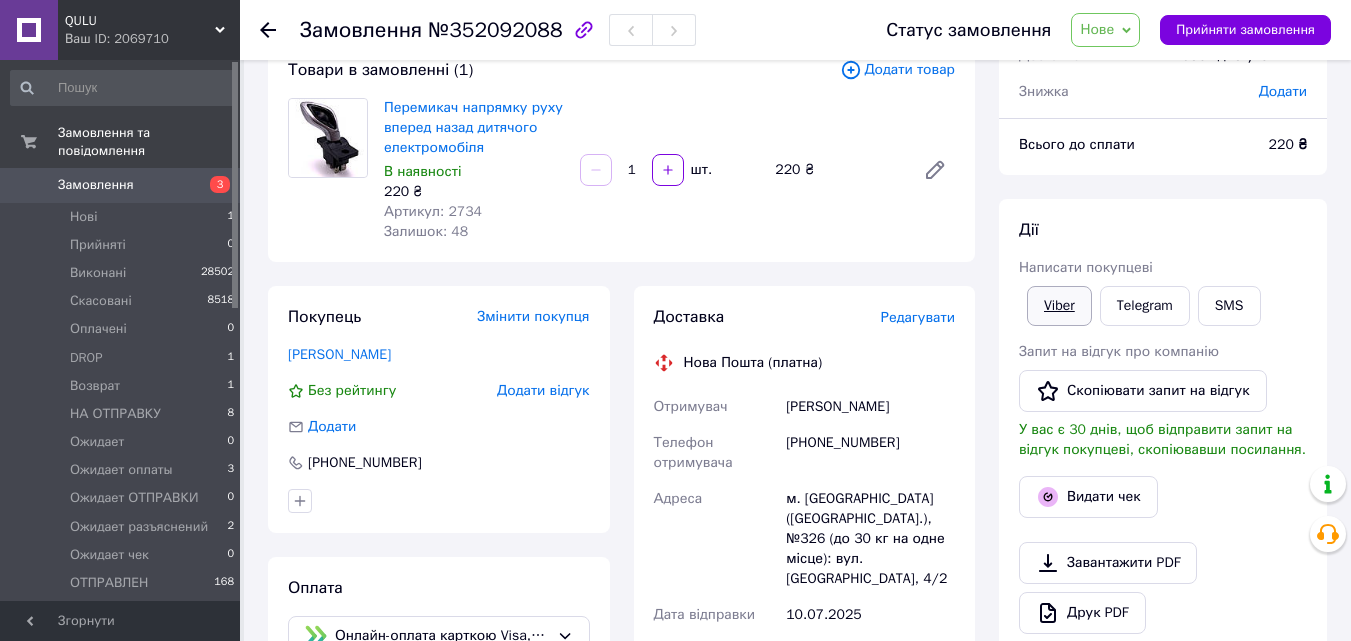 click on "Viber" at bounding box center [1059, 306] 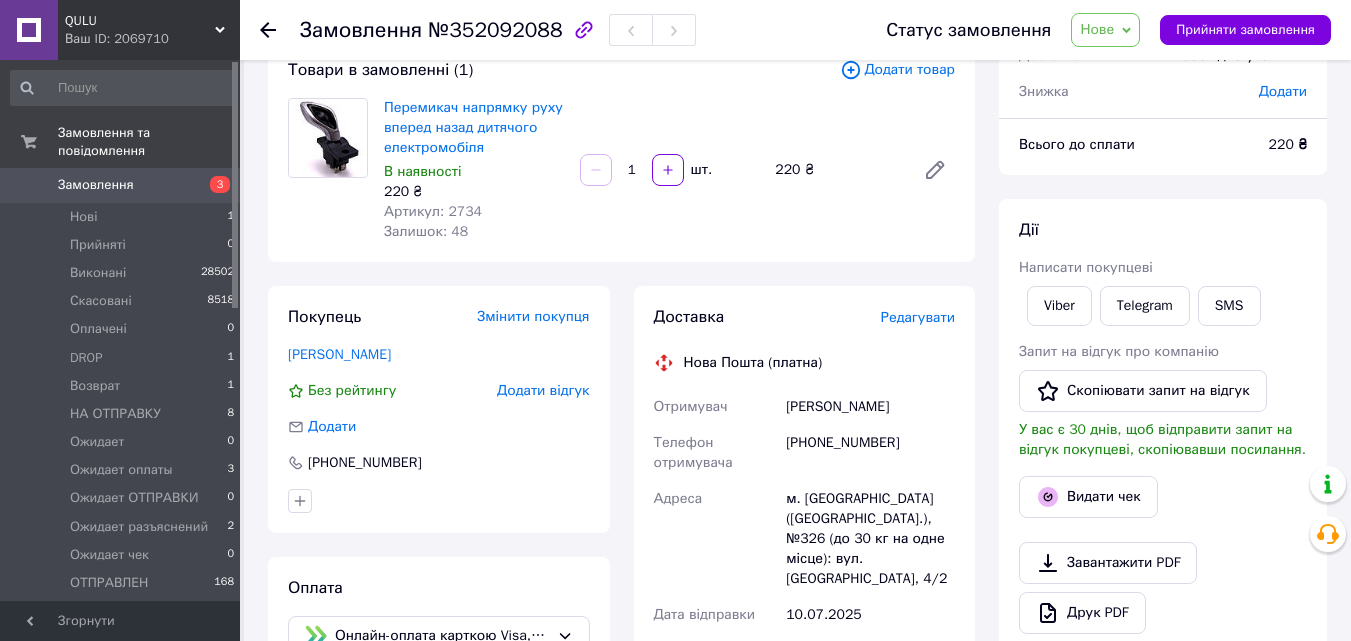 click on "Нове" at bounding box center (1097, 29) 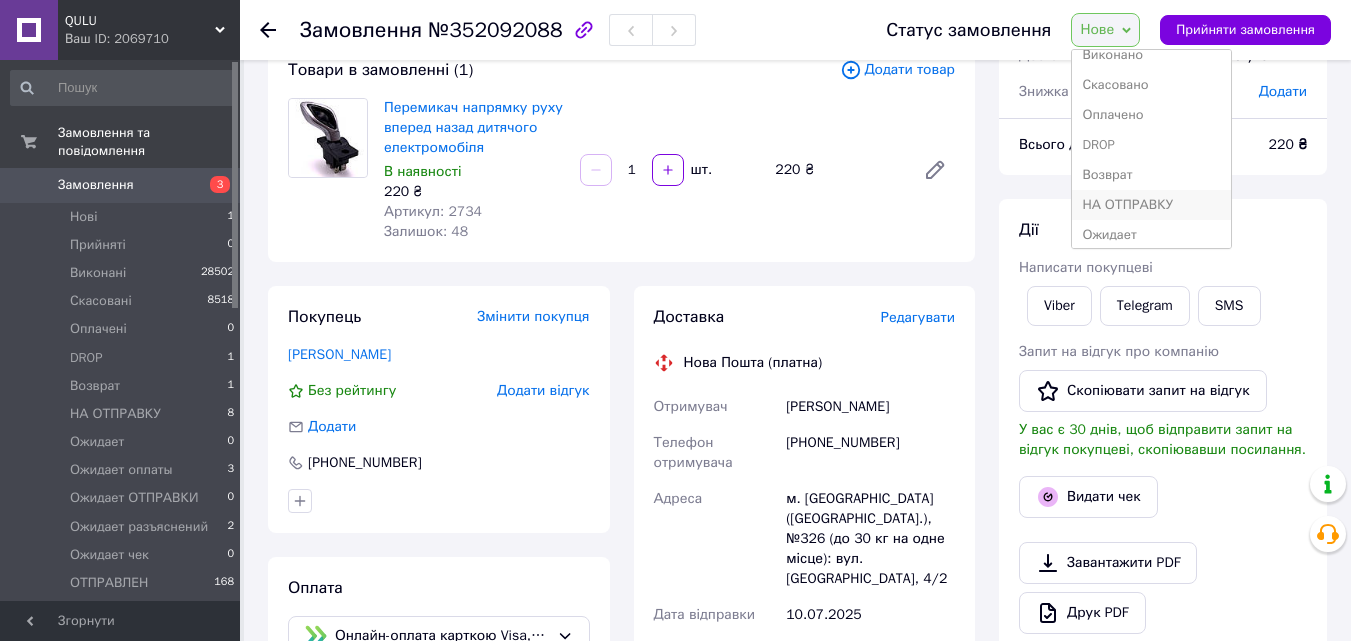 scroll, scrollTop: 67, scrollLeft: 0, axis: vertical 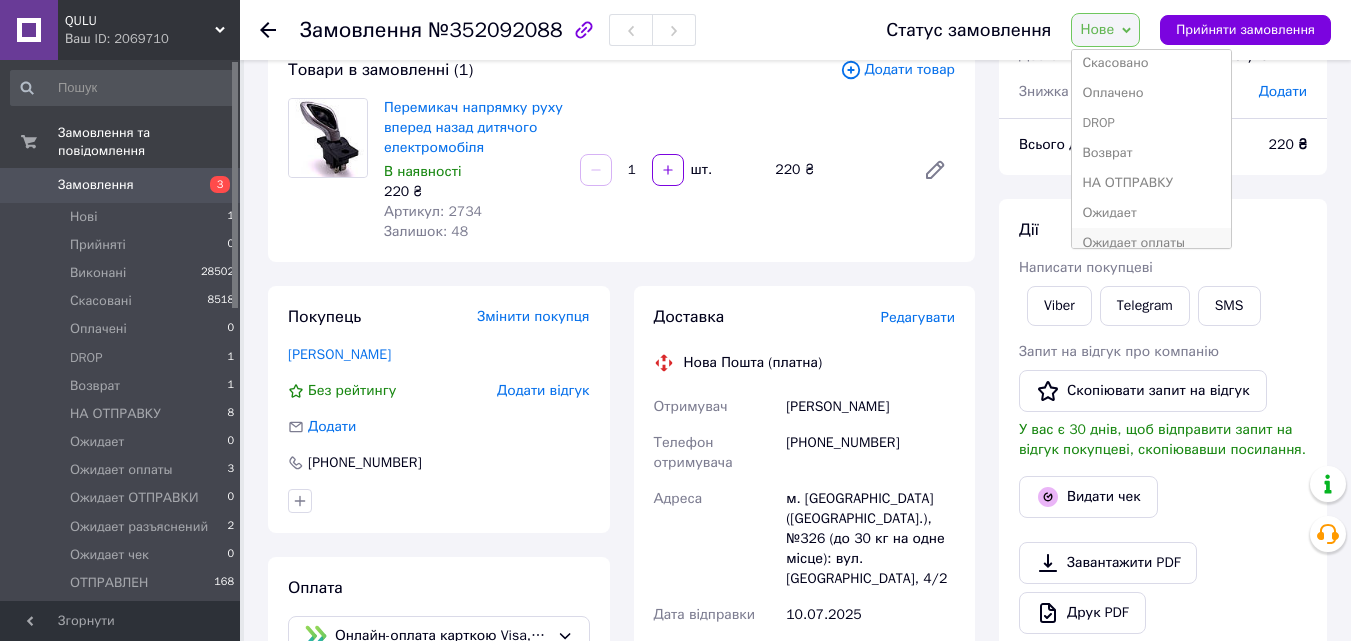 click on "Ожидает оплаты" at bounding box center (1151, 243) 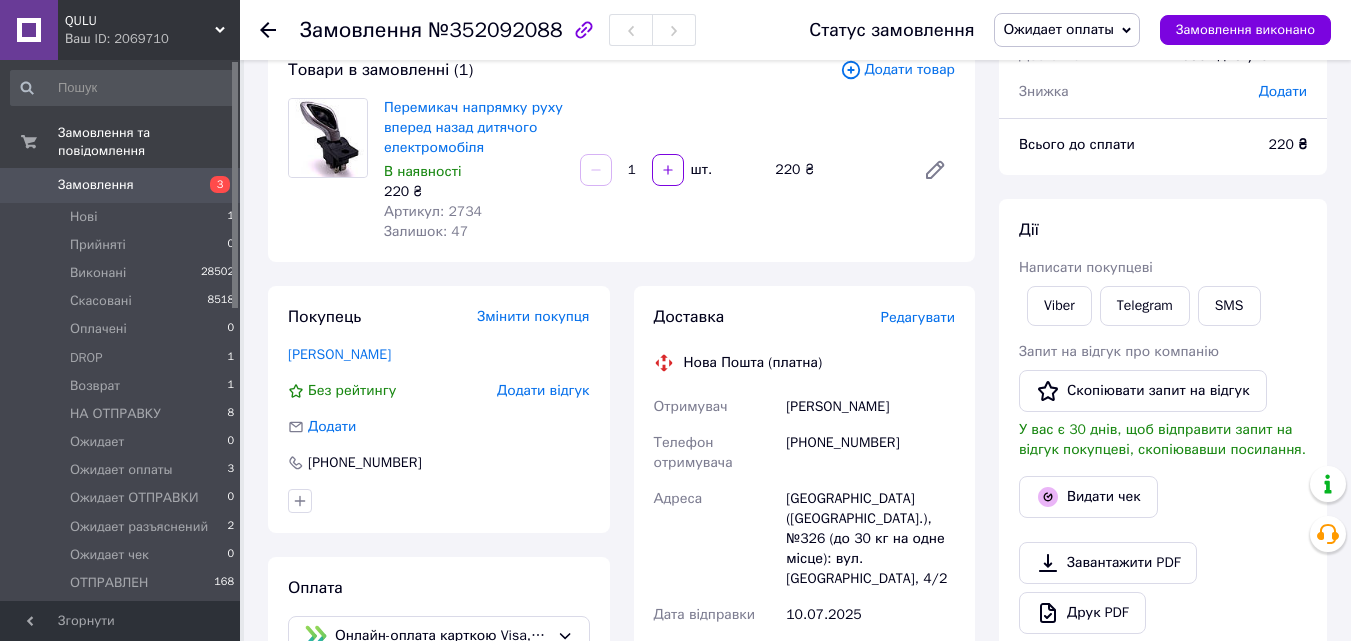 click on "Замовлення" at bounding box center (96, 185) 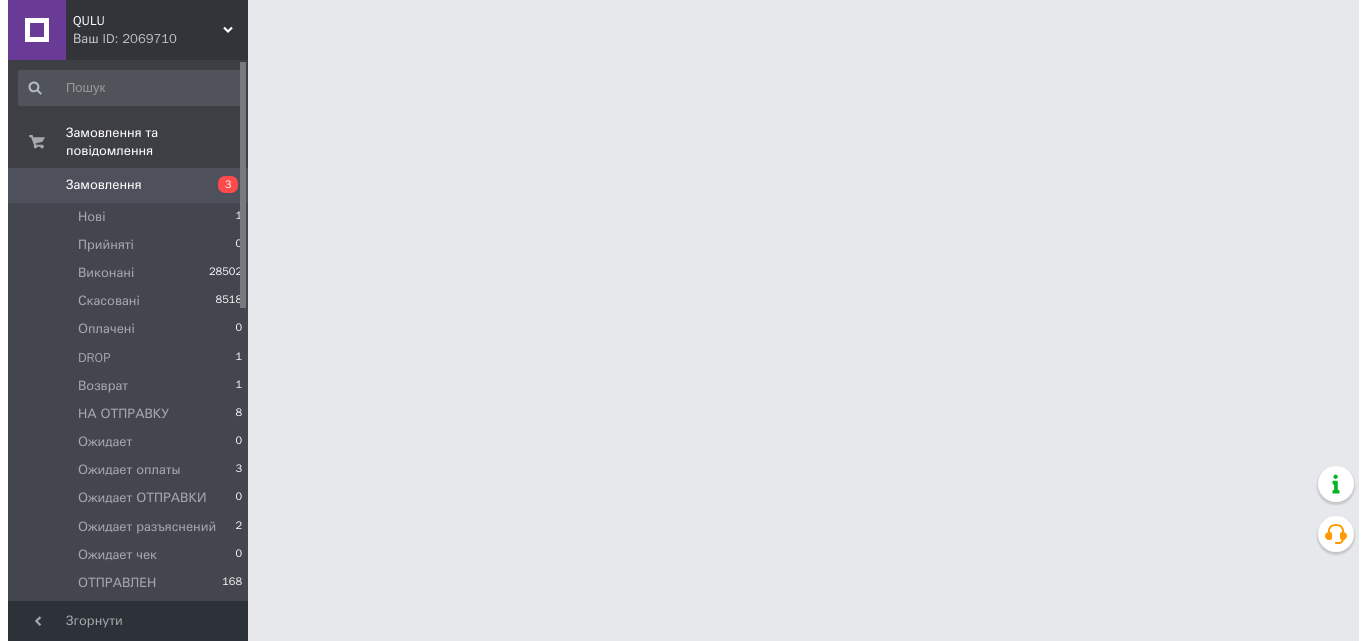 scroll, scrollTop: 0, scrollLeft: 0, axis: both 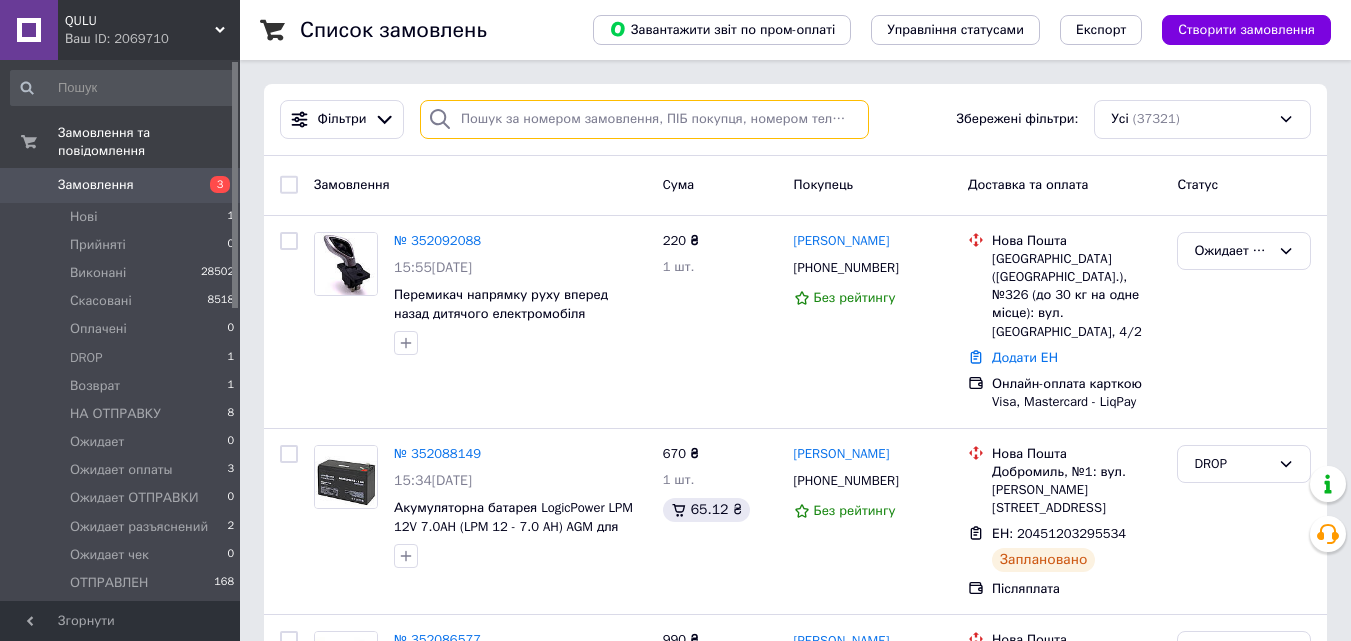 click at bounding box center (644, 119) 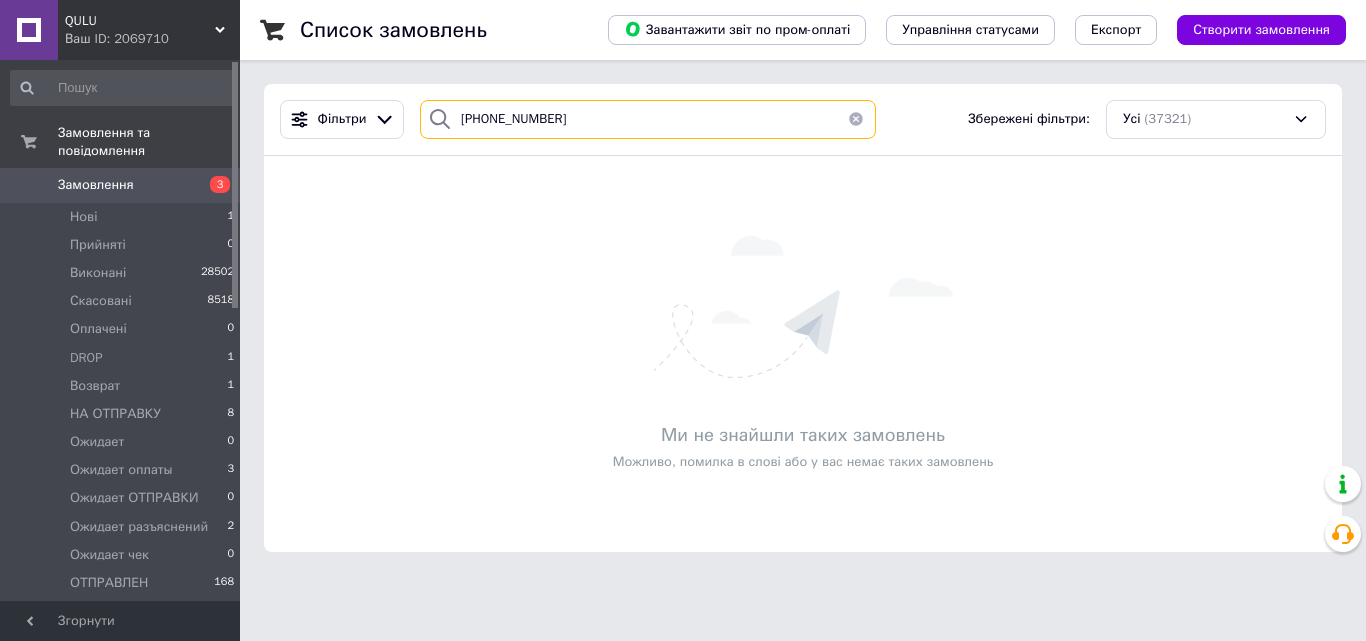type on "[PHONE_NUMBER]" 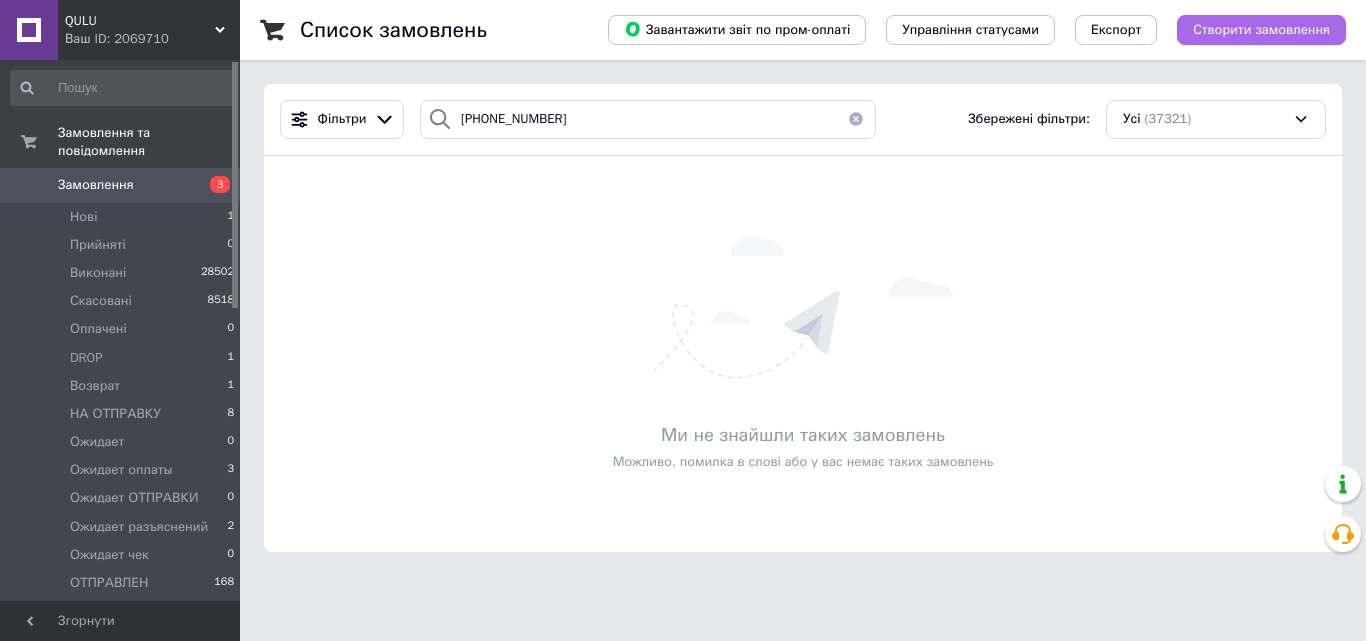 click on "Створити замовлення" at bounding box center [1261, 30] 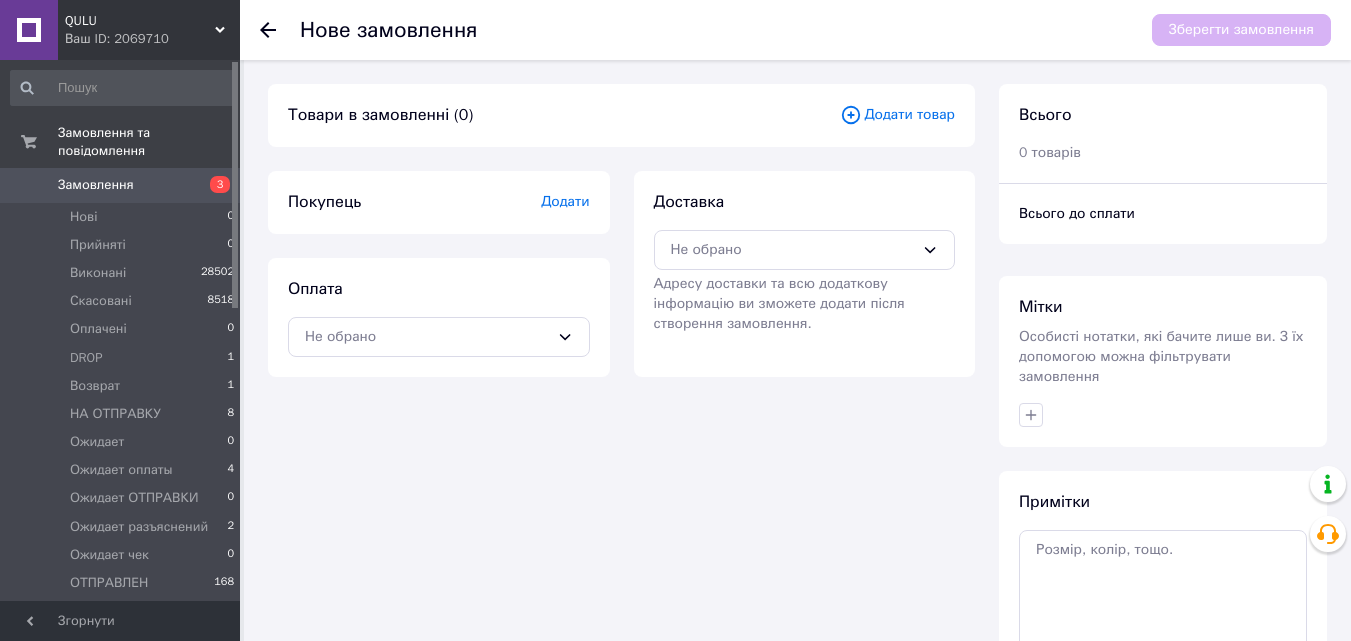 click on "Додати товар" at bounding box center (897, 115) 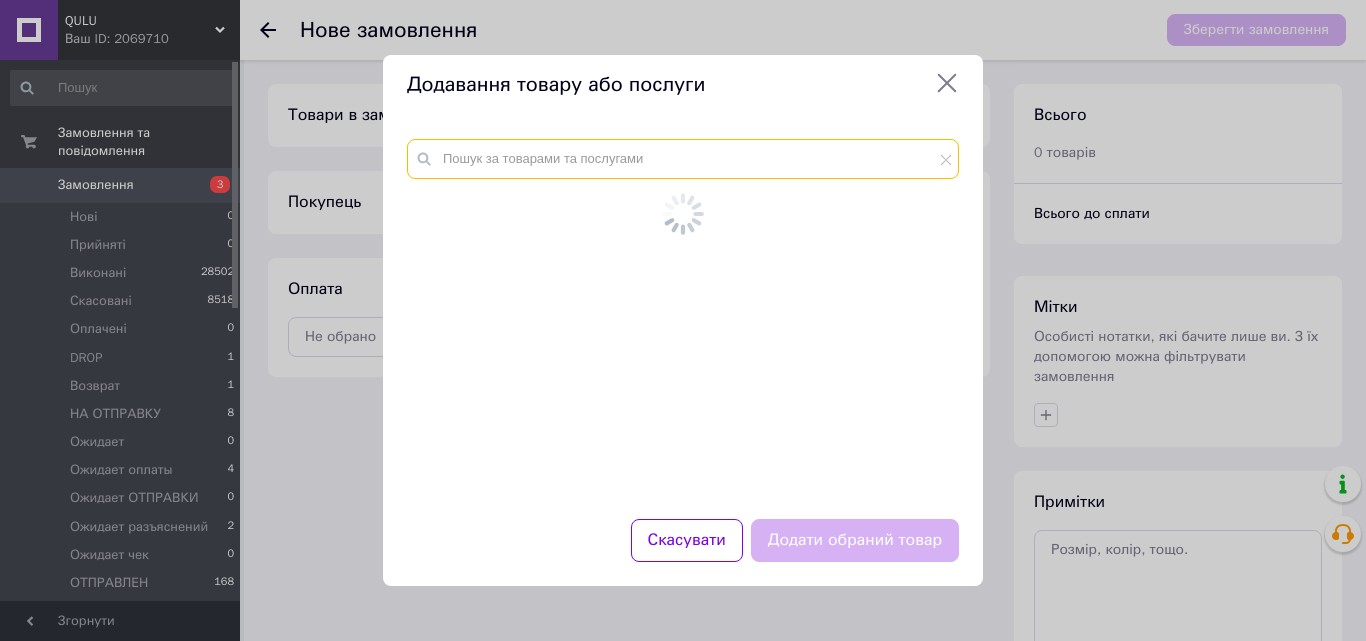 click at bounding box center [683, 159] 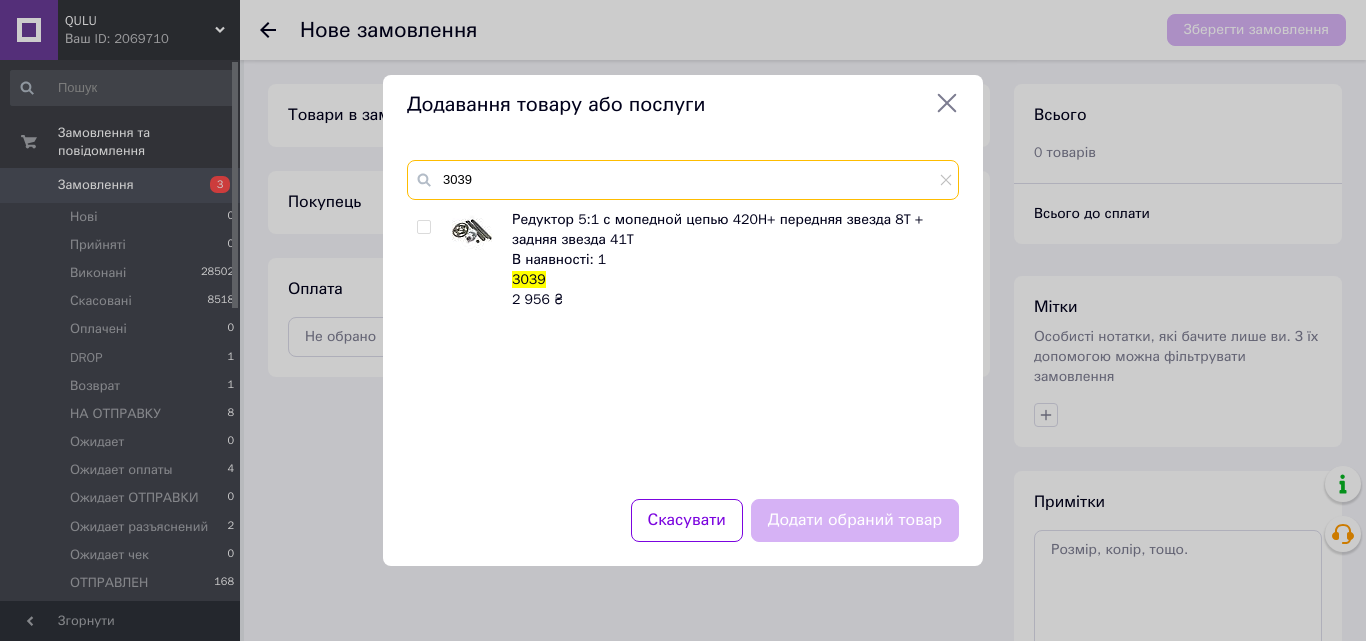 type on "3039" 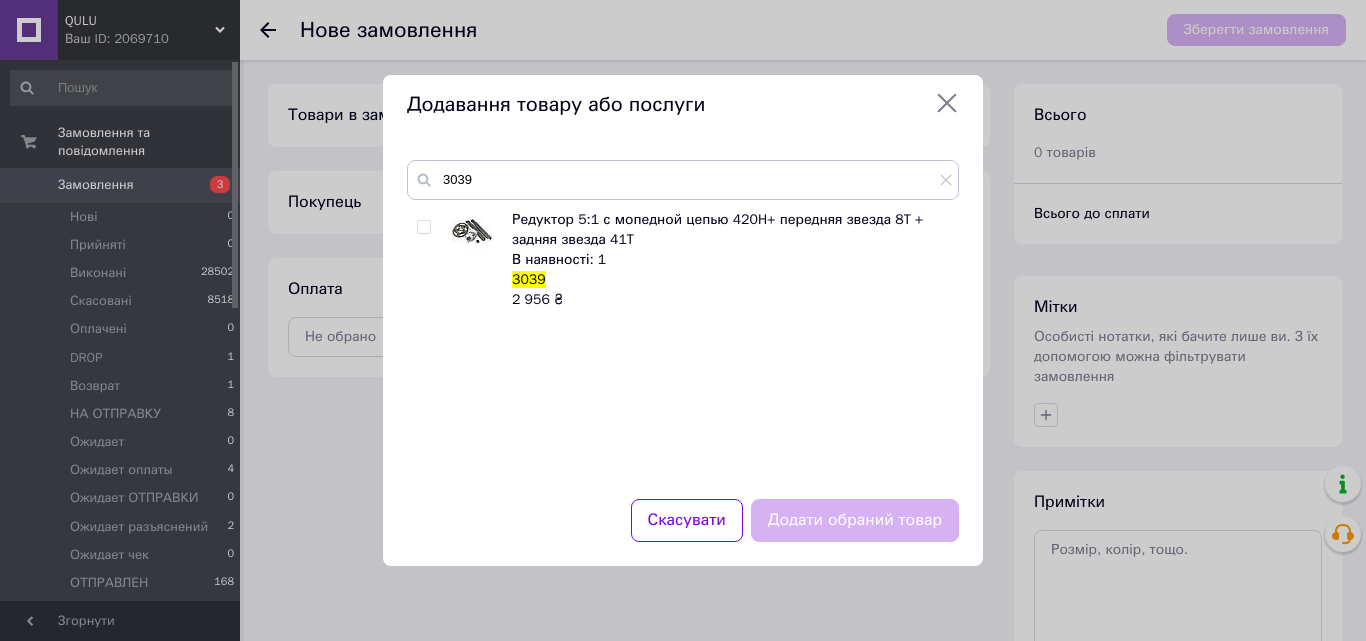 click at bounding box center (423, 227) 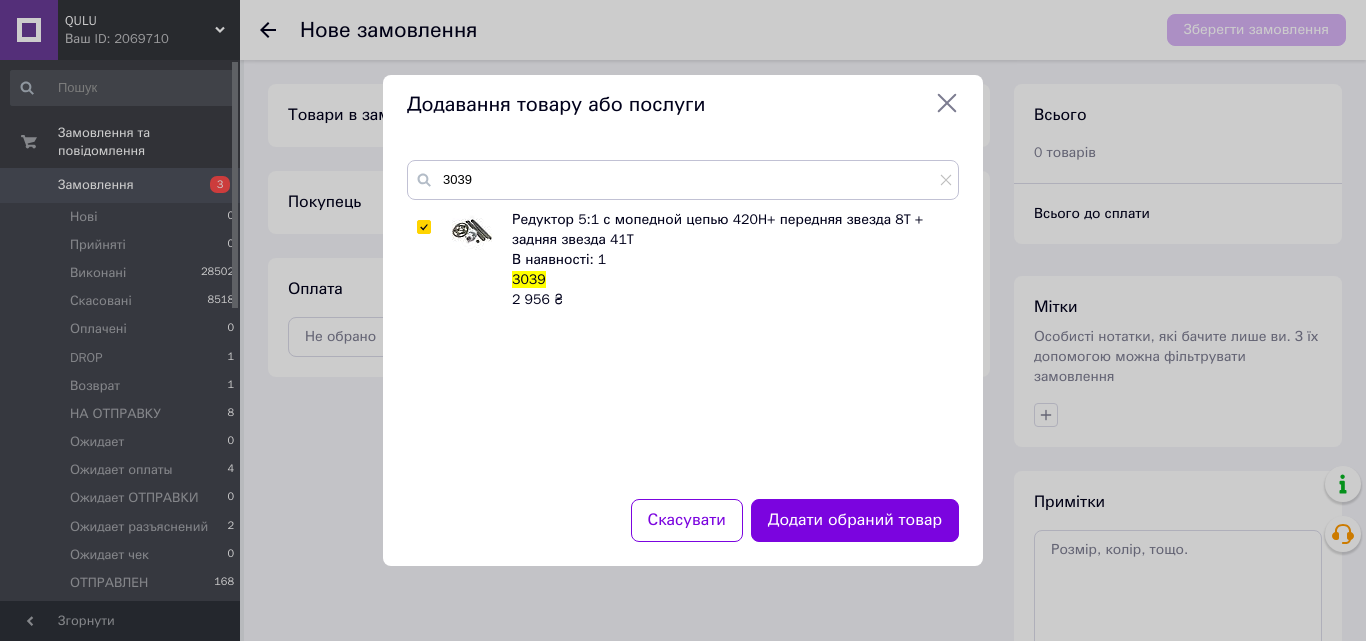click on "Додати обраний товар" at bounding box center [855, 520] 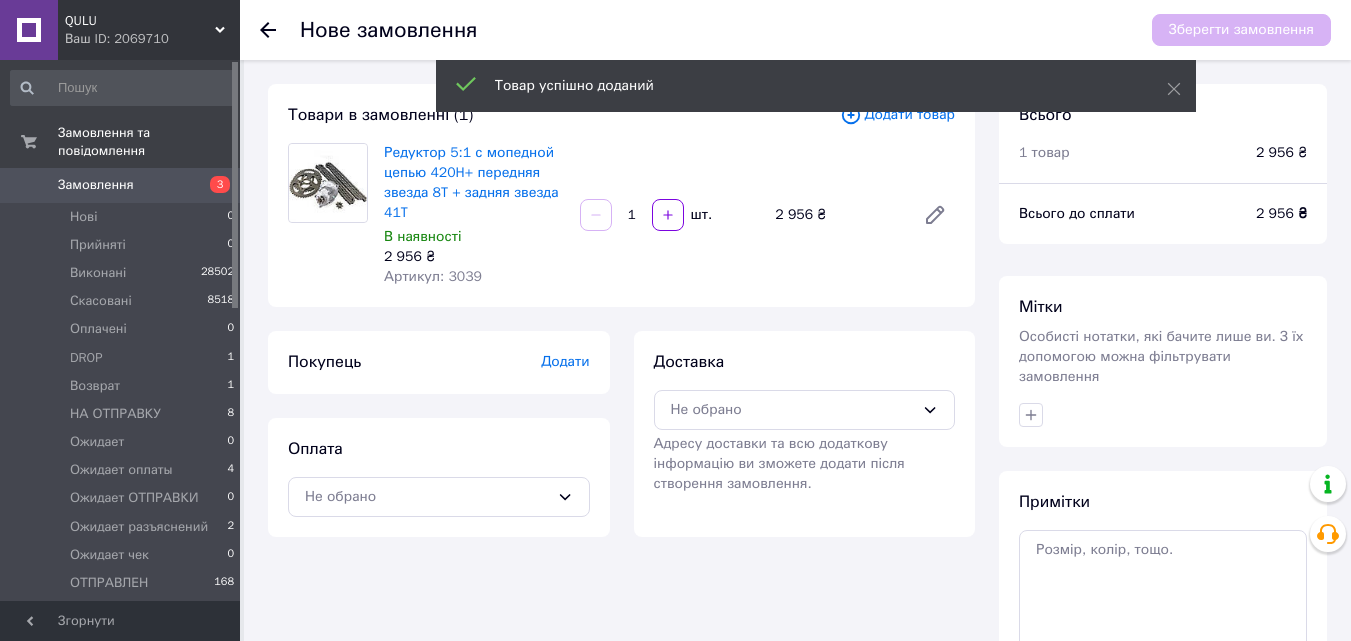 click on "Додати" at bounding box center [565, 361] 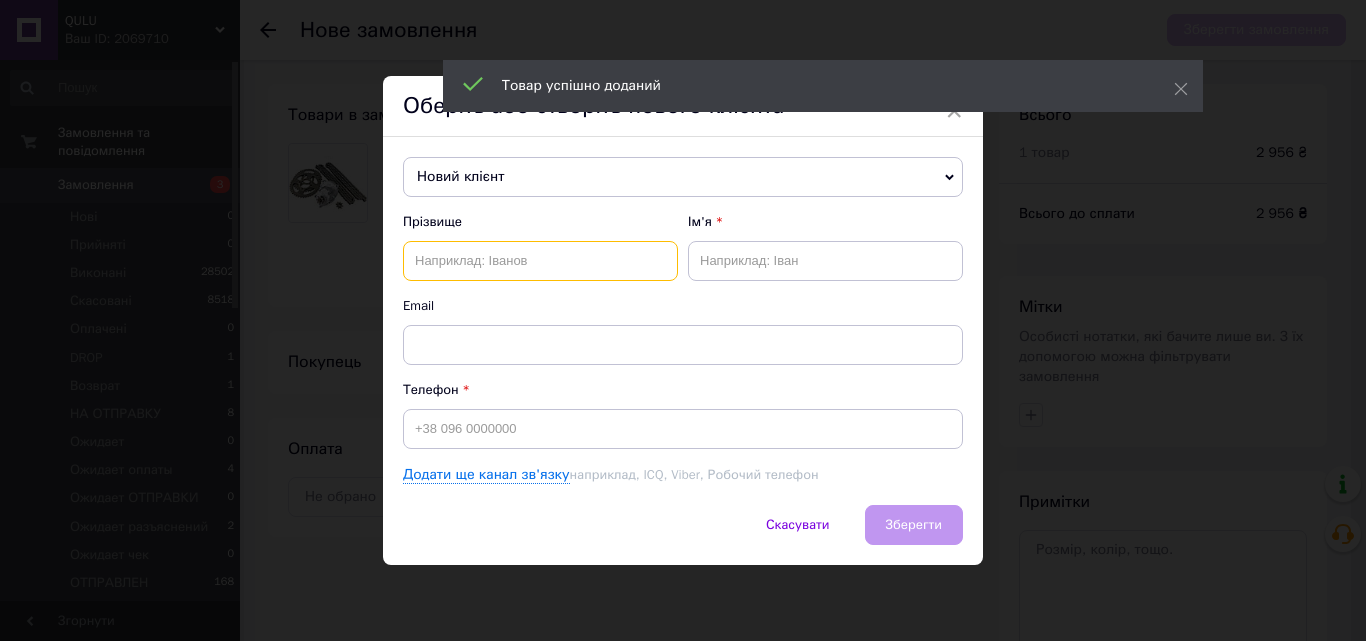 click at bounding box center [540, 261] 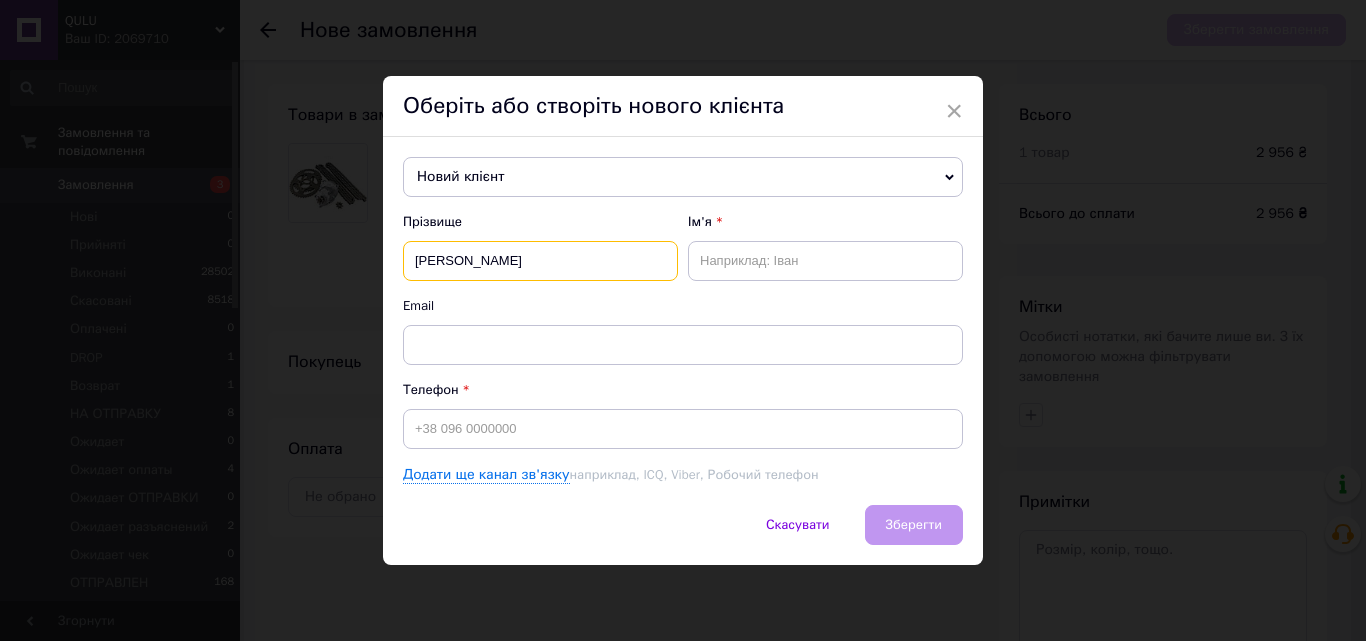 type on "Іванов" 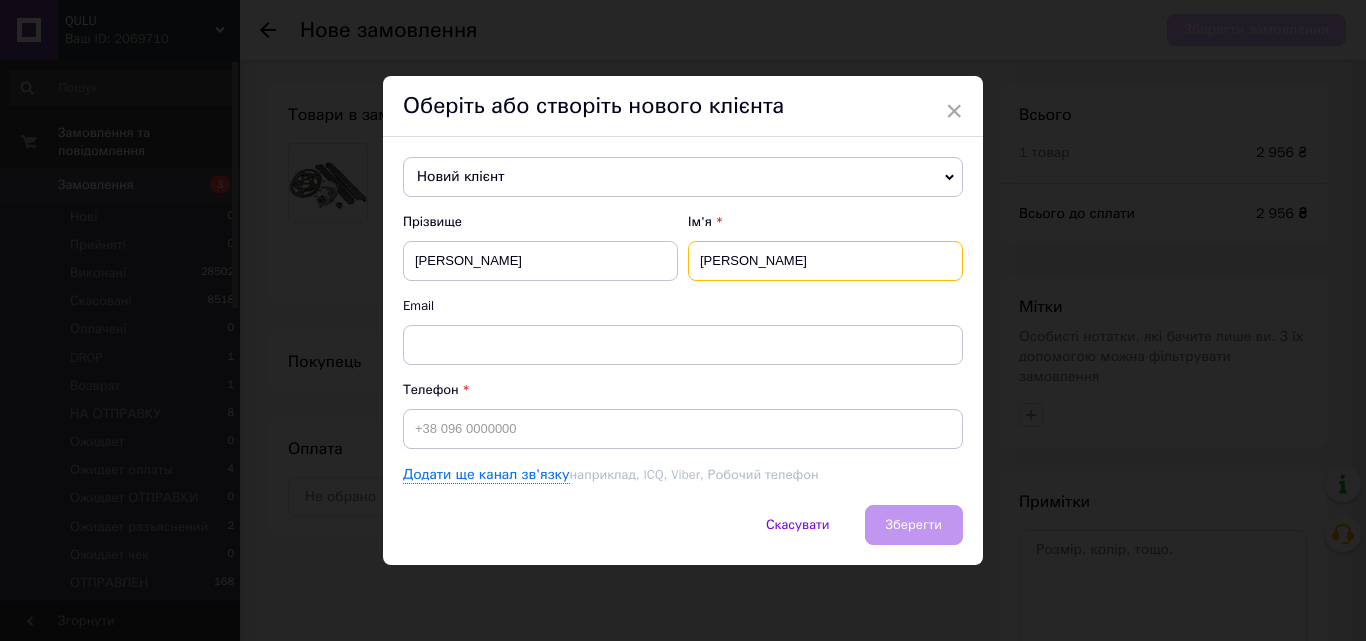 type on "Іван" 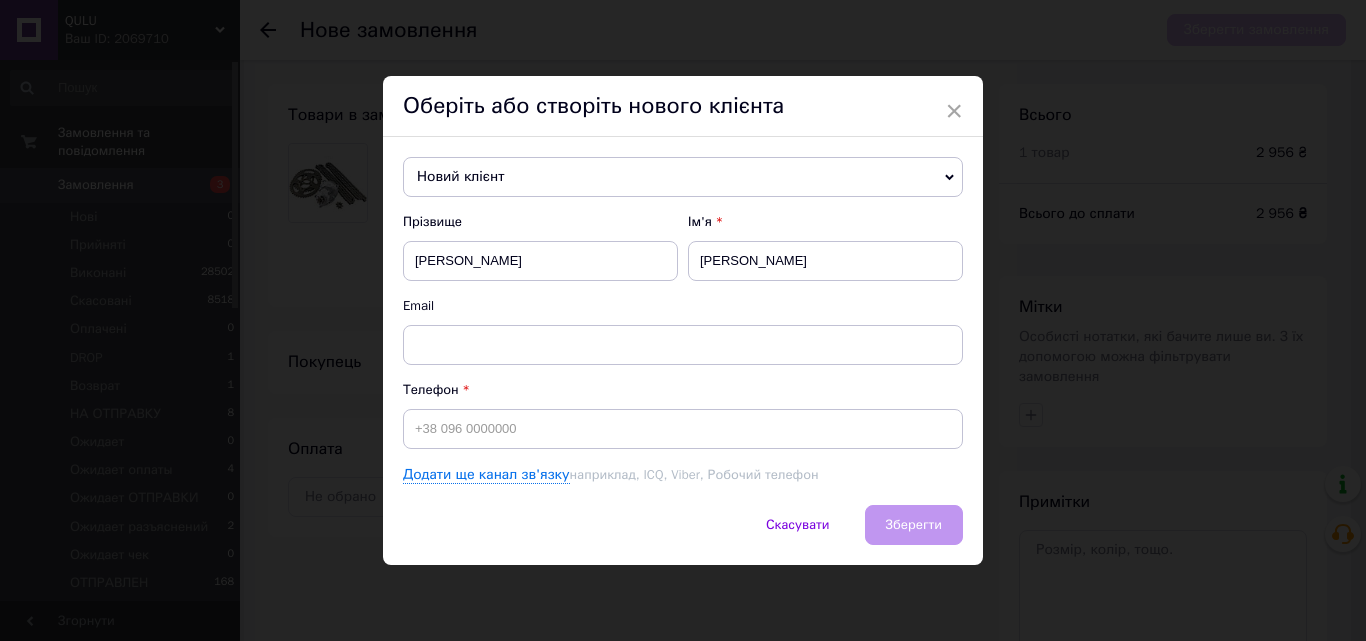 type 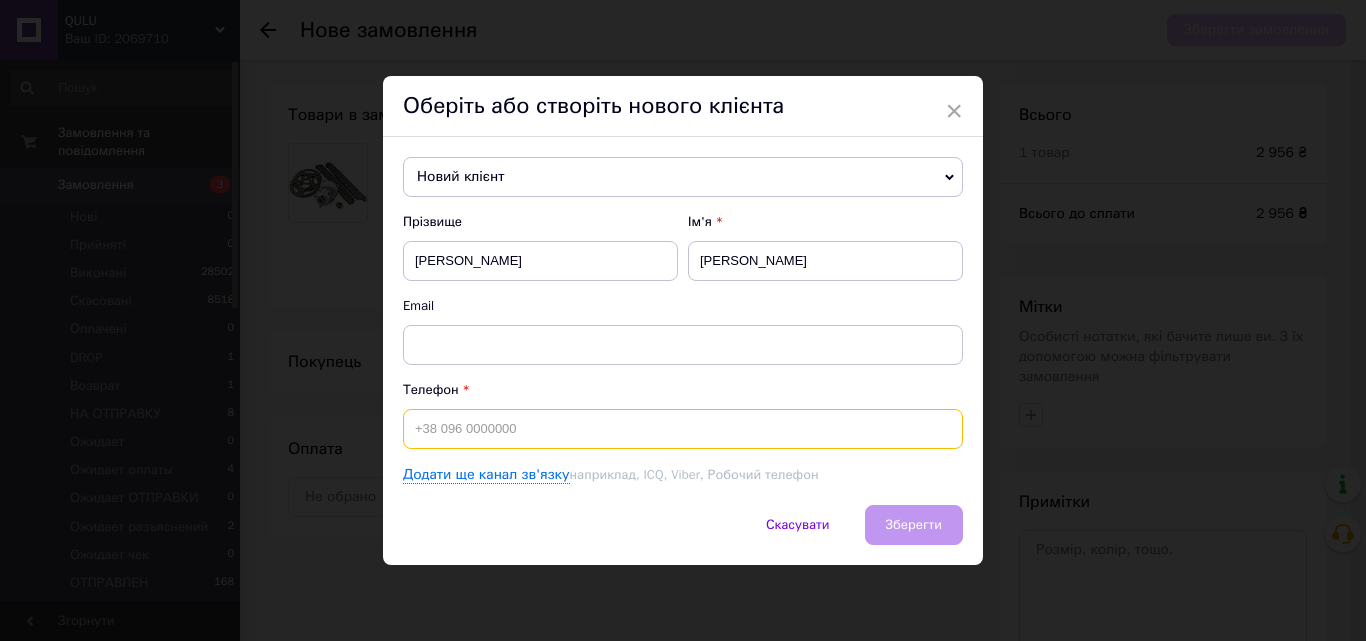 click at bounding box center (683, 429) 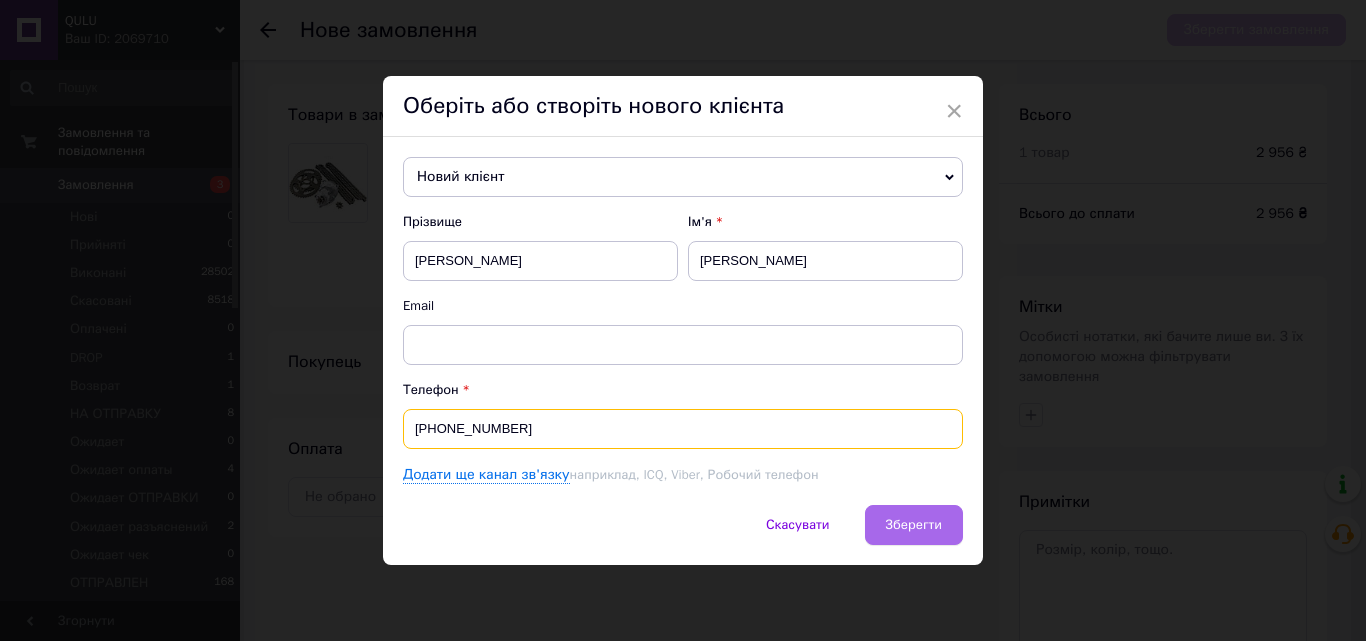 type on "[PHONE_NUMBER]" 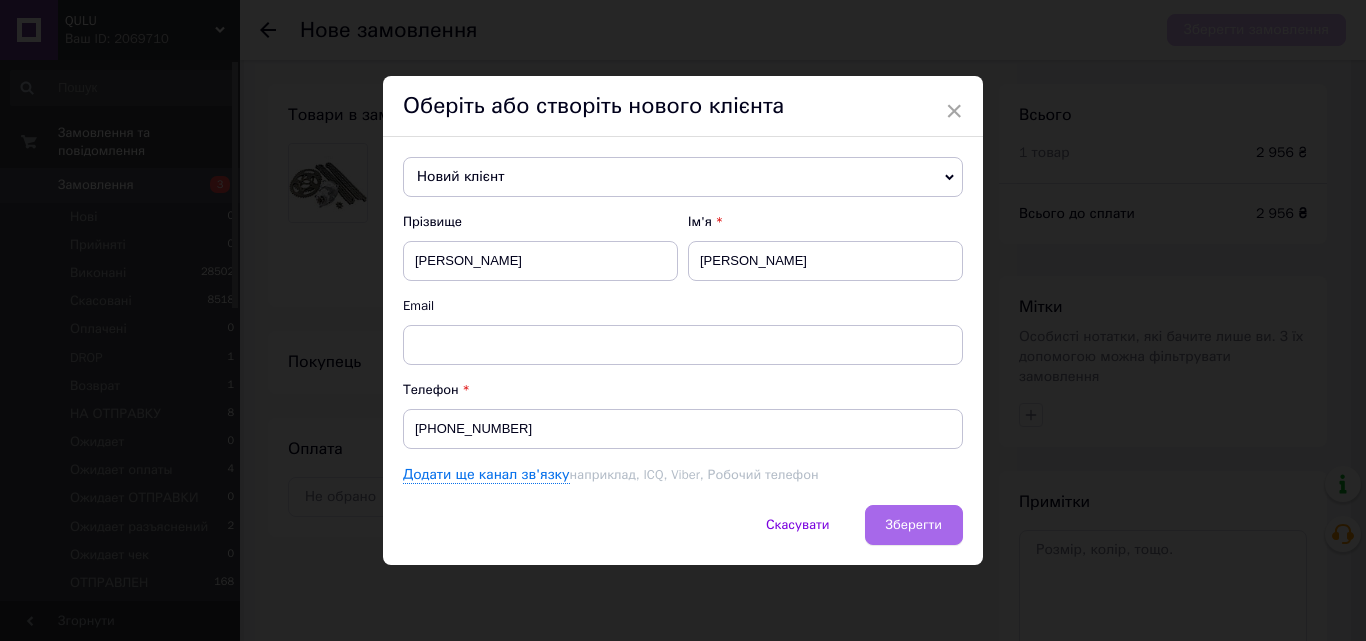 click on "Зберегти" at bounding box center (914, 525) 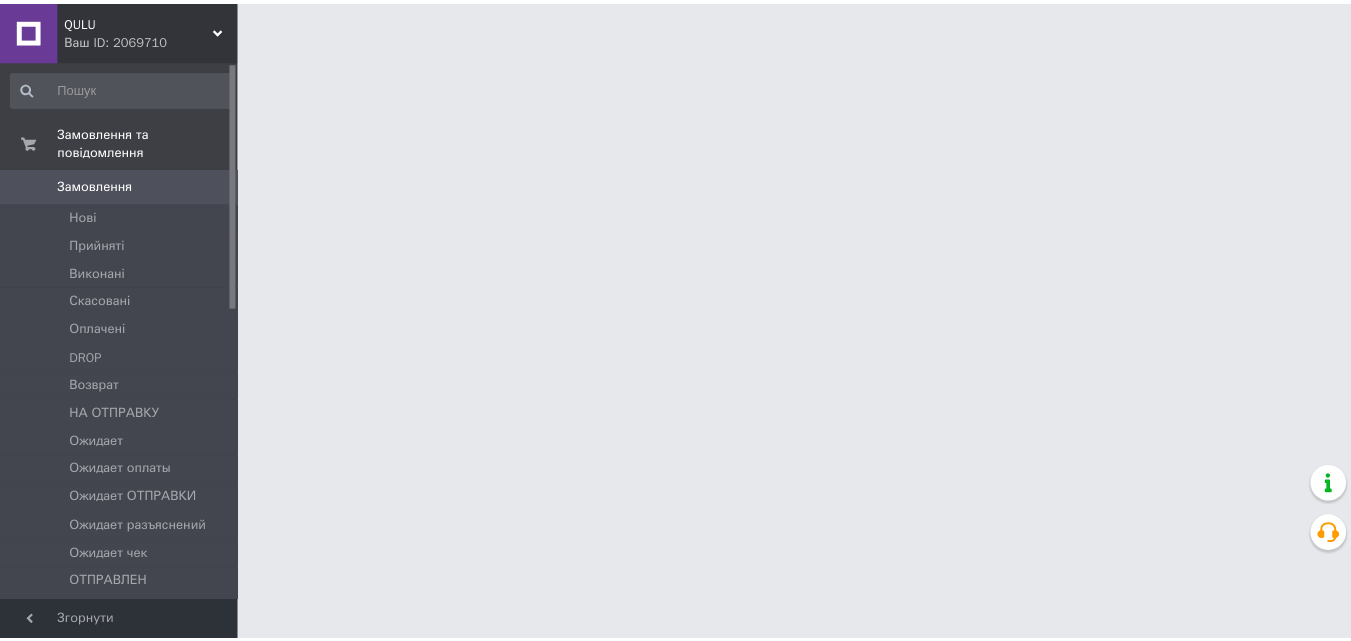 scroll, scrollTop: 0, scrollLeft: 0, axis: both 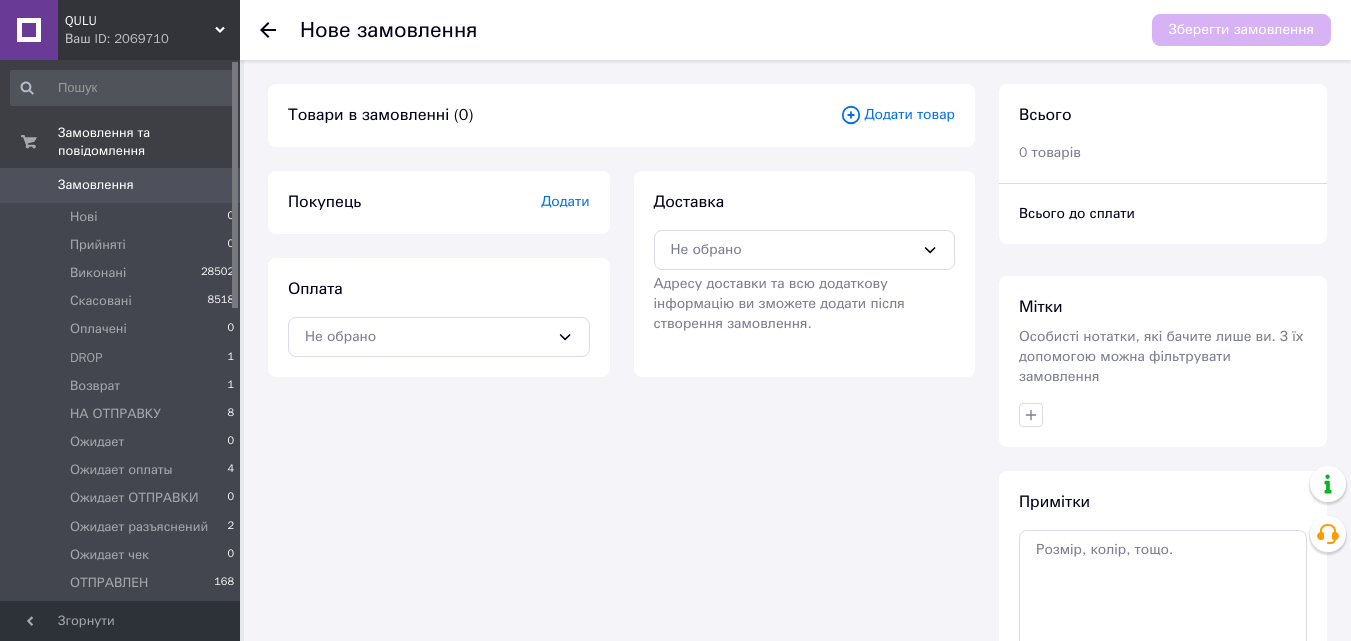 click on "Додати товар" at bounding box center [897, 115] 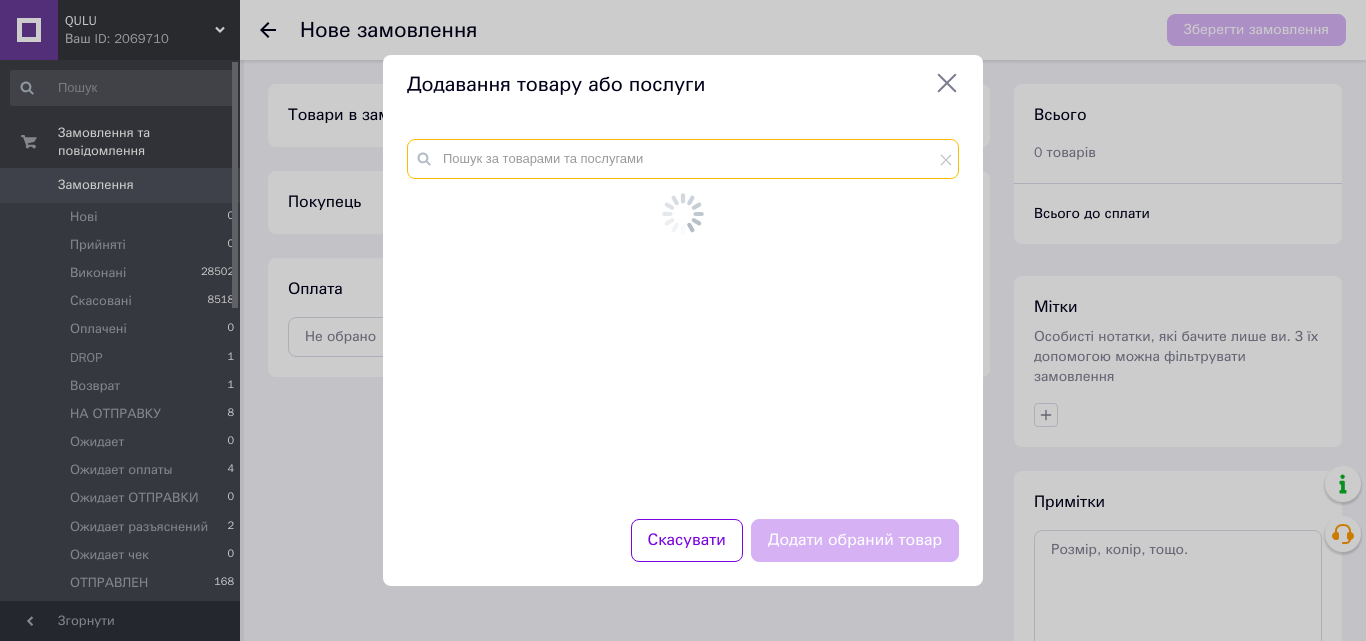 click at bounding box center (683, 159) 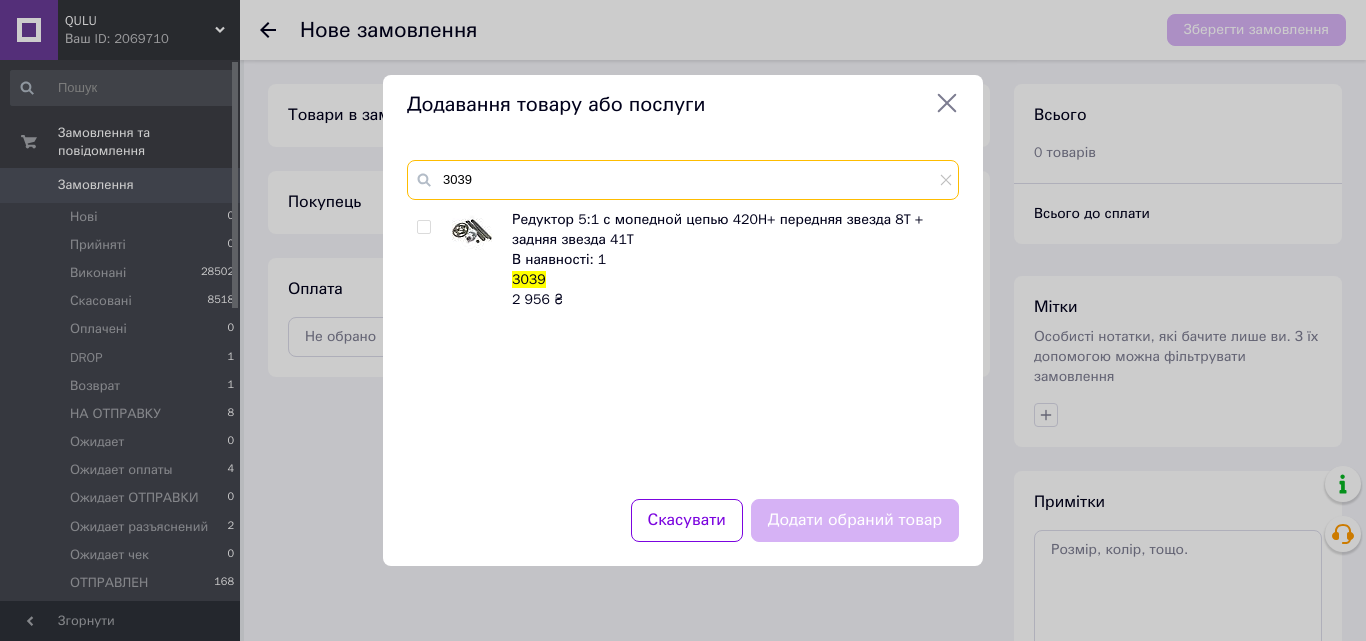 type on "3039" 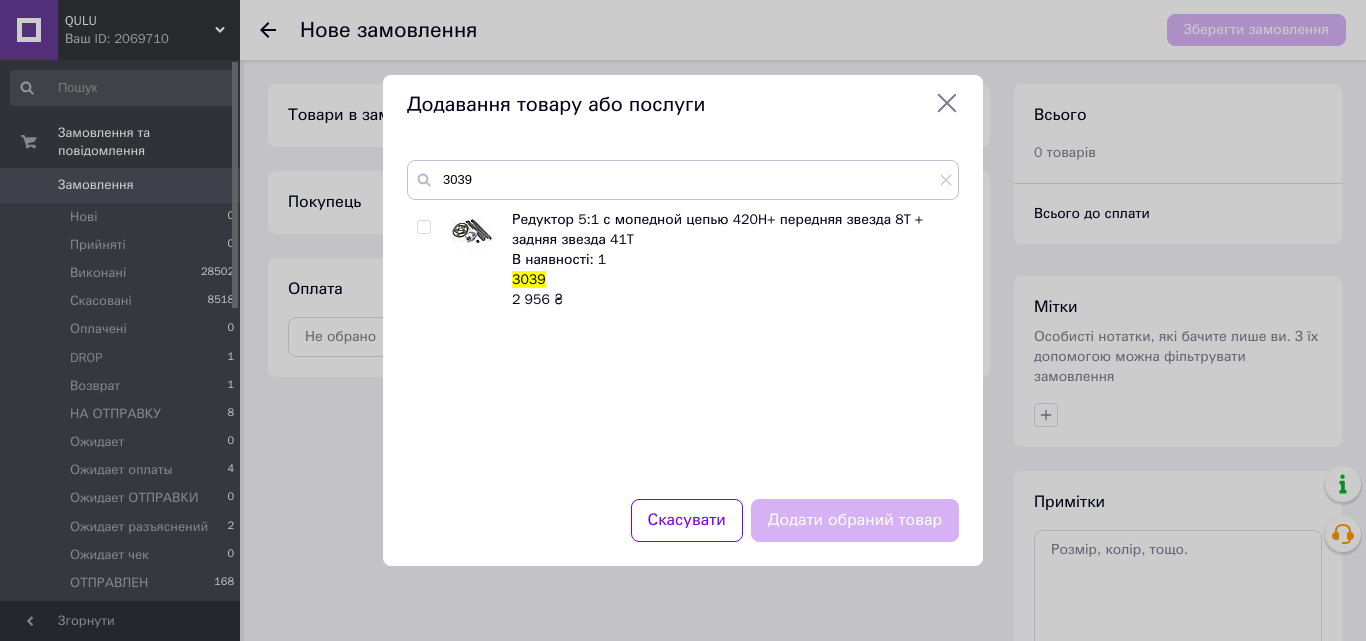 click at bounding box center [423, 227] 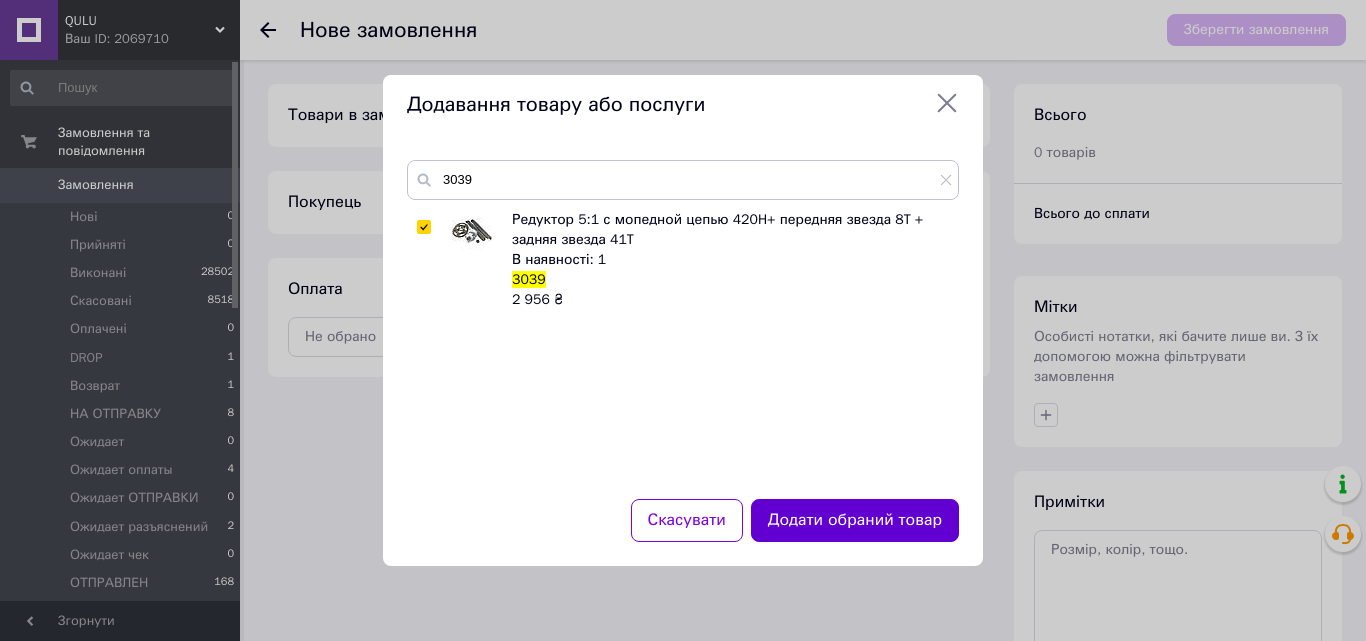 click on "Додати обраний товар" at bounding box center [855, 520] 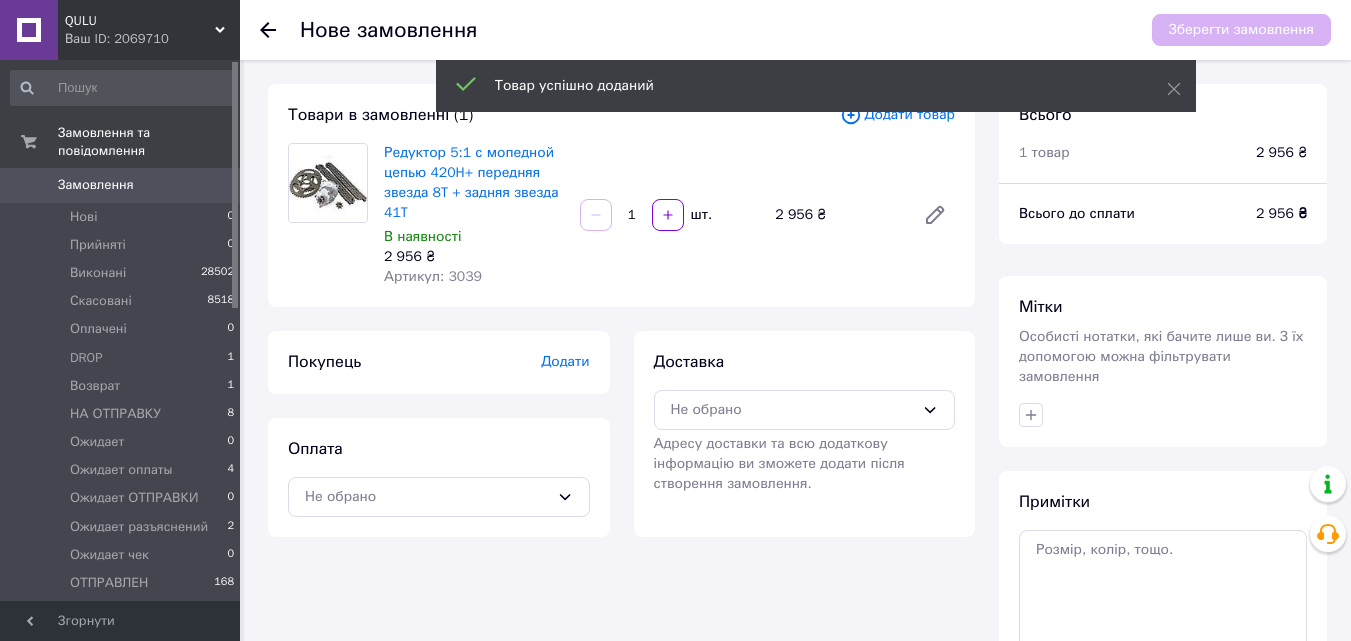 click on "Додати" at bounding box center [565, 361] 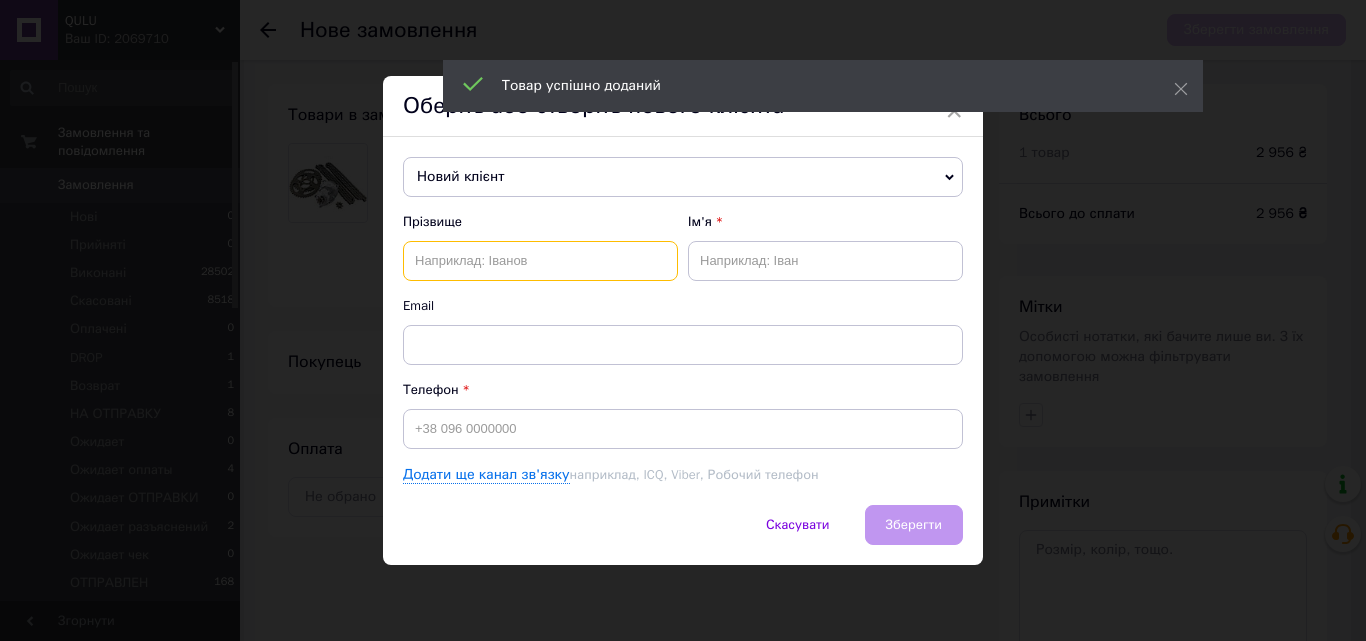 click at bounding box center (540, 261) 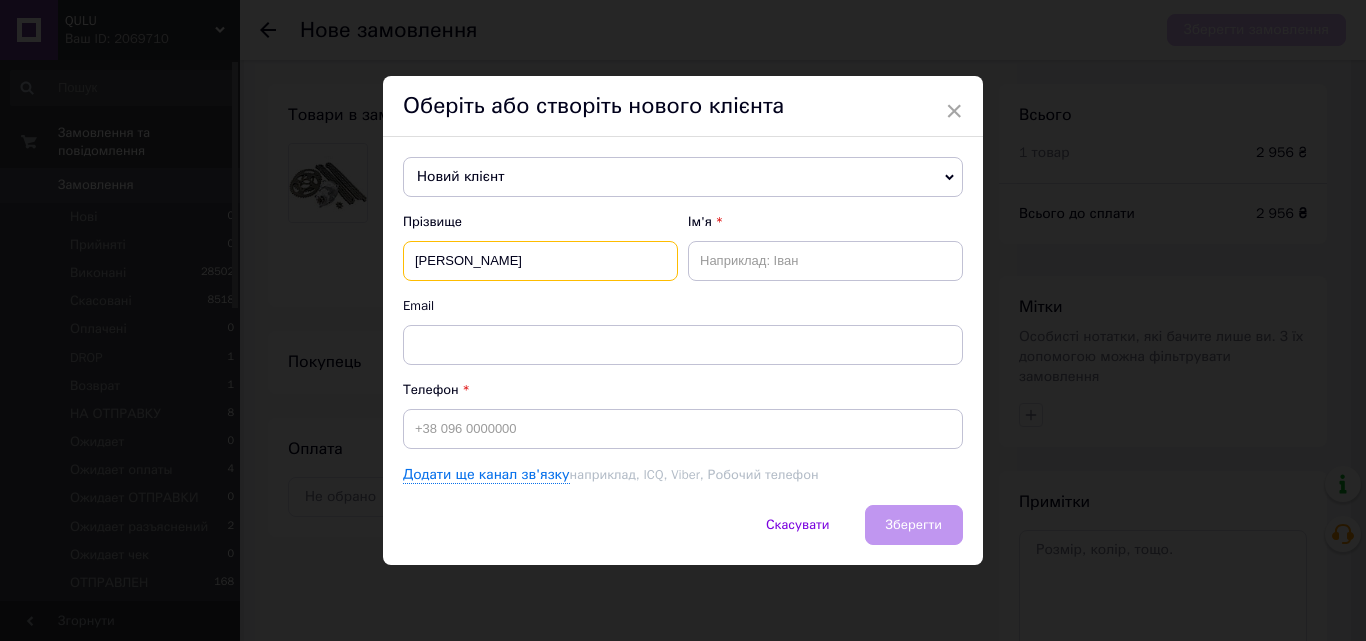 type on "Іванов" 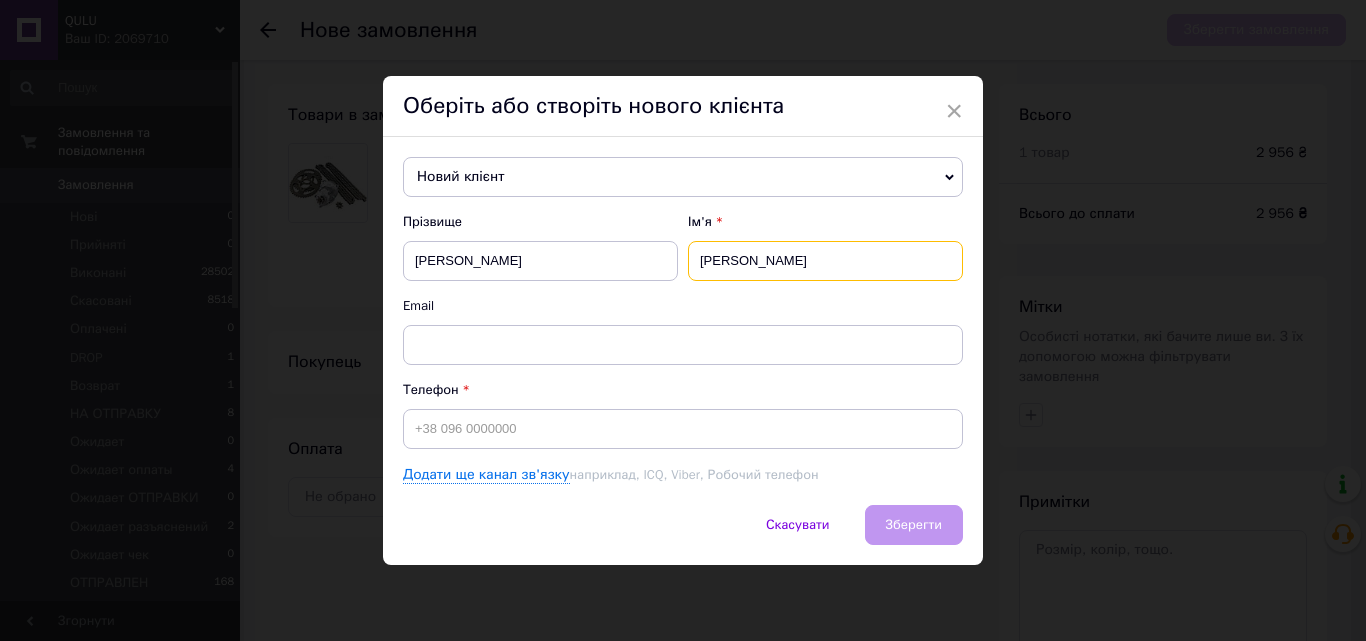 type on "Іван" 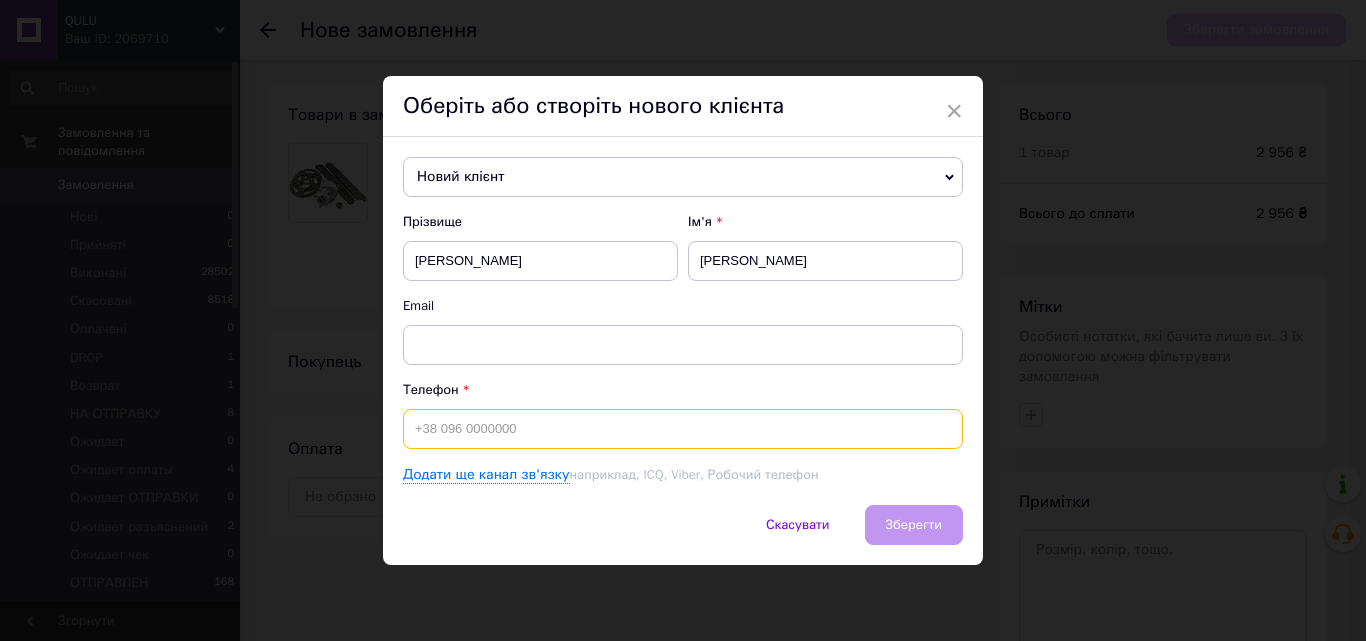 paste on "[PHONE_NUMBER]" 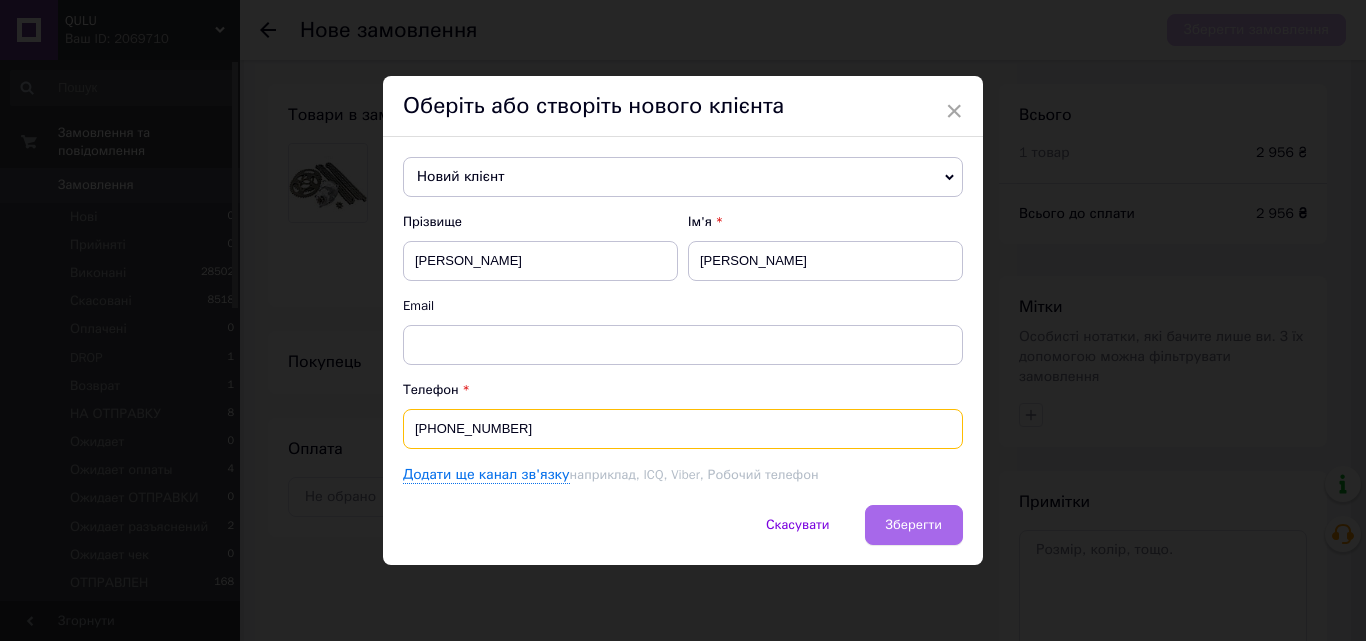 type on "[PHONE_NUMBER]" 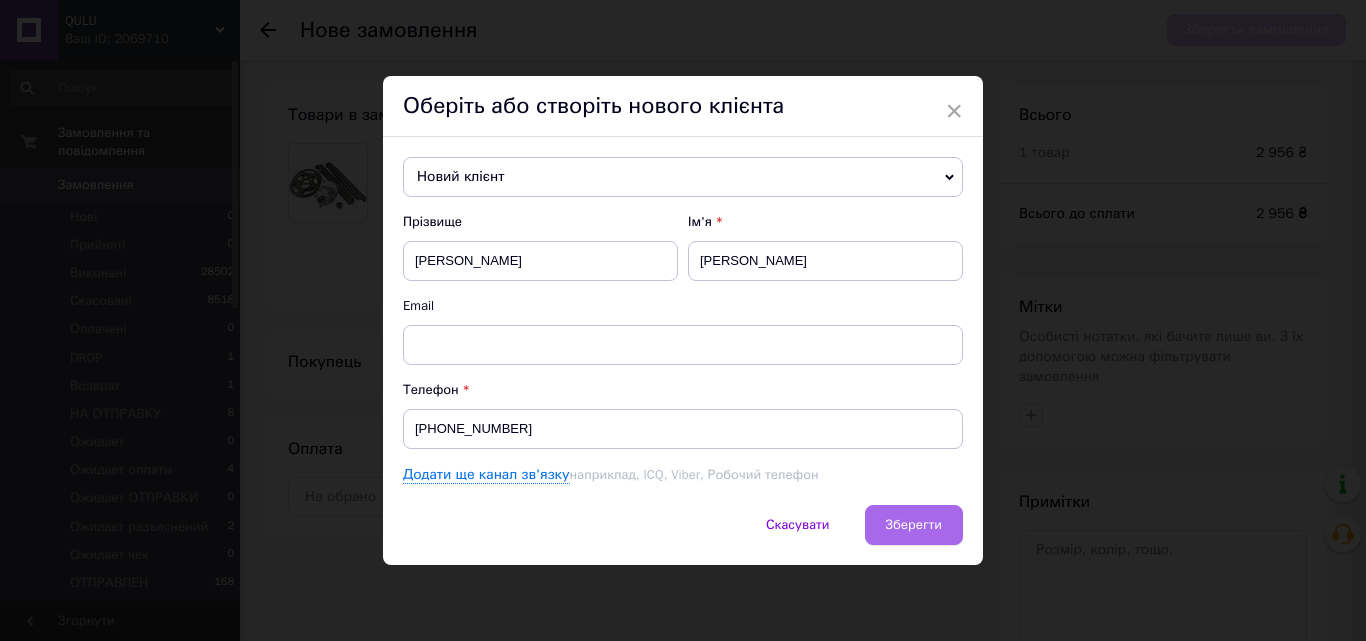 click on "Зберегти" at bounding box center [914, 524] 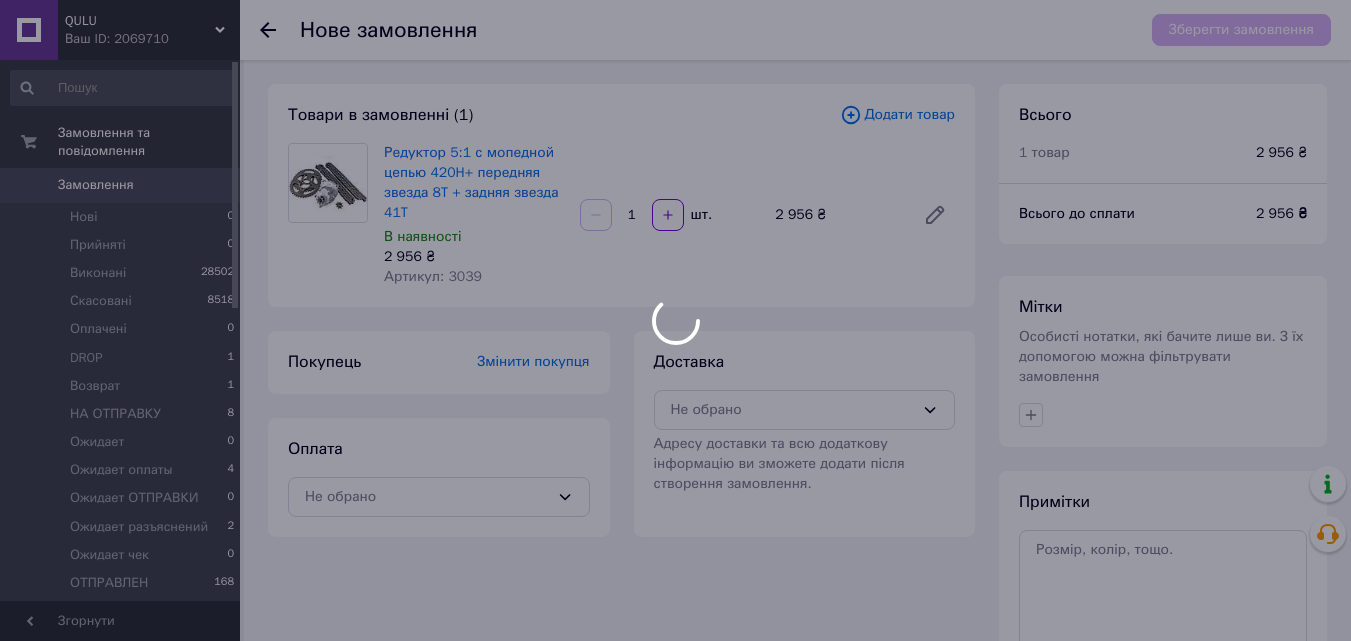 click on "QULU Ваш ID: 2069710 Сайт QULU Кабінет покупця Перевірити стан системи Сторінка на порталі Довідка Вийти Замовлення та повідомлення Замовлення 0 Нові 0 Прийняті 0 Виконані 28502 Скасовані 8518 Оплачені 0 DROP 1 Возврат 1 НА ОТПРАВКУ 8 Ожидает 0 Ожидает оплаты 4 Ожидает ОТПРАВКИ 0 Ожидает разъяснений 2 Ожидает чек 0 ОТПРАВЛЕН 168 Самовывоз 0 УкрПошта 0 ЧНезаборщики 117 Повідомлення 0 Товари та послуги Сповіщення 0 0 Показники роботи компанії Панель управління Відгуки Покупатели Каталог ProSale Аналітика Інструменти веб-майстра та SEO 1 1" at bounding box center (675, 422) 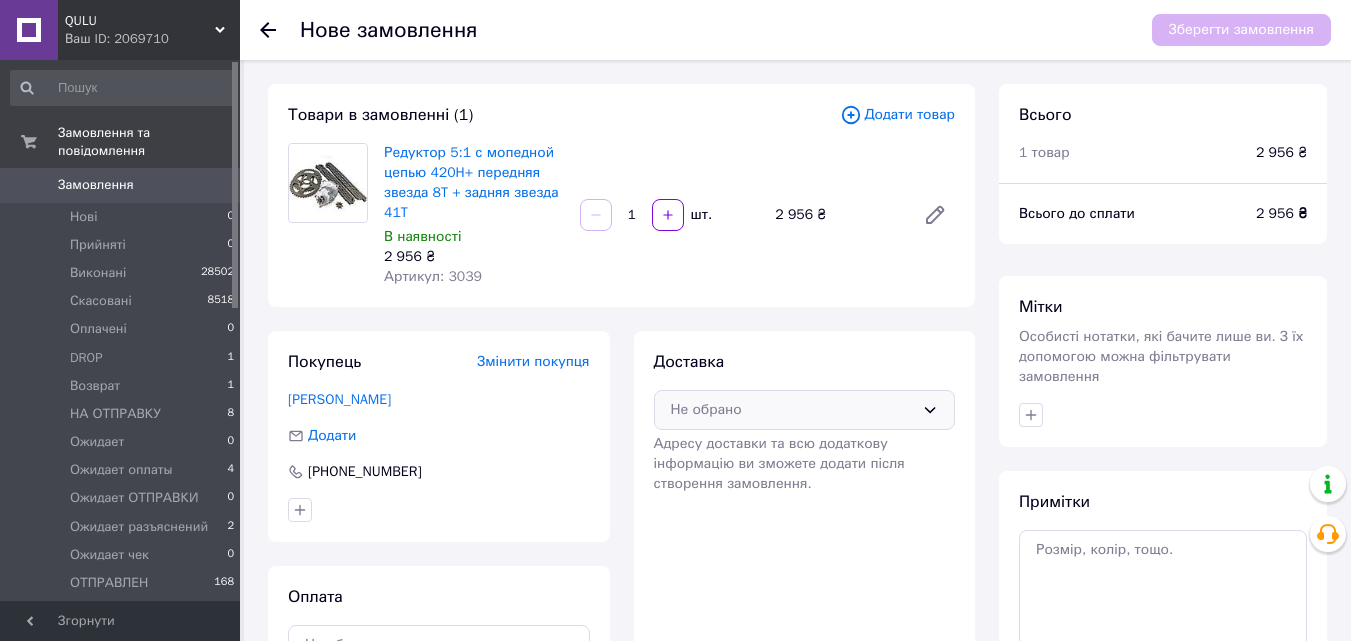 click on "Не обрано" at bounding box center [793, 410] 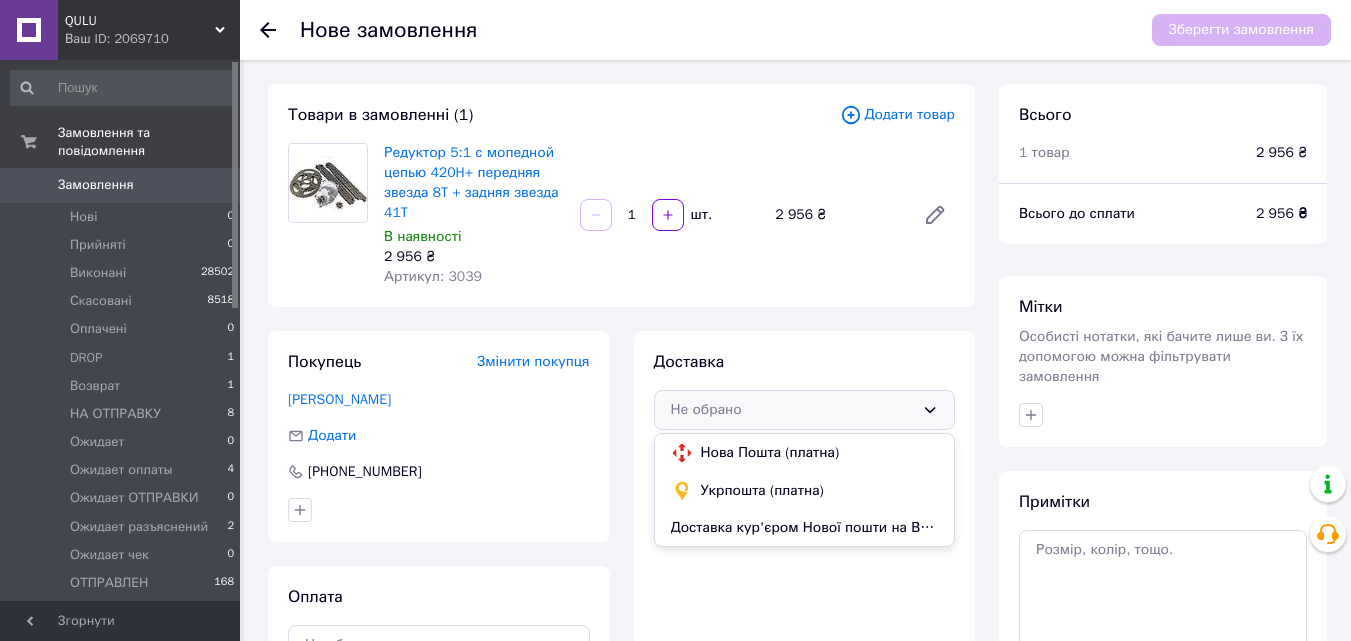 click on "Нова Пошта (платна)" at bounding box center (820, 453) 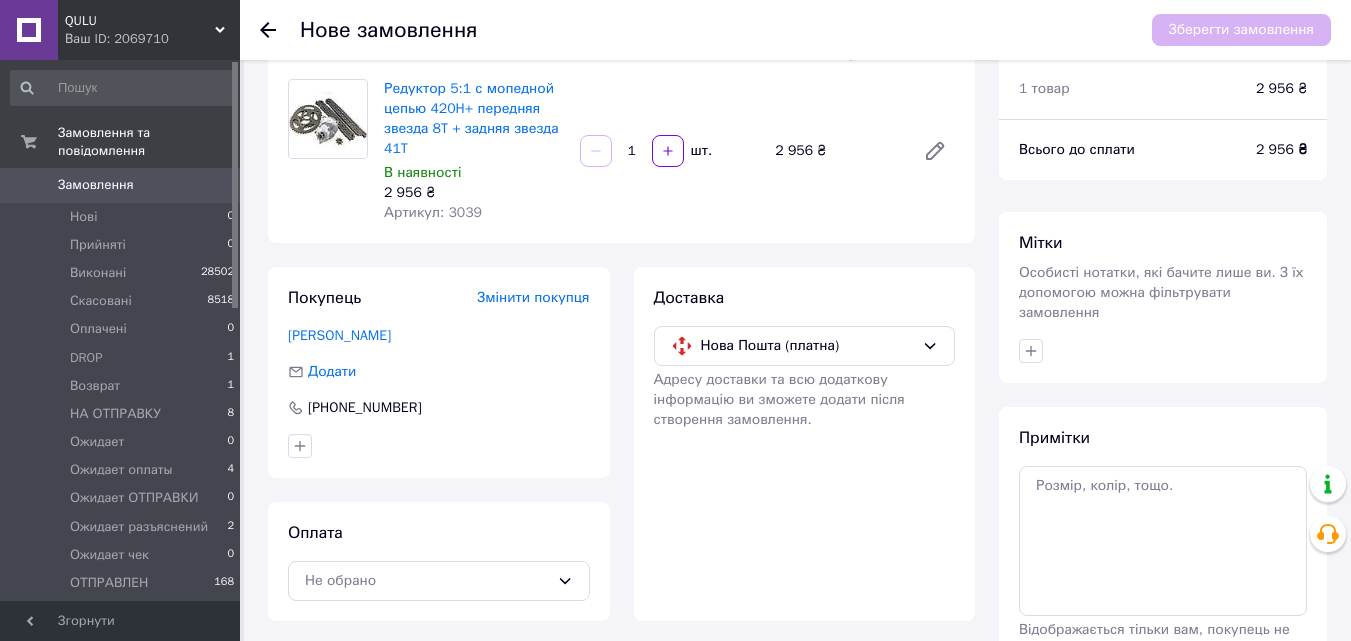 scroll, scrollTop: 183, scrollLeft: 0, axis: vertical 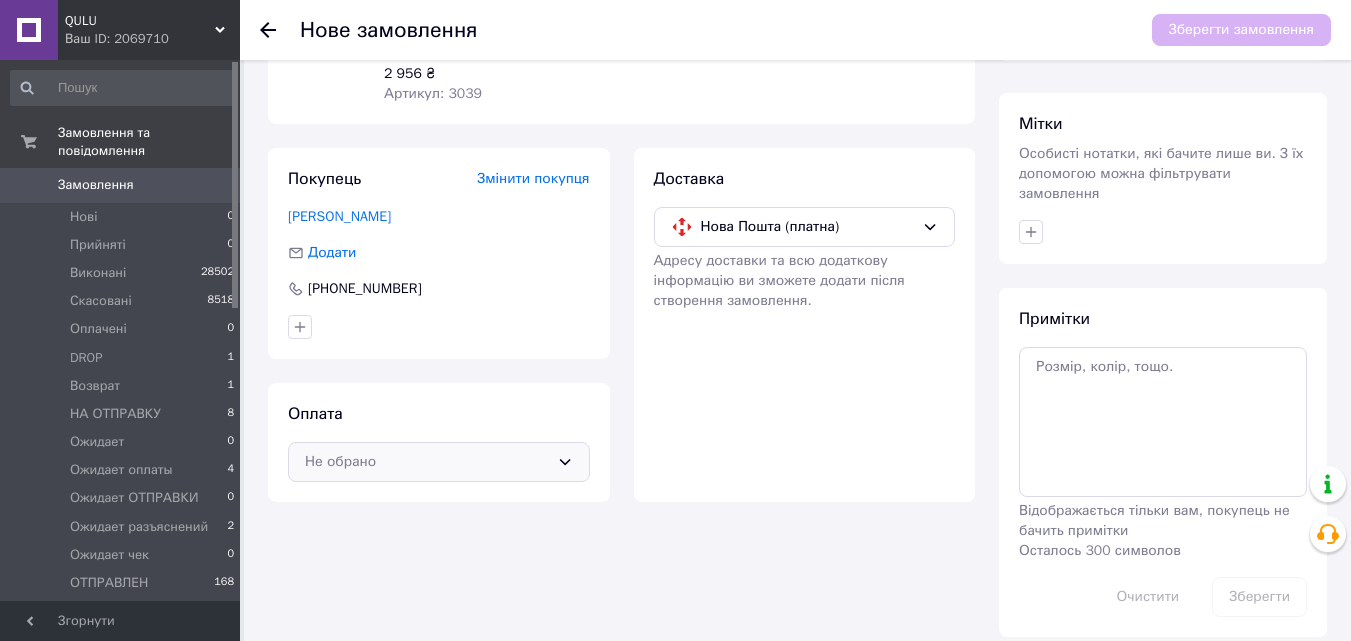 click on "Не обрано" at bounding box center [427, 462] 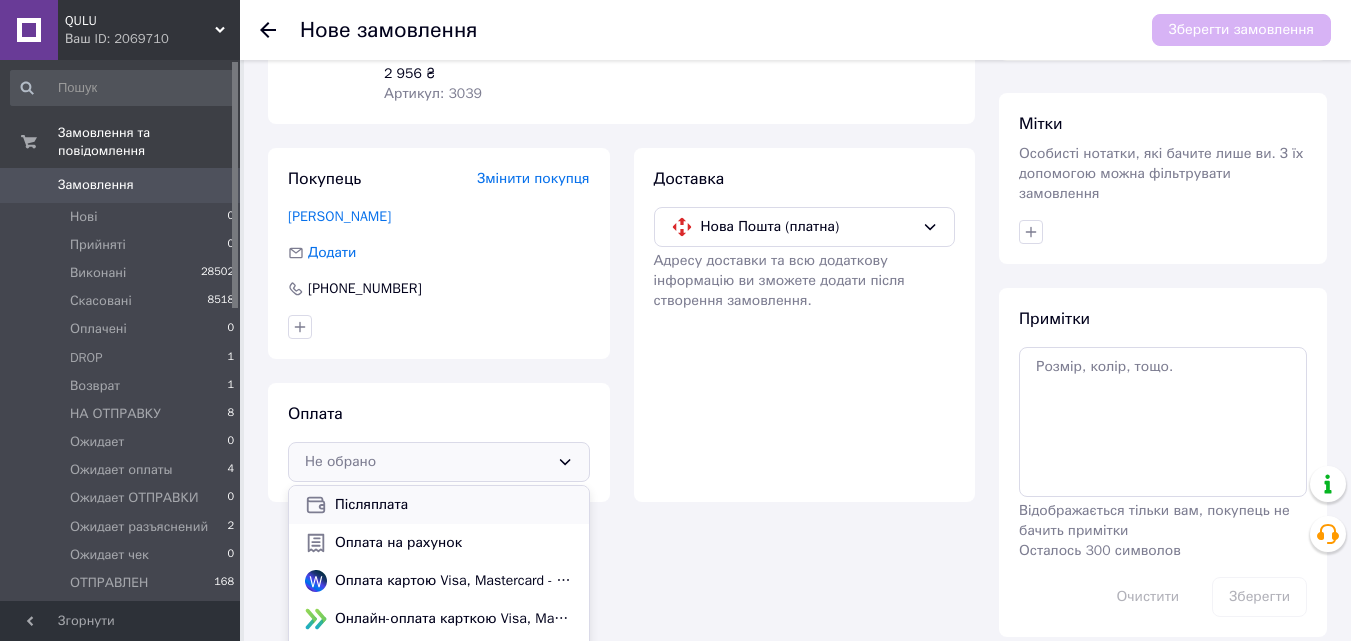 click on "Післяплата" at bounding box center [454, 505] 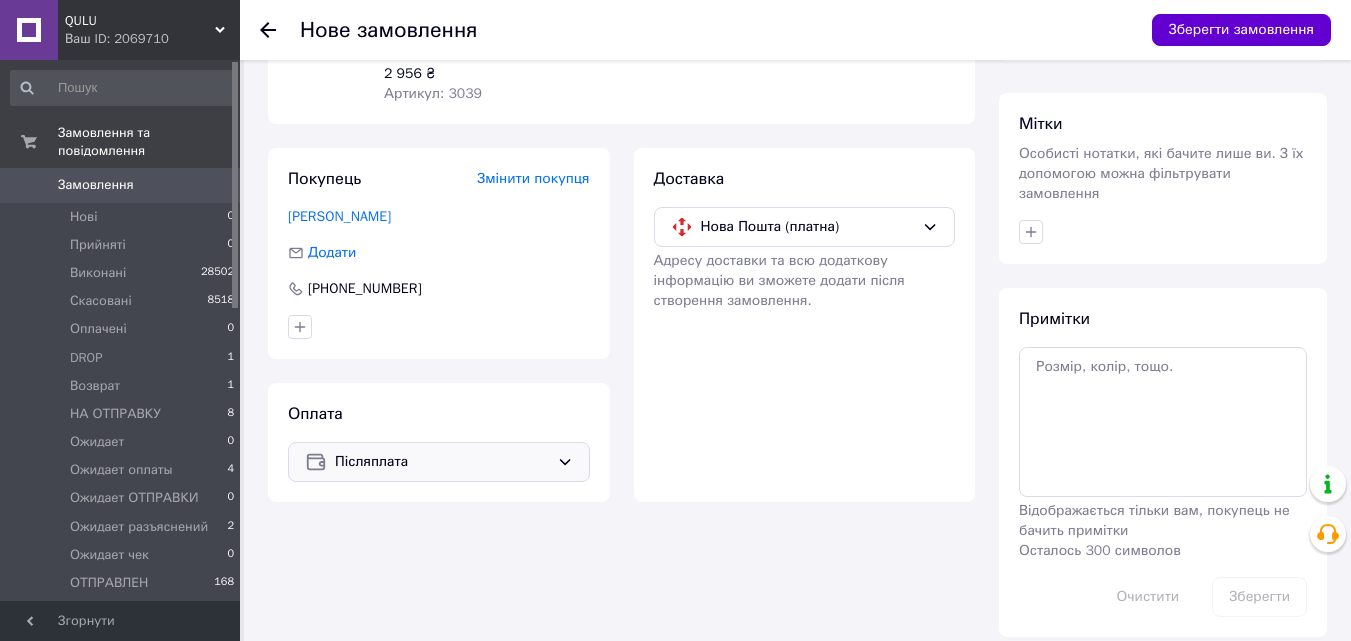 click on "Зберегти замовлення" at bounding box center (1241, 30) 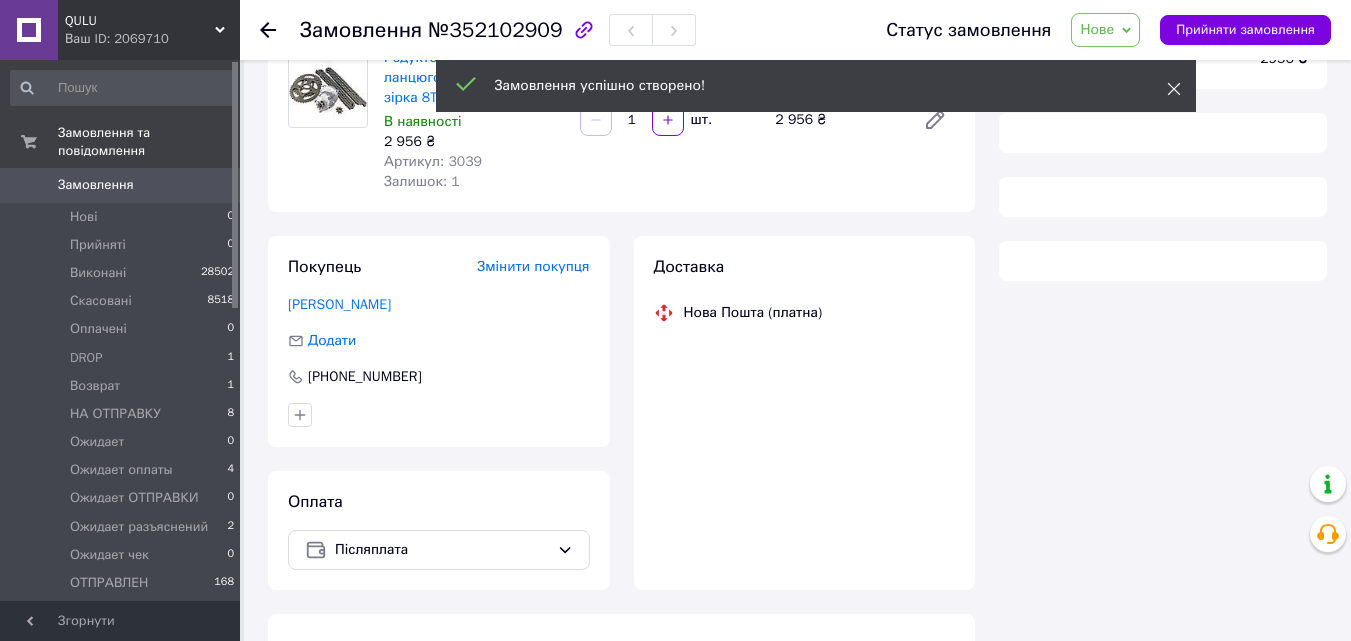 click 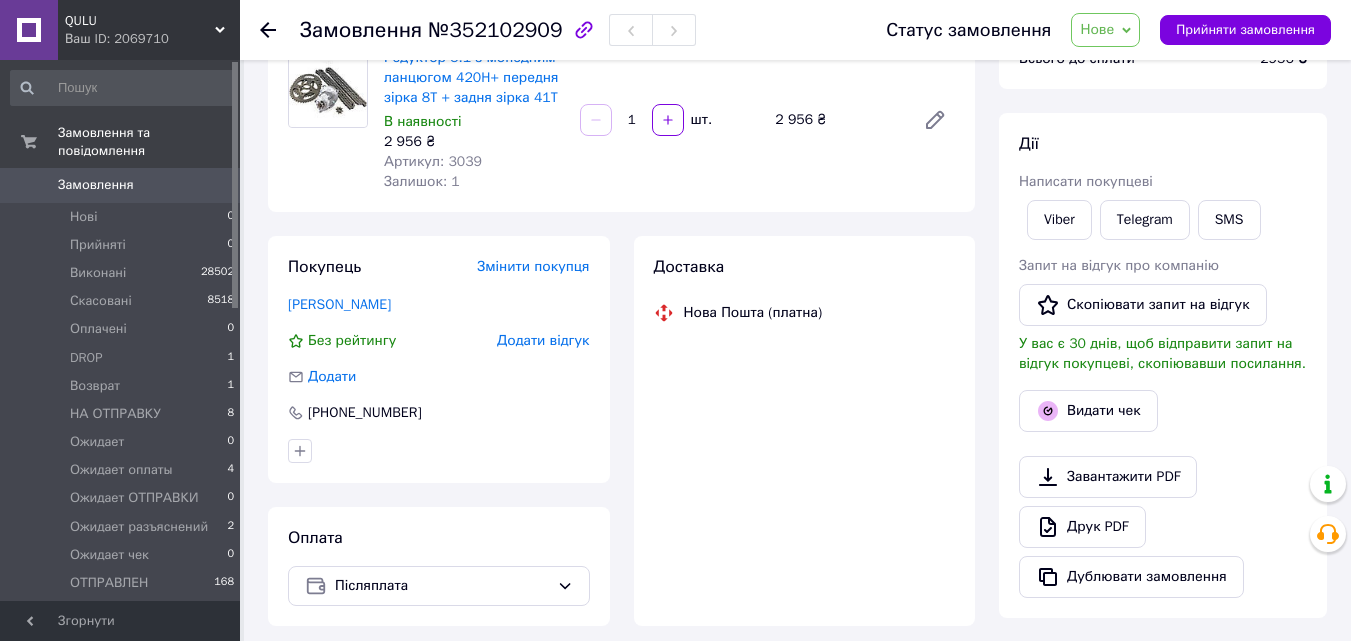 click on "Нове" at bounding box center (1097, 29) 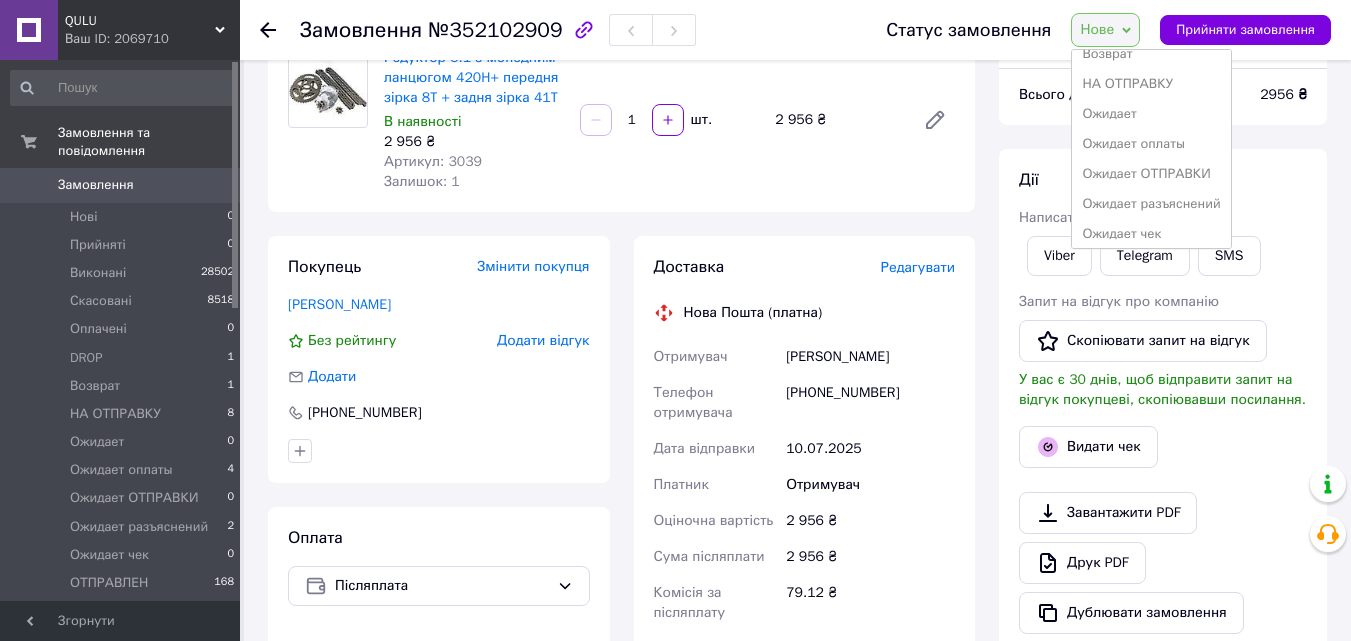 scroll, scrollTop: 267, scrollLeft: 0, axis: vertical 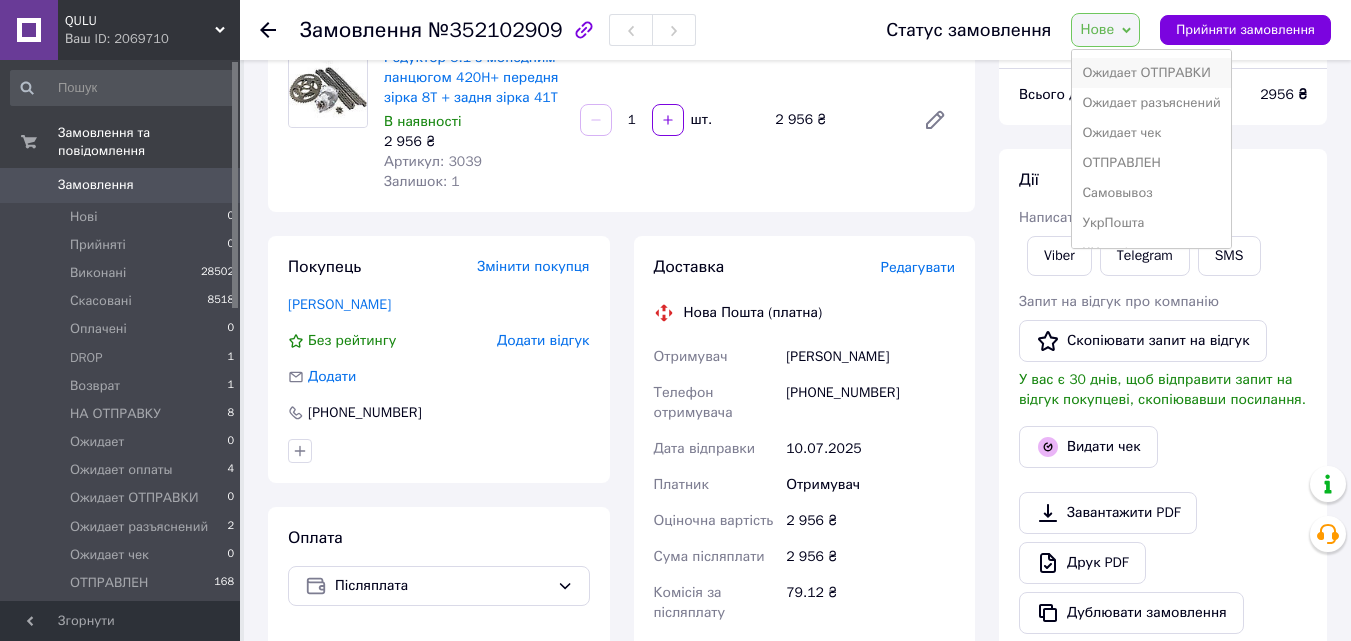 click on "Ожидает ОТПРАВКИ" at bounding box center [1151, 73] 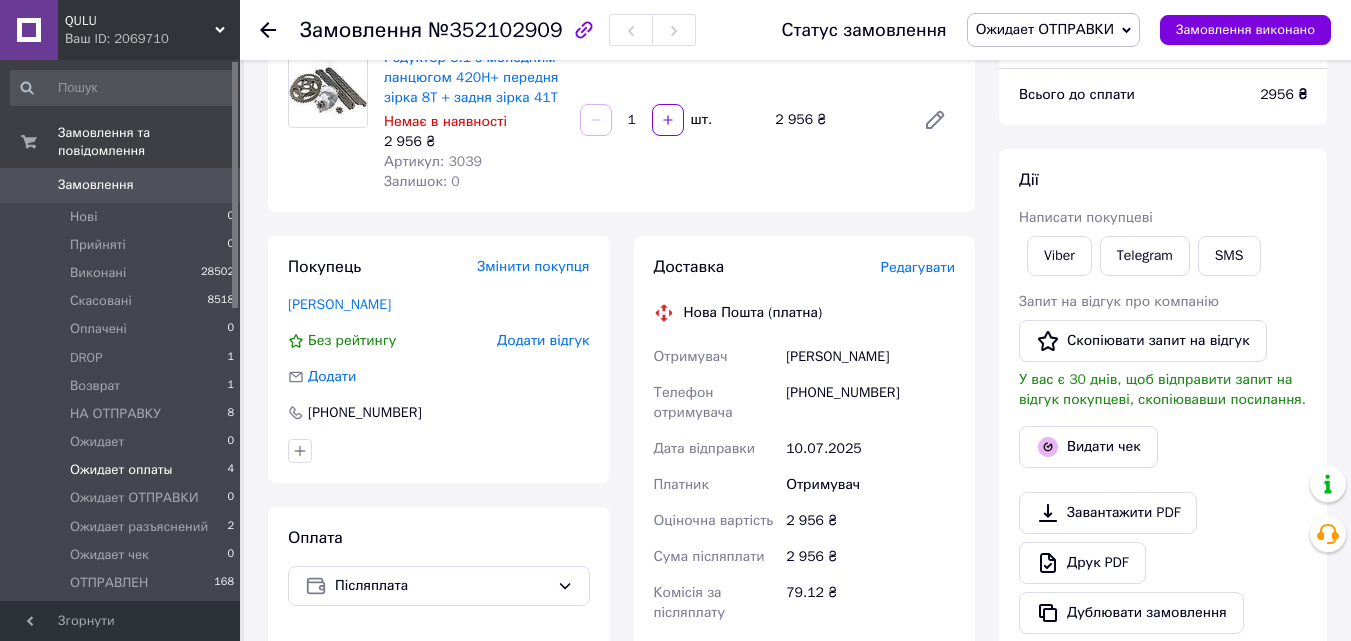 click on "Ожидает оплаты" at bounding box center [121, 470] 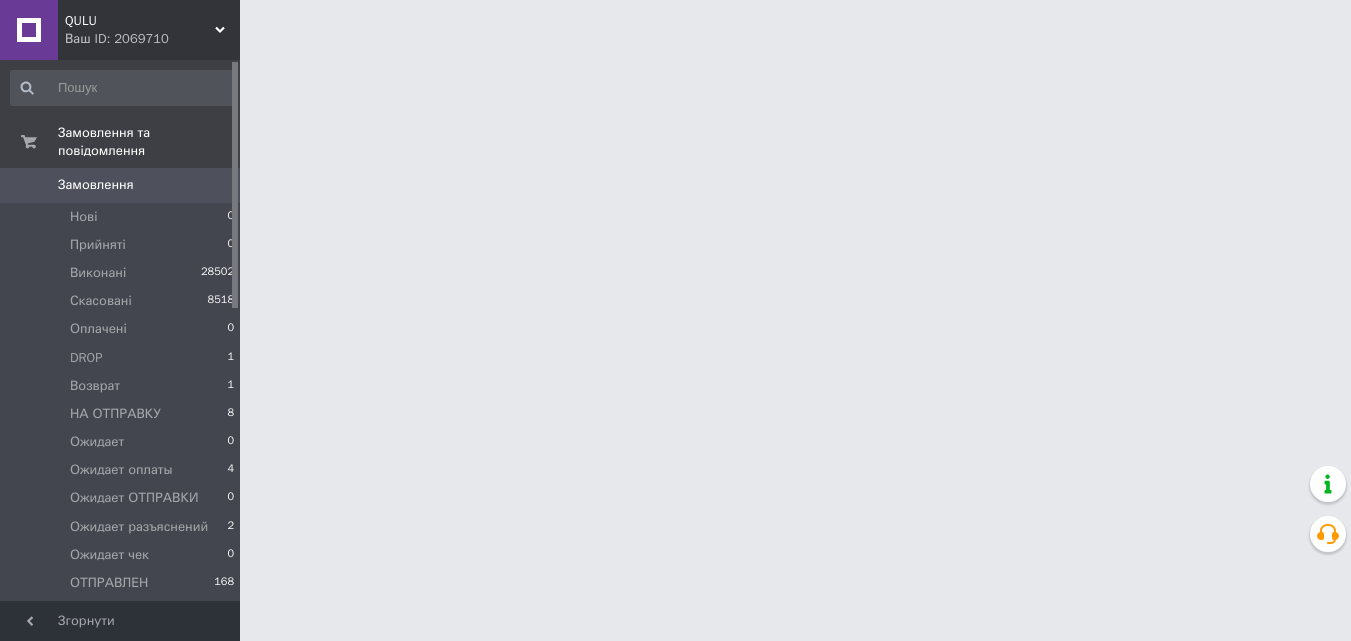 scroll, scrollTop: 0, scrollLeft: 0, axis: both 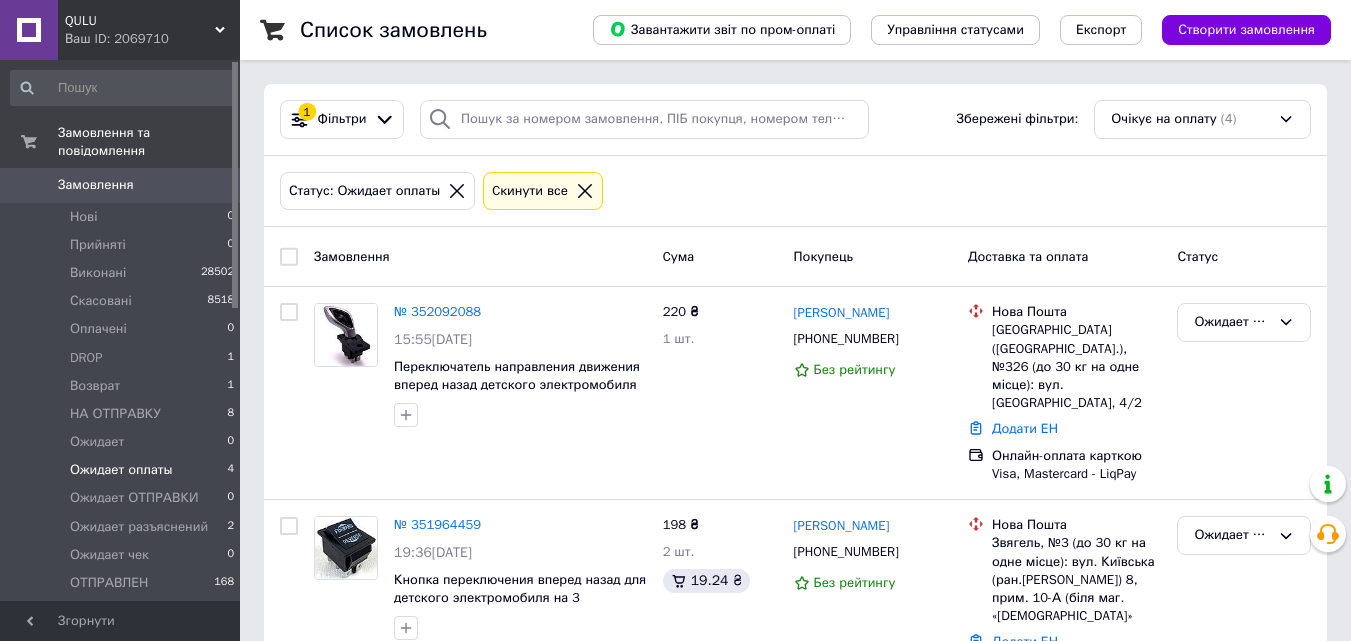 click 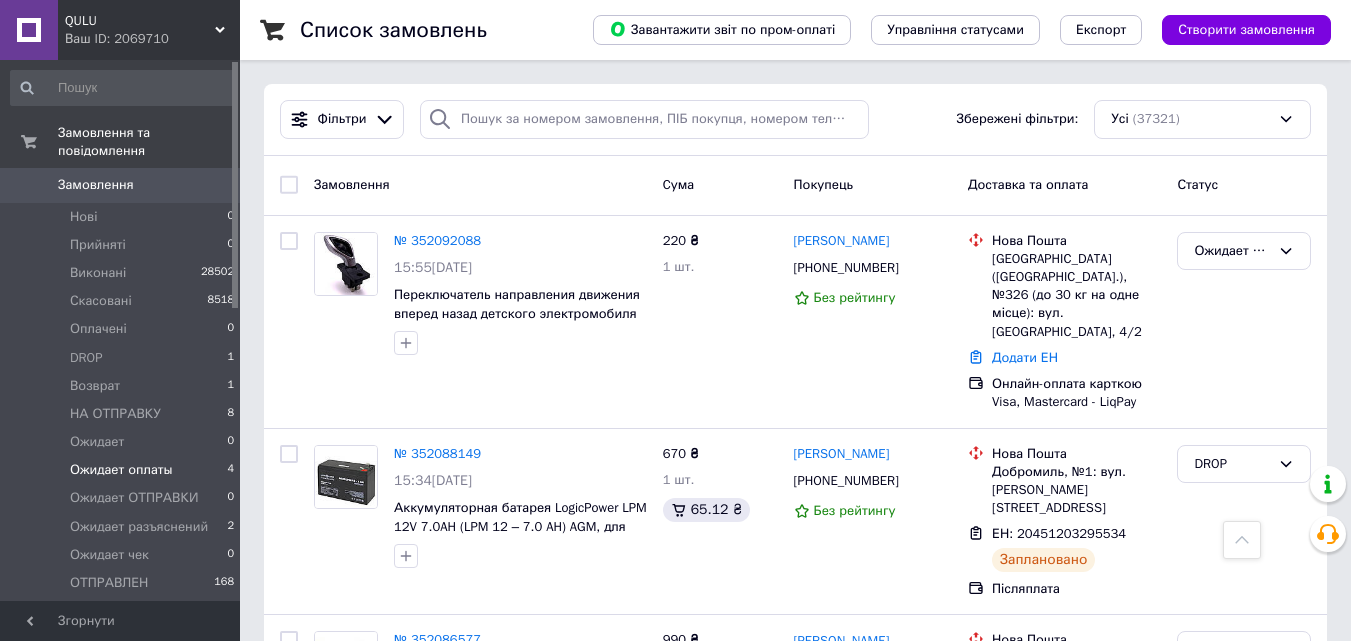 scroll, scrollTop: 1000, scrollLeft: 0, axis: vertical 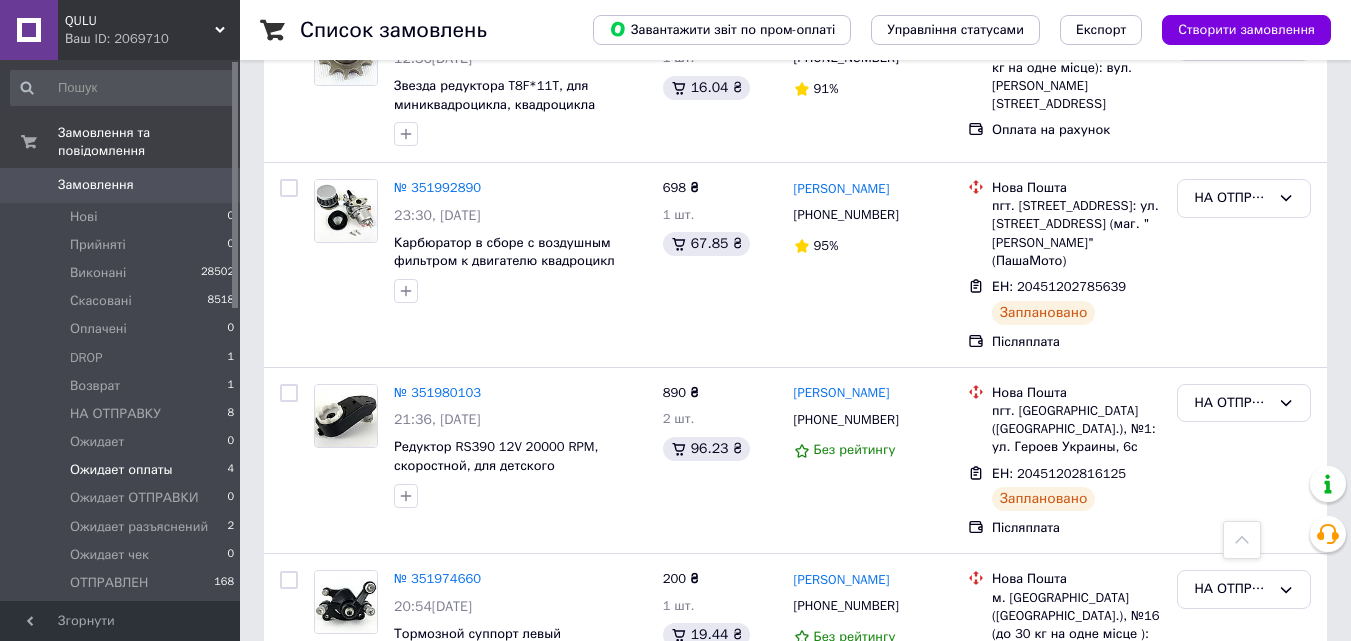 click on "Ожидает оплаты" at bounding box center [121, 470] 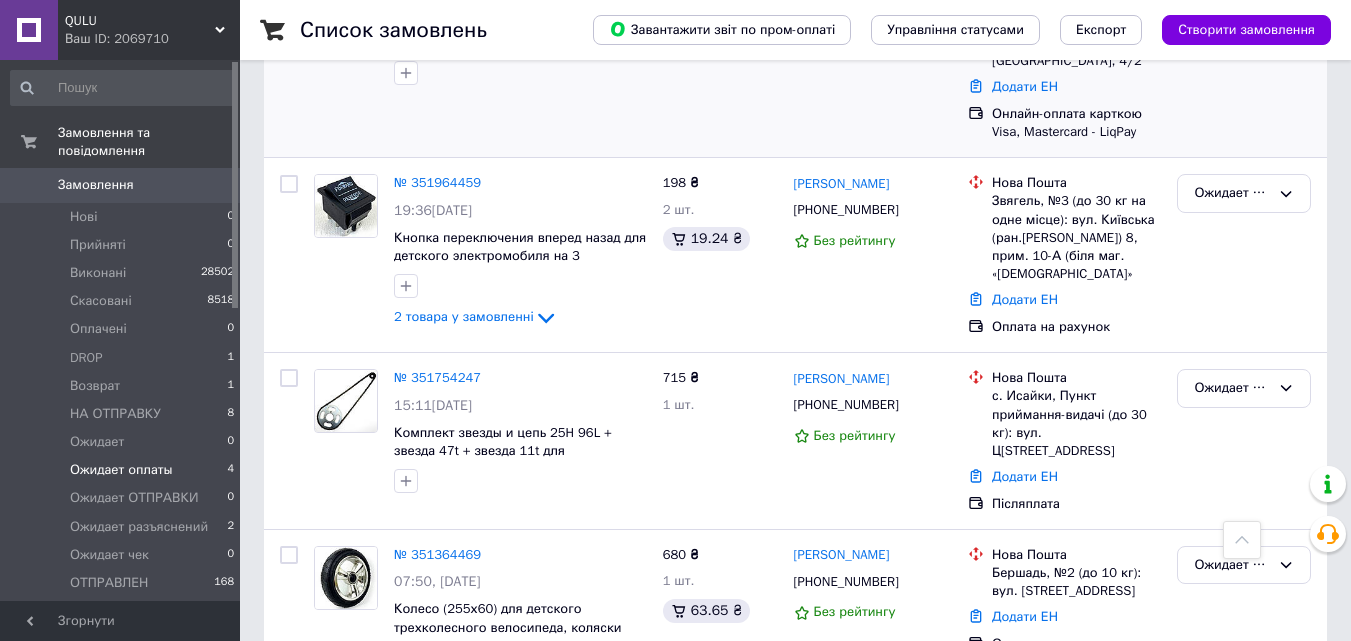 scroll, scrollTop: 350, scrollLeft: 0, axis: vertical 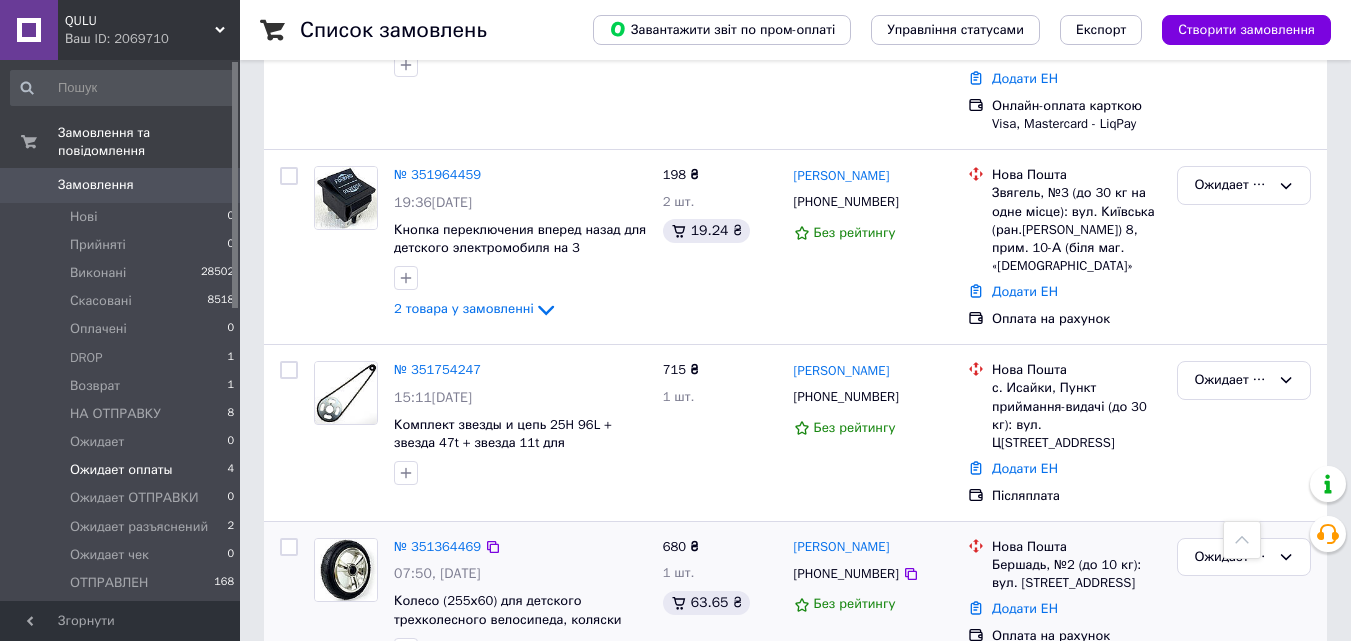 click at bounding box center (289, 547) 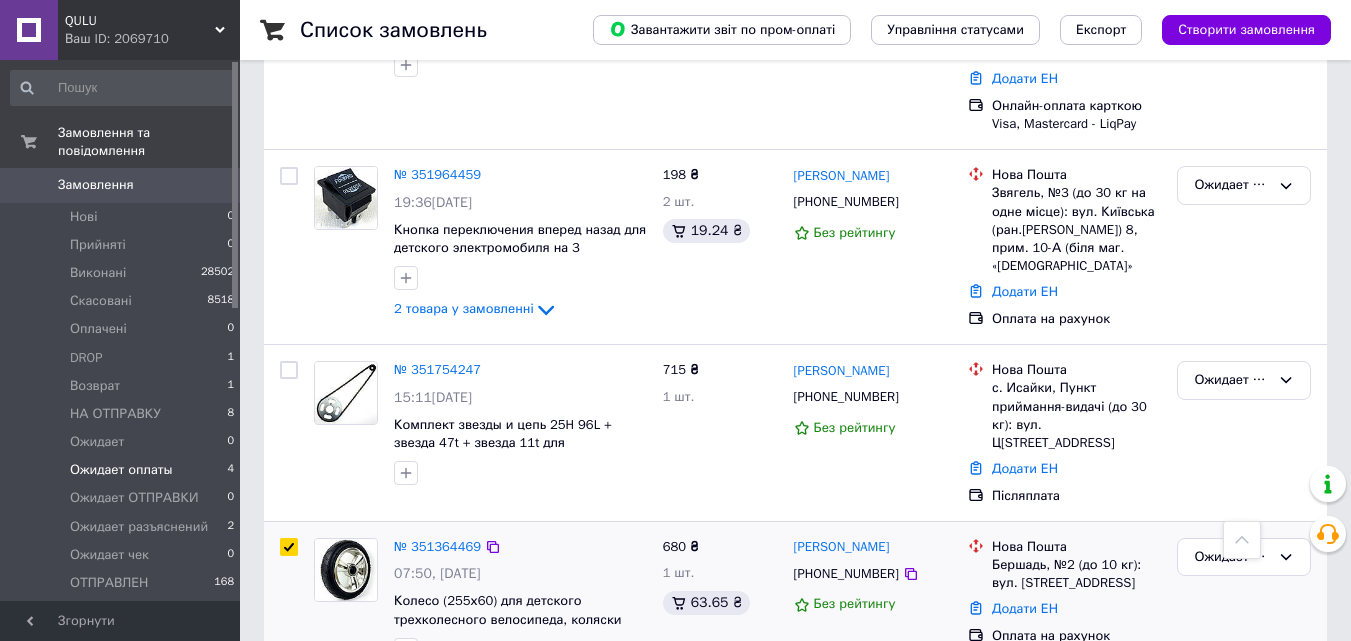checkbox on "true" 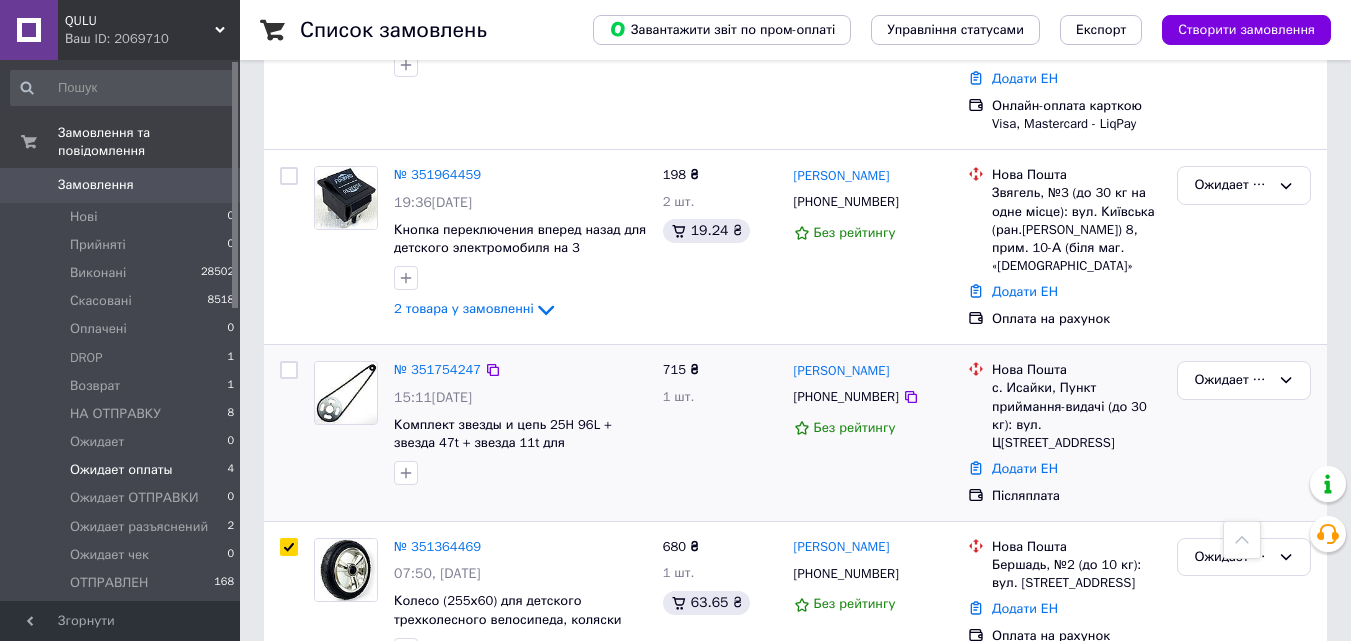 click at bounding box center (289, 370) 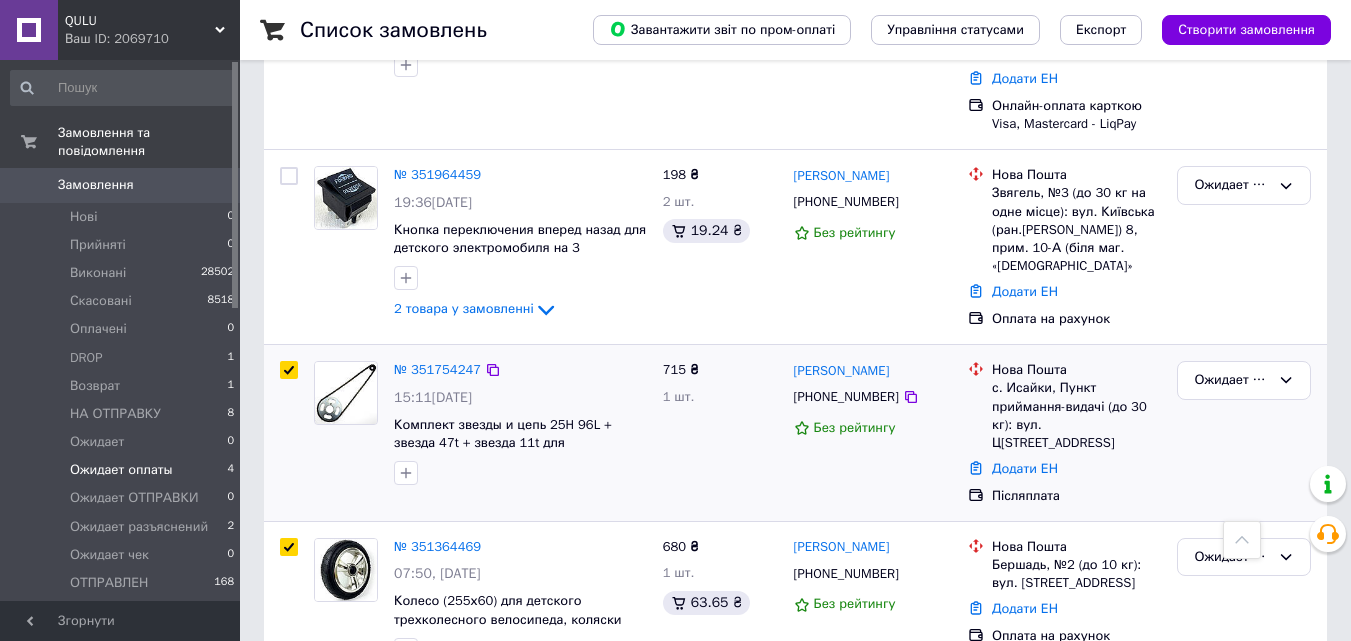 checkbox on "true" 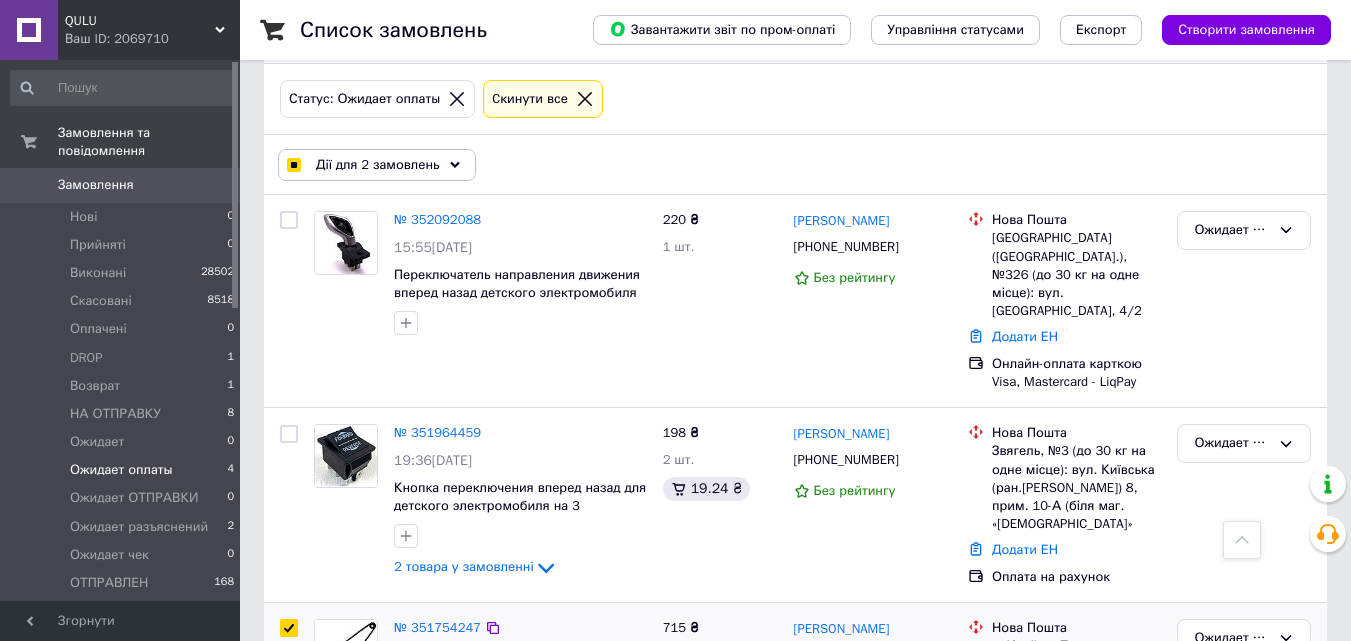 scroll, scrollTop: 83, scrollLeft: 0, axis: vertical 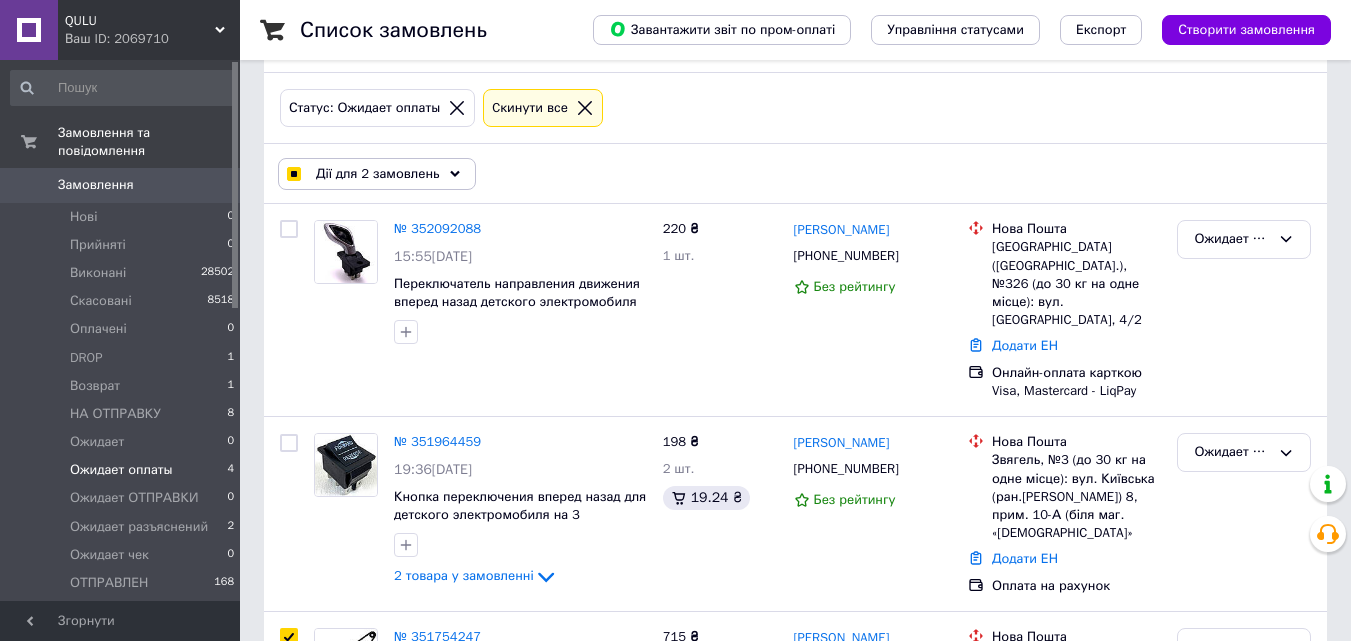 click on "Дії для 2 замовлень" at bounding box center [378, 174] 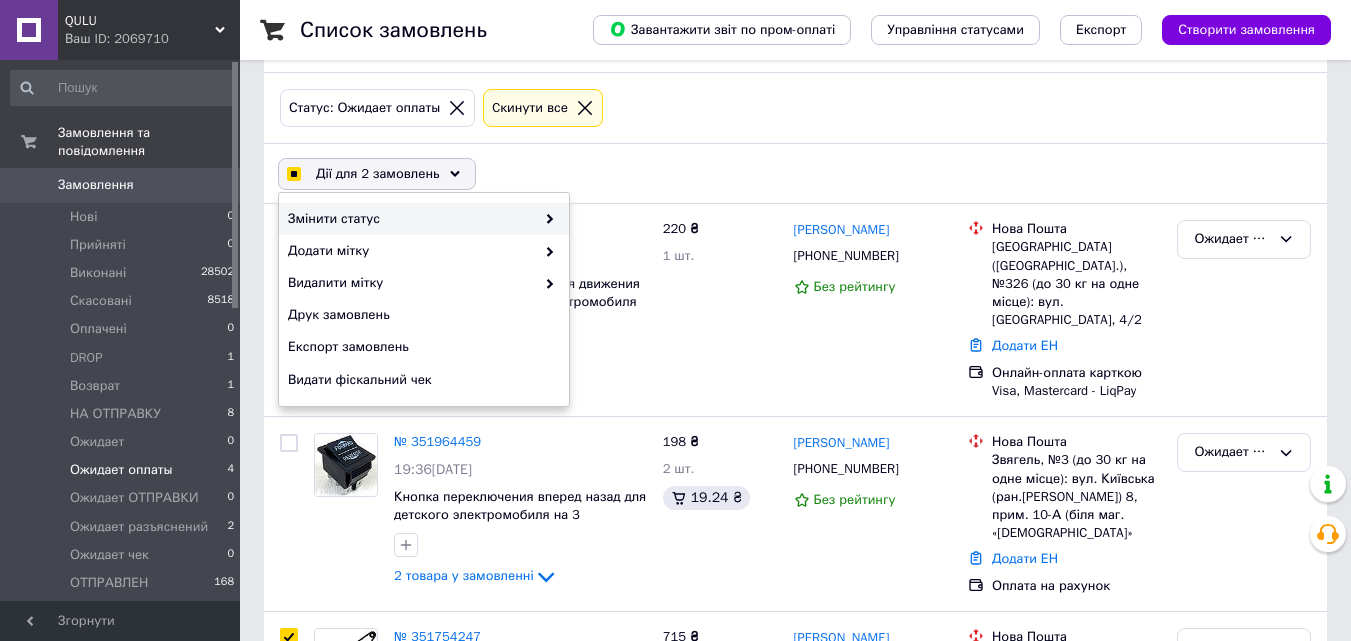 click on "Змінити статус" at bounding box center [411, 219] 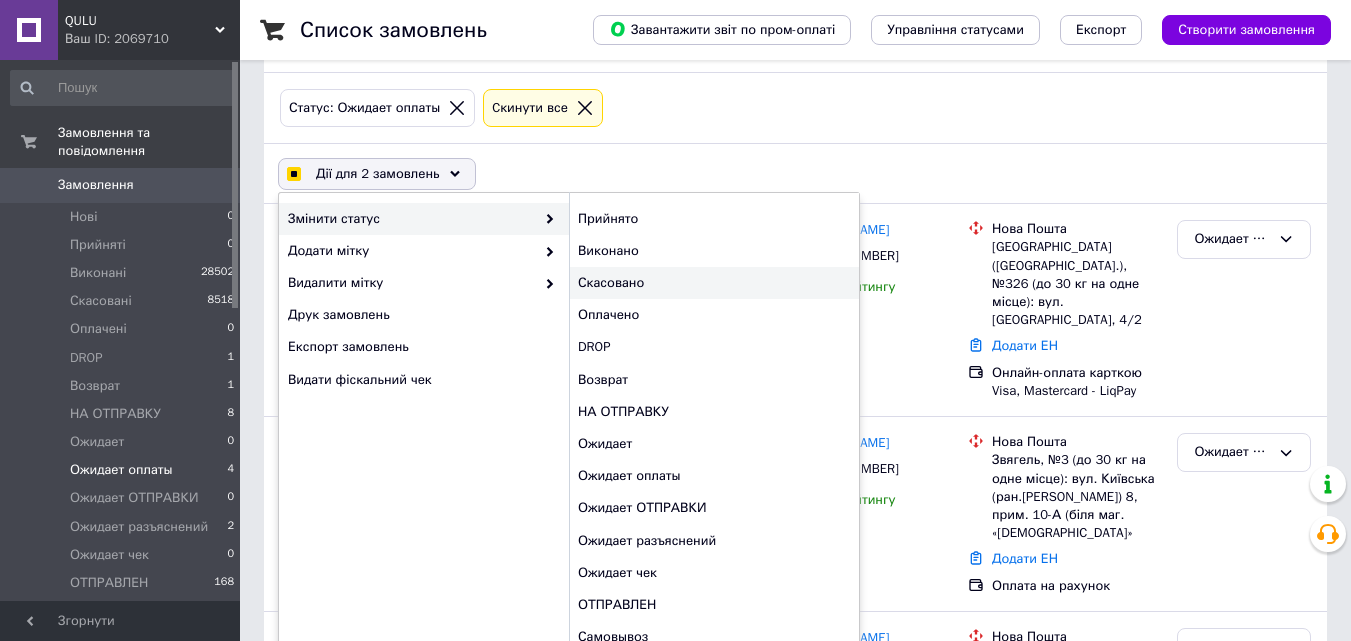 click on "Скасовано" at bounding box center [714, 283] 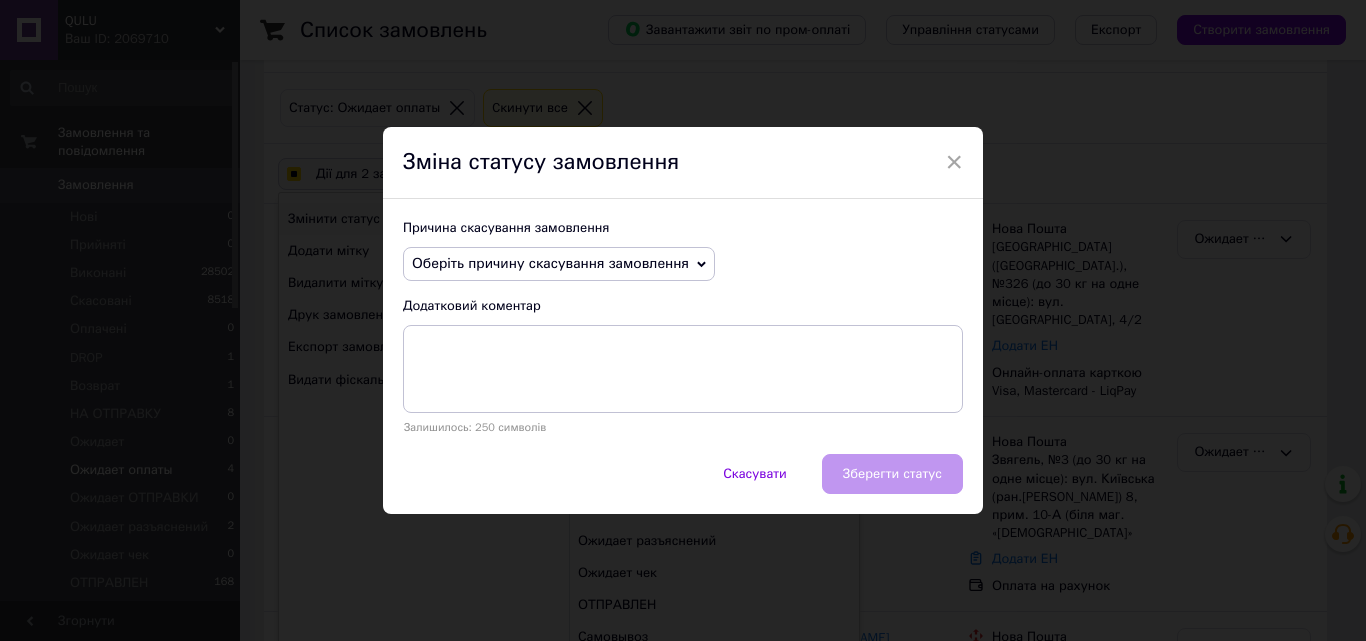 click on "Оберіть причину скасування замовлення" at bounding box center [550, 263] 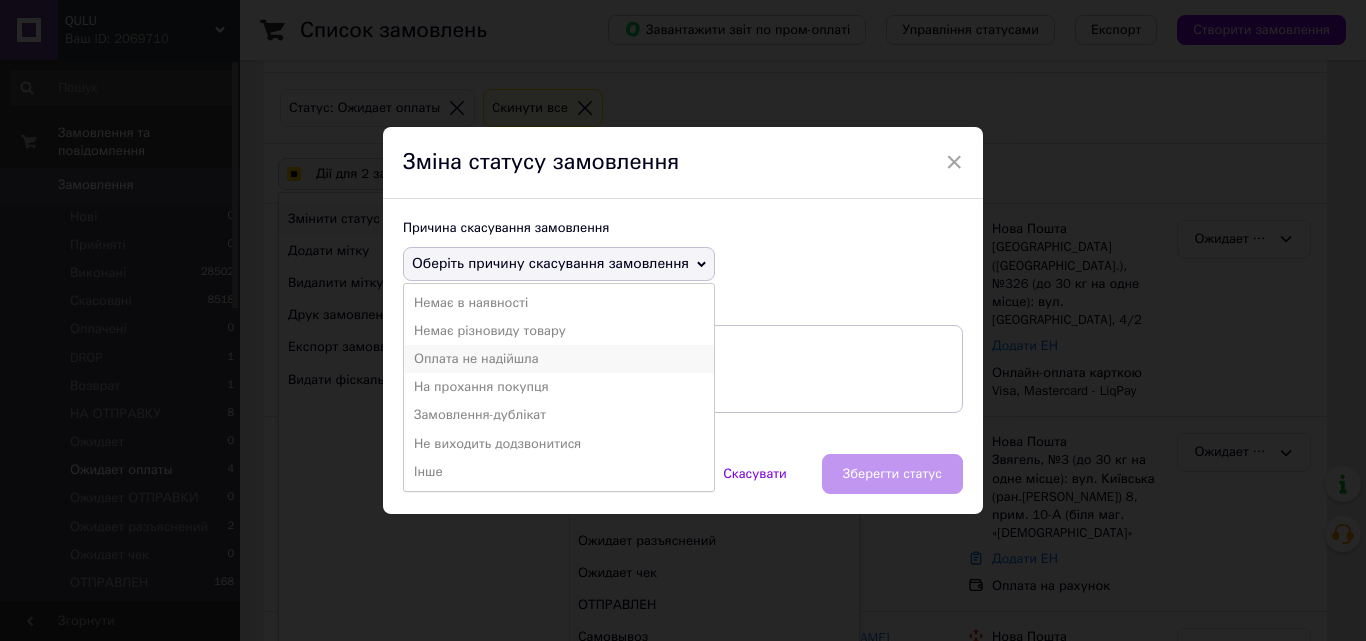 click on "Оплата не надійшла" at bounding box center [559, 359] 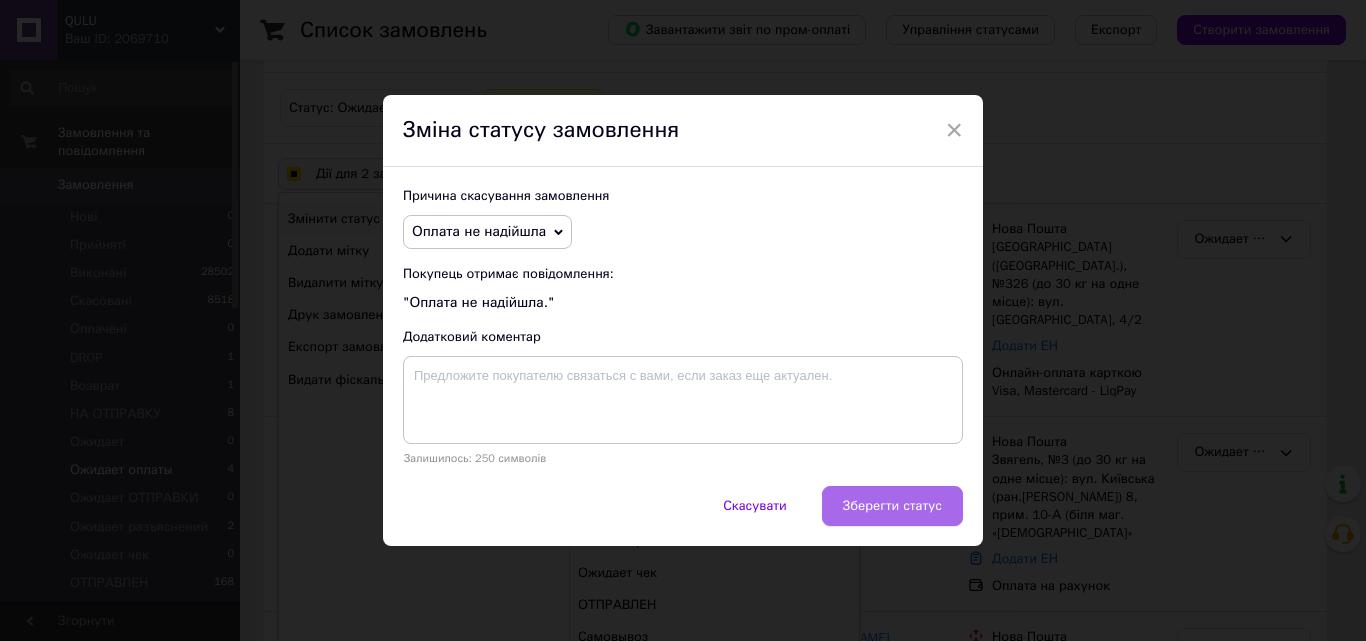 click on "Зберегти статус" at bounding box center [892, 506] 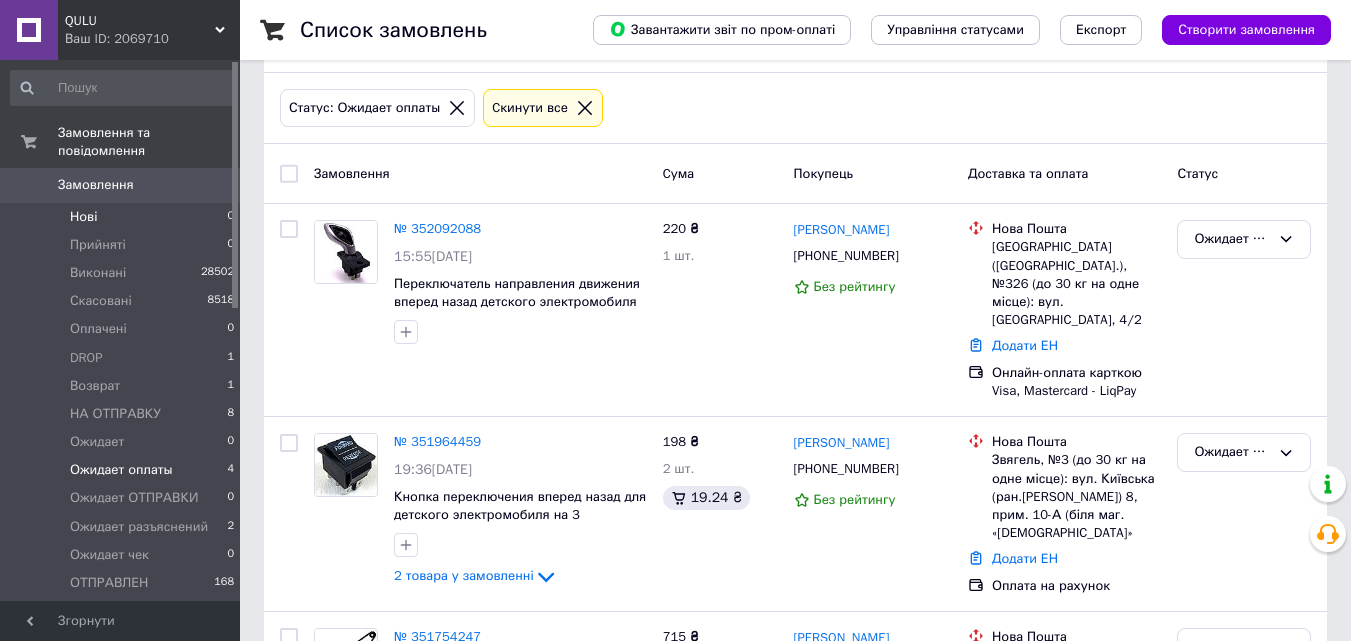 click on "Нові 0" at bounding box center (123, 217) 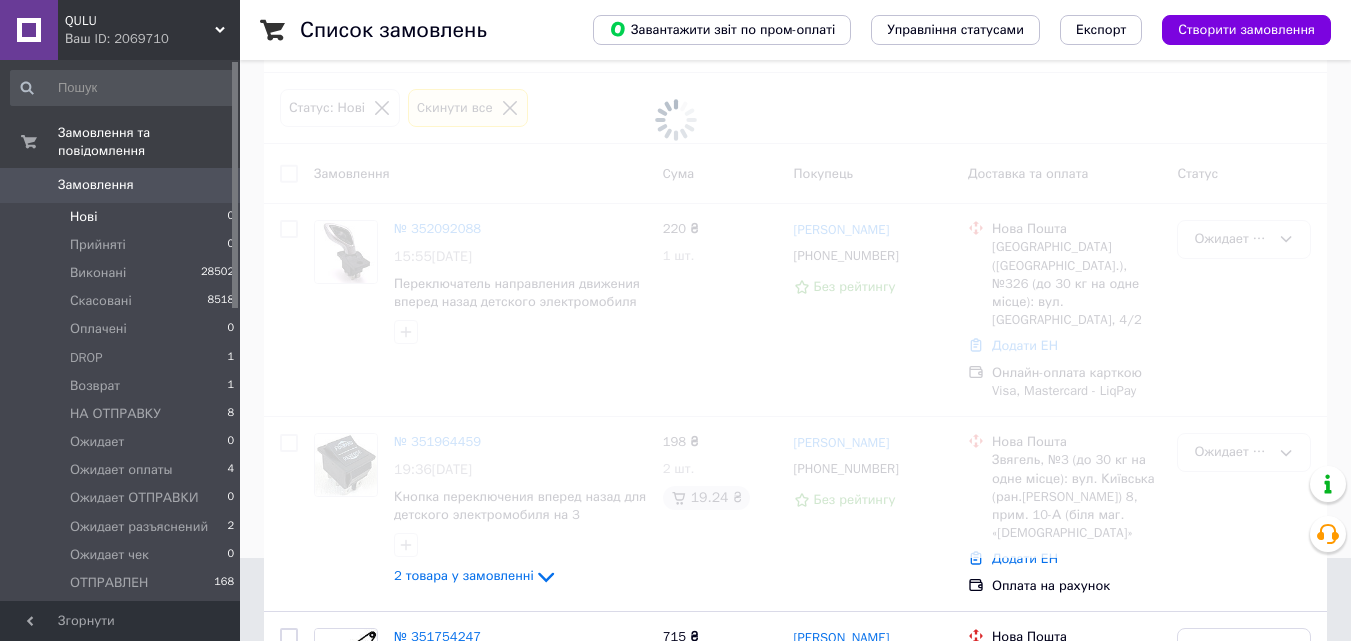 scroll, scrollTop: 0, scrollLeft: 0, axis: both 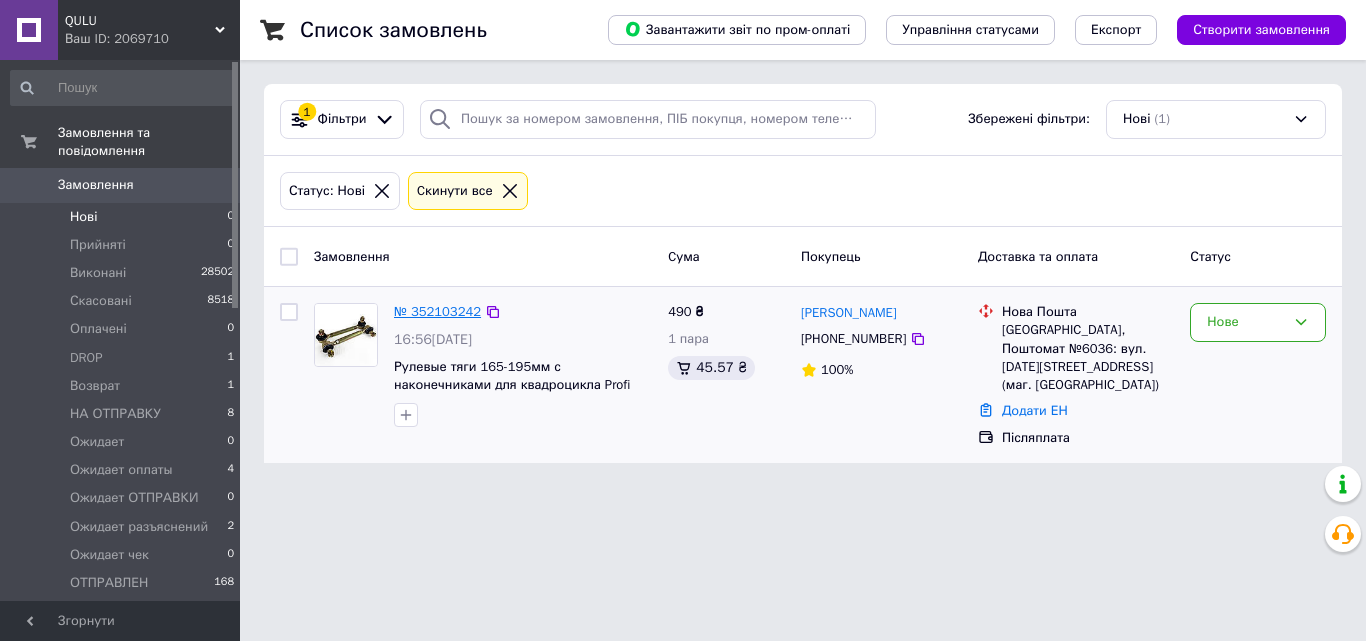 click on "№ 352103242" at bounding box center [437, 311] 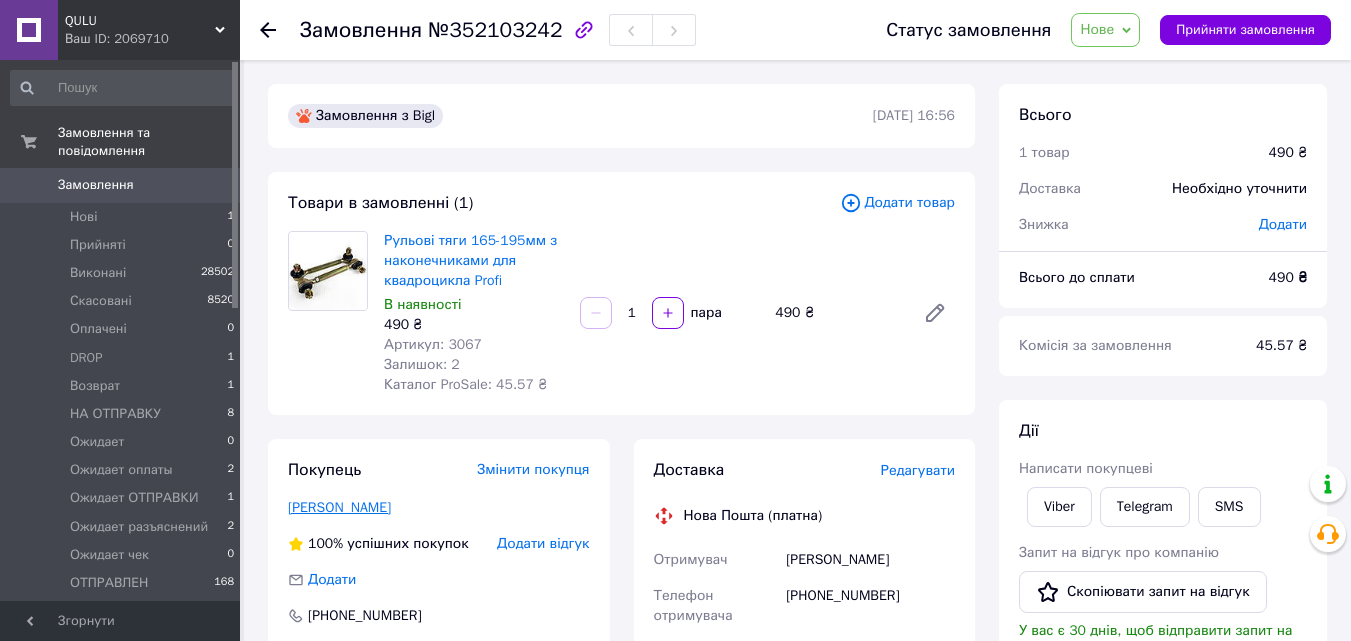 click on "[PERSON_NAME]" at bounding box center [339, 507] 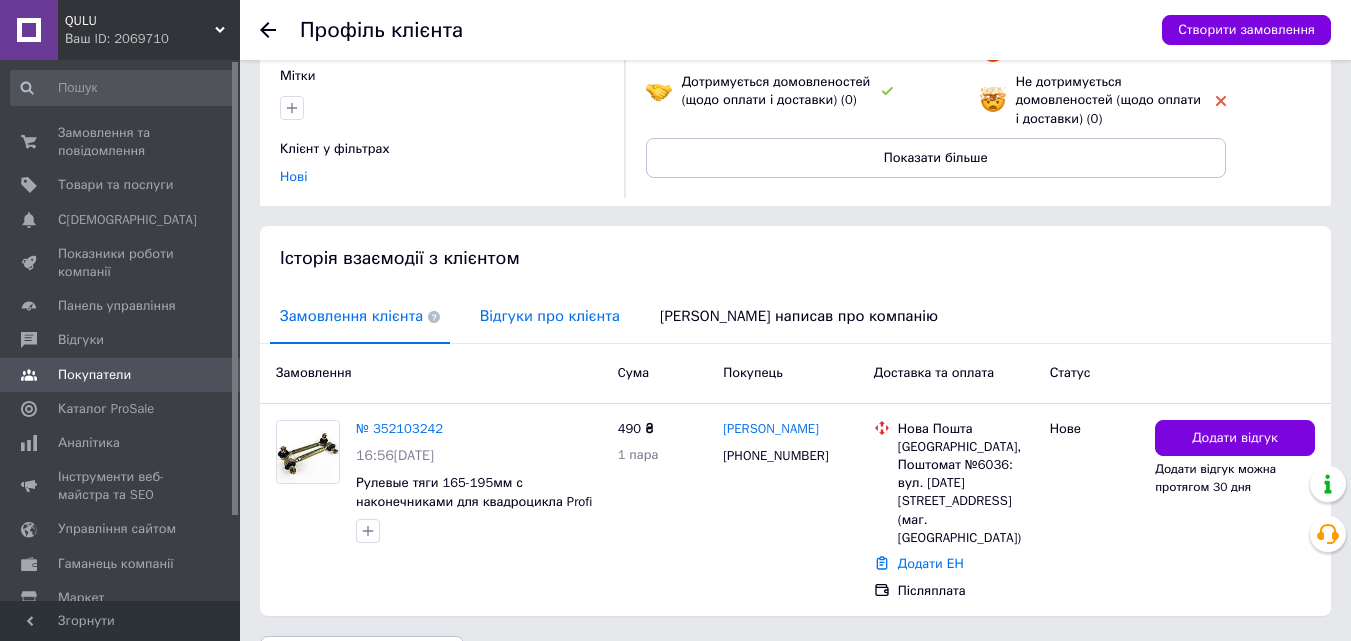 click on "Відгуки про клієнта" at bounding box center (550, 316) 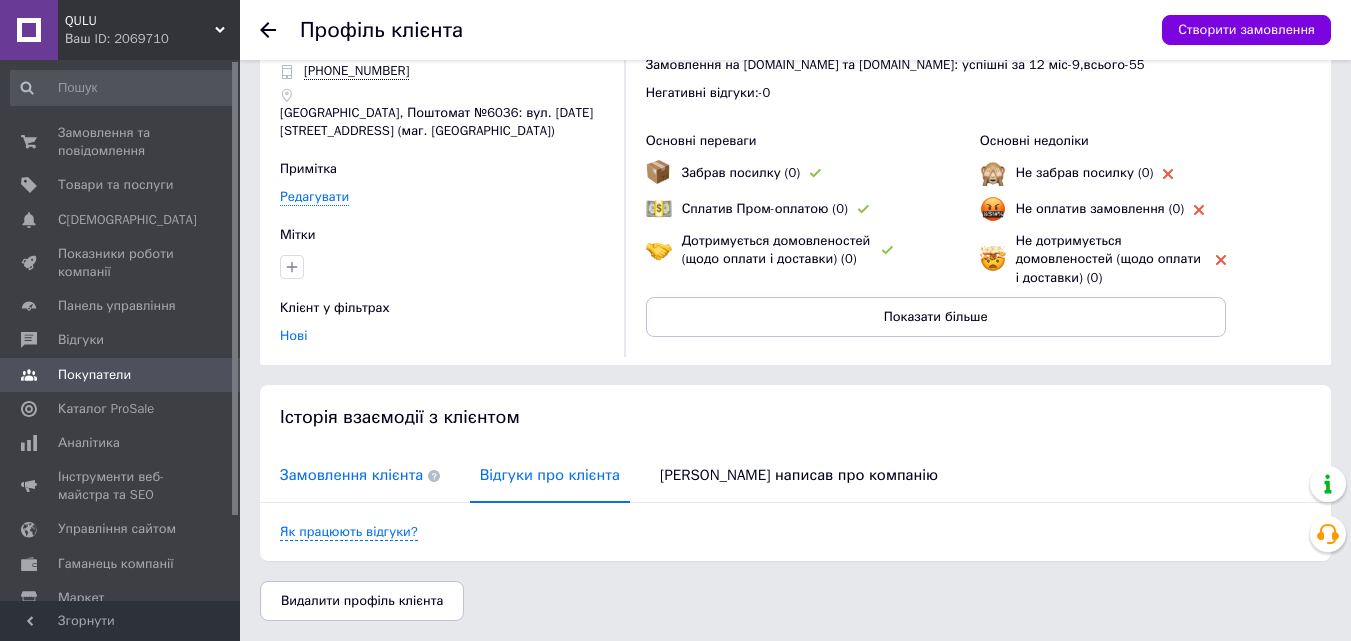 click on "Замовлення клієнта" at bounding box center (360, 475) 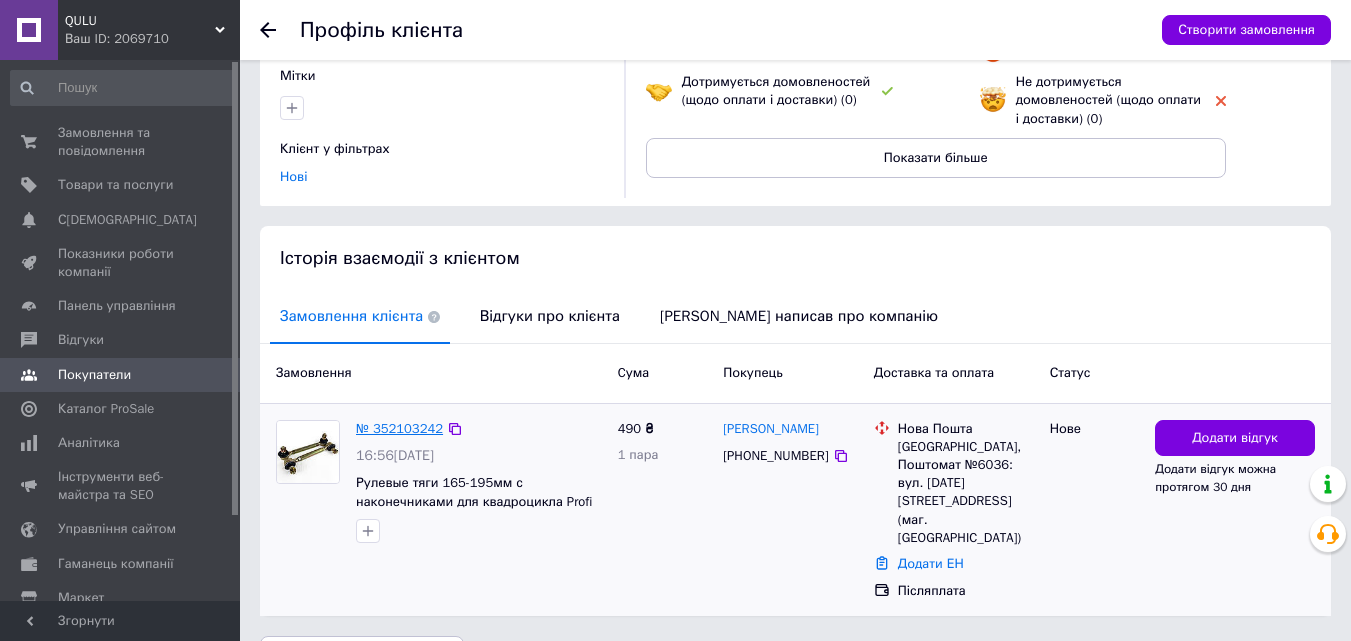click on "№ 352103242" at bounding box center (399, 428) 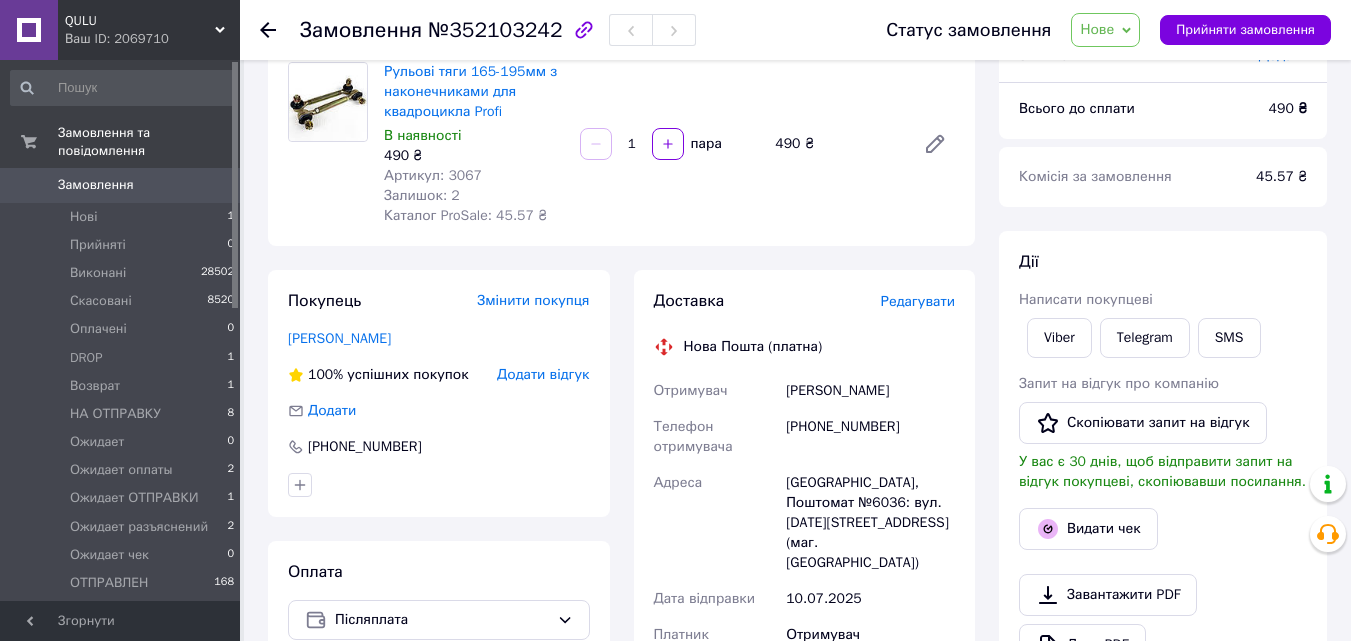 scroll, scrollTop: 333, scrollLeft: 0, axis: vertical 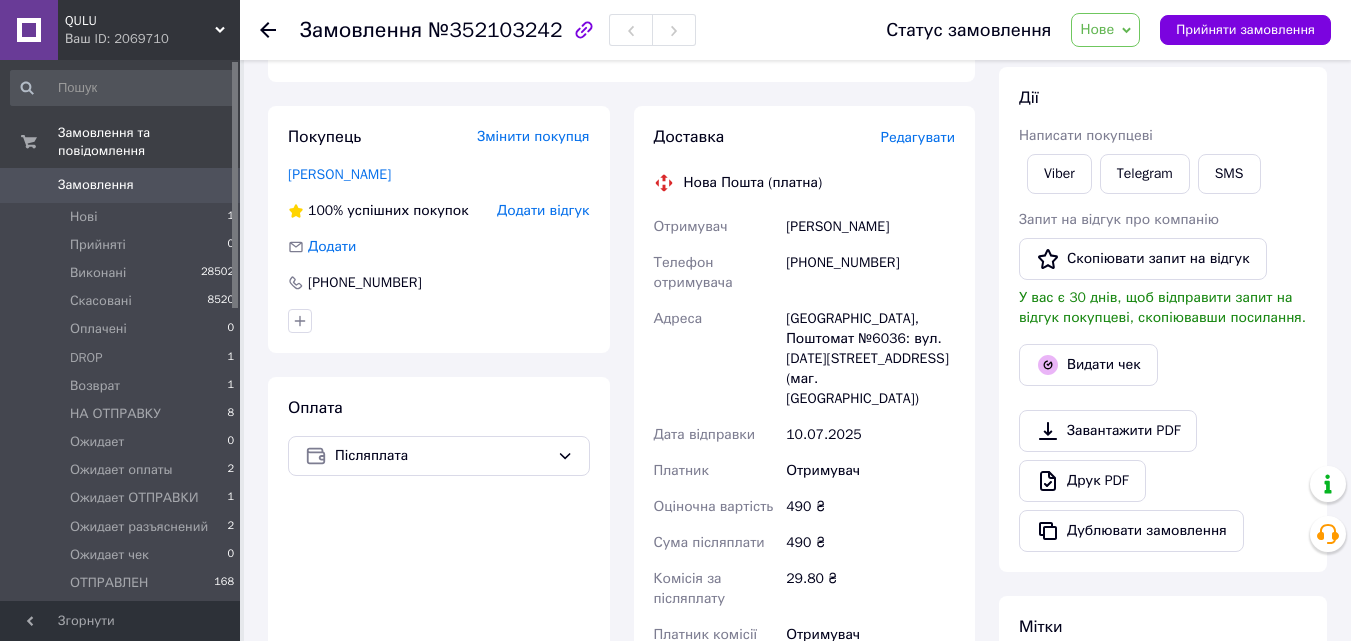 click on "Нове" at bounding box center (1097, 29) 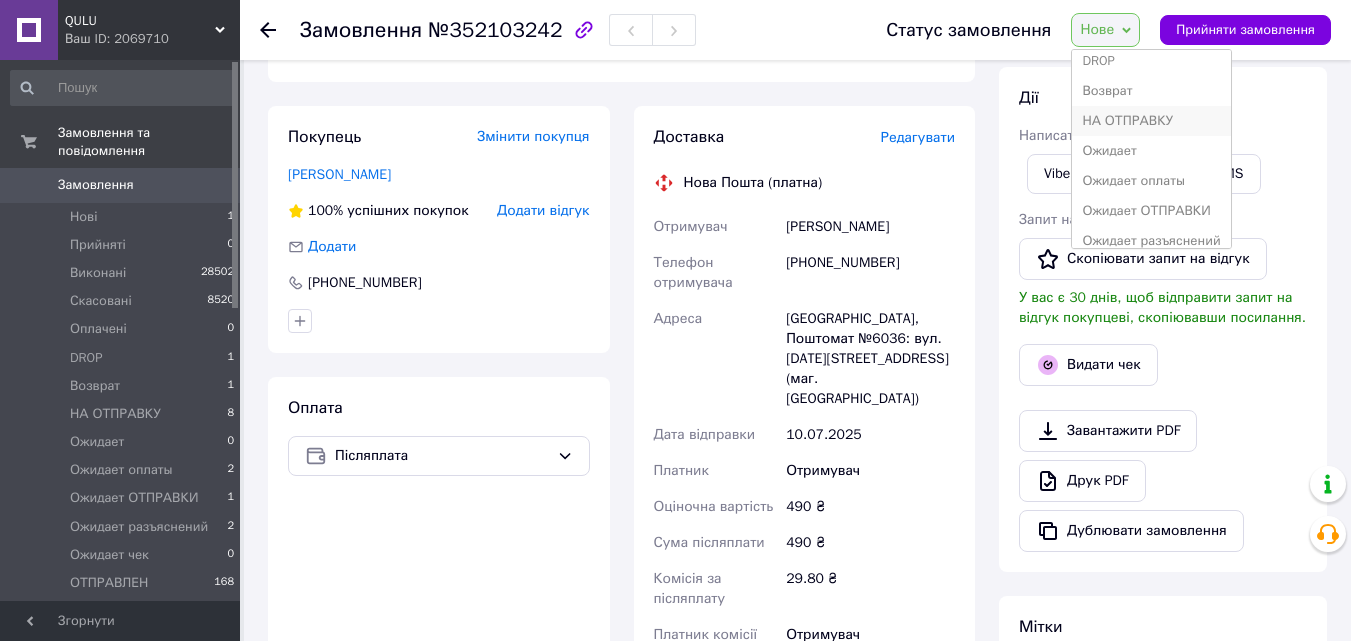 scroll, scrollTop: 133, scrollLeft: 0, axis: vertical 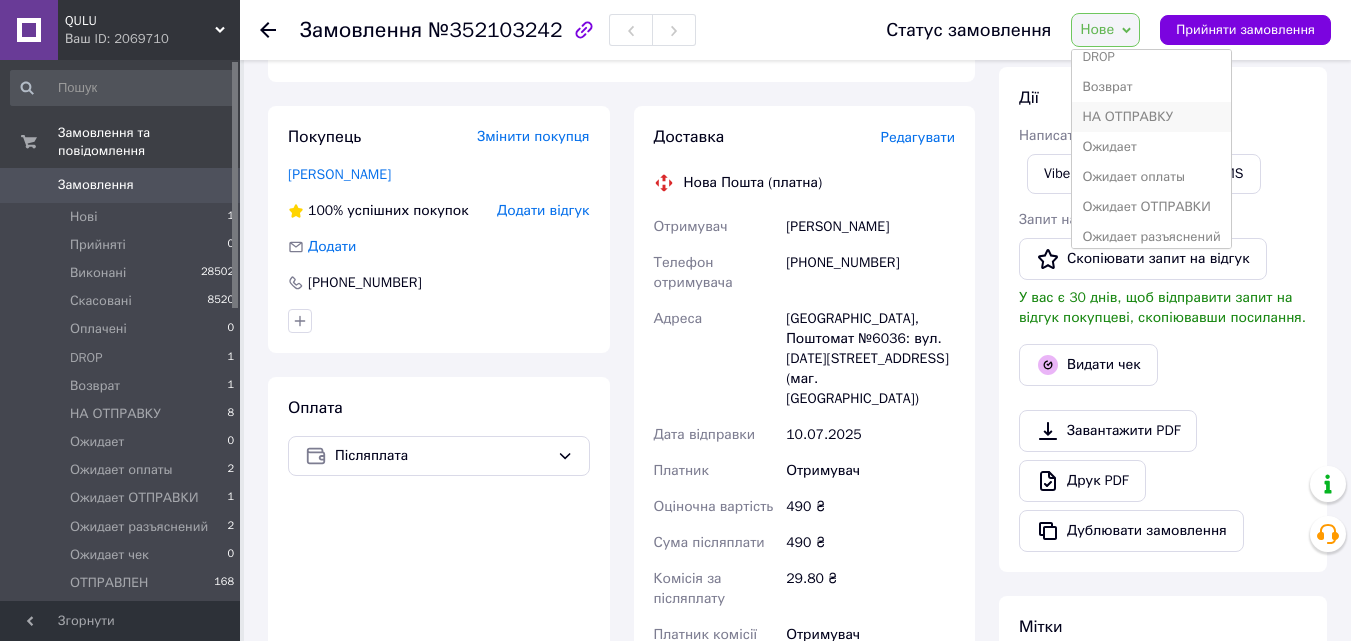 click on "НА ОТПРАВКУ" at bounding box center [1151, 117] 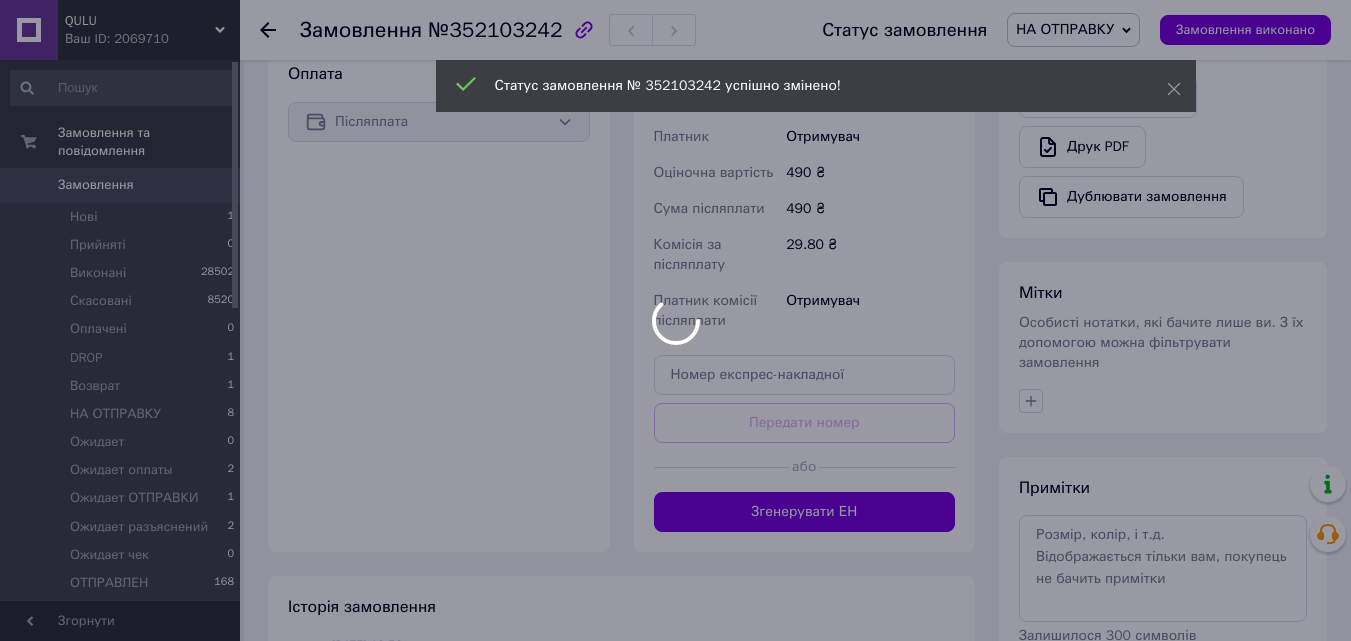 scroll, scrollTop: 699, scrollLeft: 0, axis: vertical 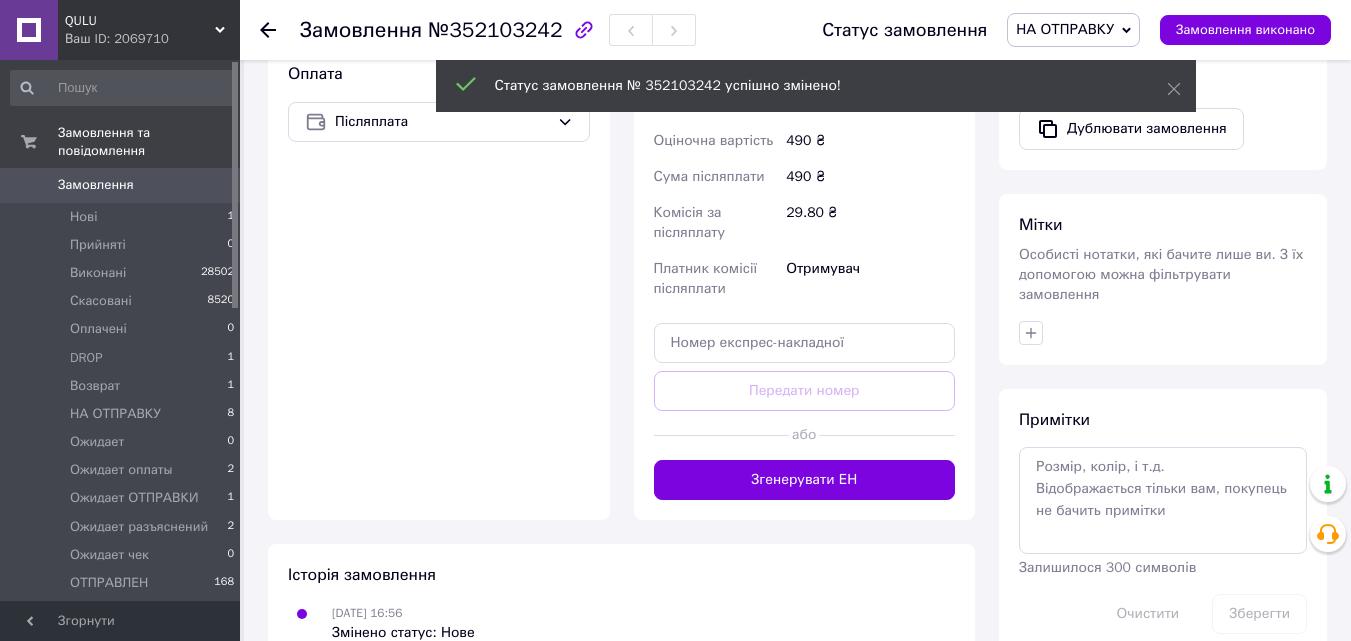 click on "Доставка Редагувати Нова Пошта (платна) Отримувач Бурило Олександр Телефон отримувача +380674138710 Адреса Тернопіль, Поштомат №6036: вул. 15 Квітня, 37б (маг. АТБ) Дата відправки 10.07.2025 Платник Отримувач Оціночна вартість 490 ₴ Сума післяплати 490 ₴ Комісія за післяплату 29.80 ₴ Платник комісії післяплати Отримувач Передати номер або Згенерувати ЕН Платник Отримувач Відправник Прізвище отримувача Бурило Ім'я отримувача Олександр По батькові отримувача Телефон отримувача +380674138710 Тип доставки У відділенні Кур'єром В поштоматі Місто Тернопіль Відділення Вантаж 490 < >" at bounding box center [805, 130] 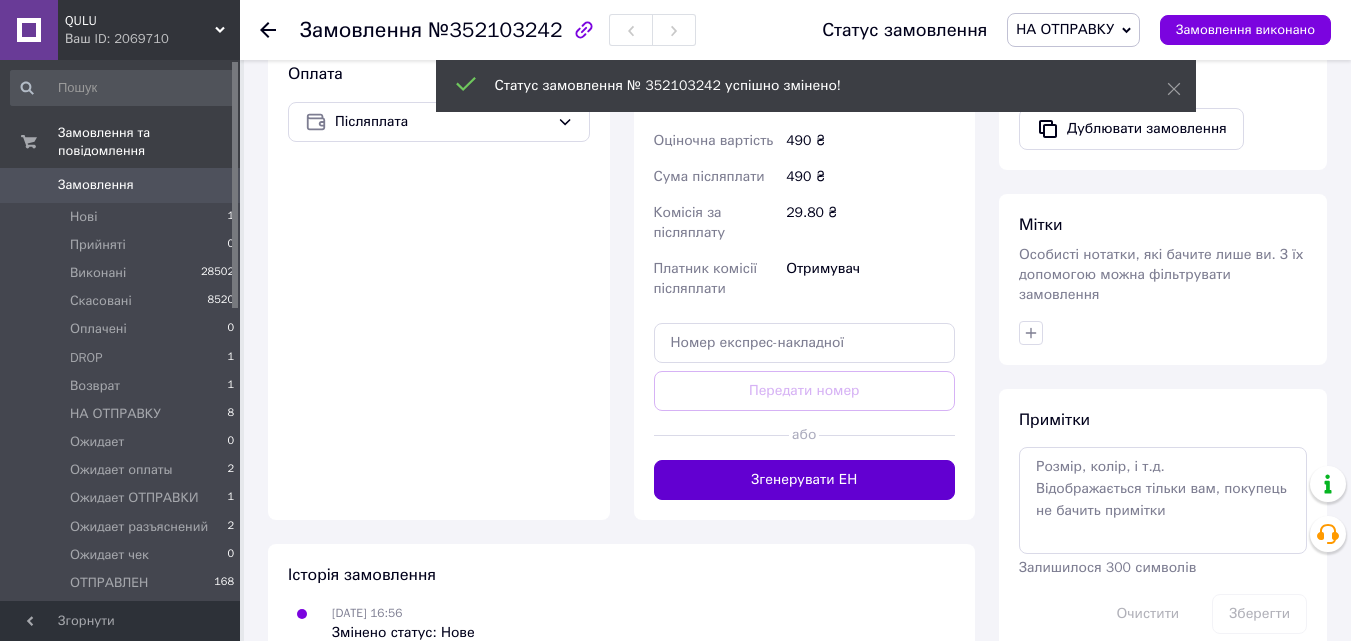 click on "Згенерувати ЕН" at bounding box center [805, 480] 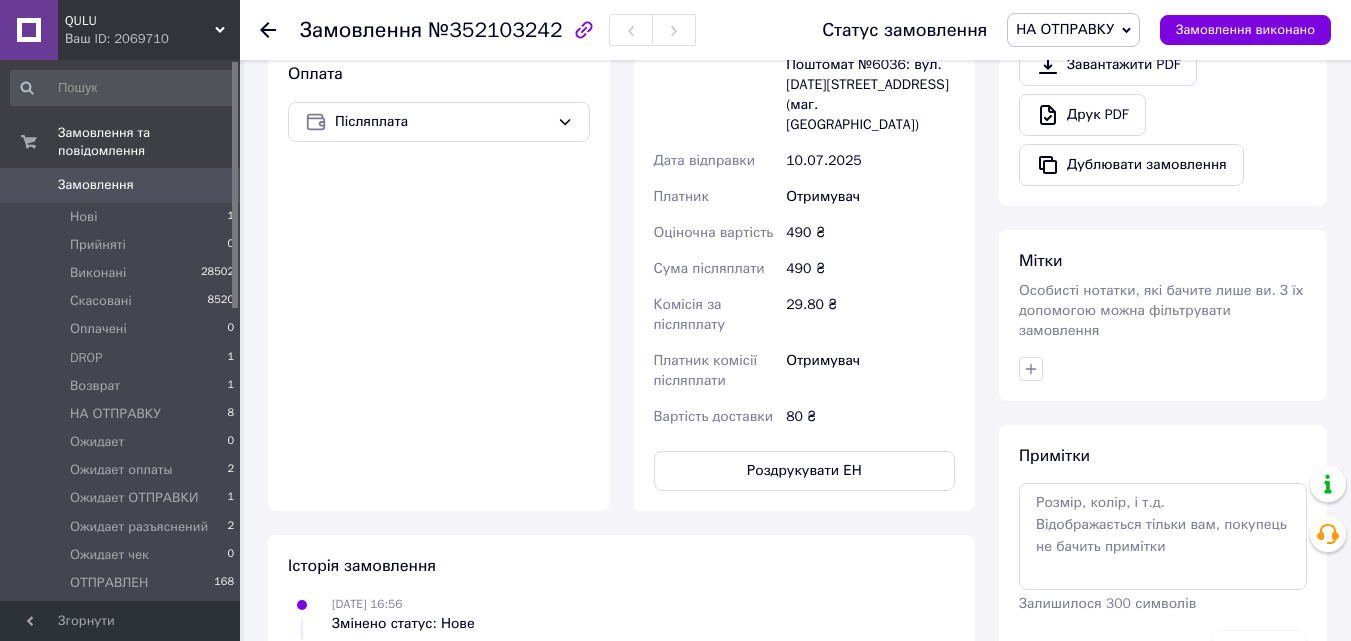 scroll, scrollTop: 812, scrollLeft: 0, axis: vertical 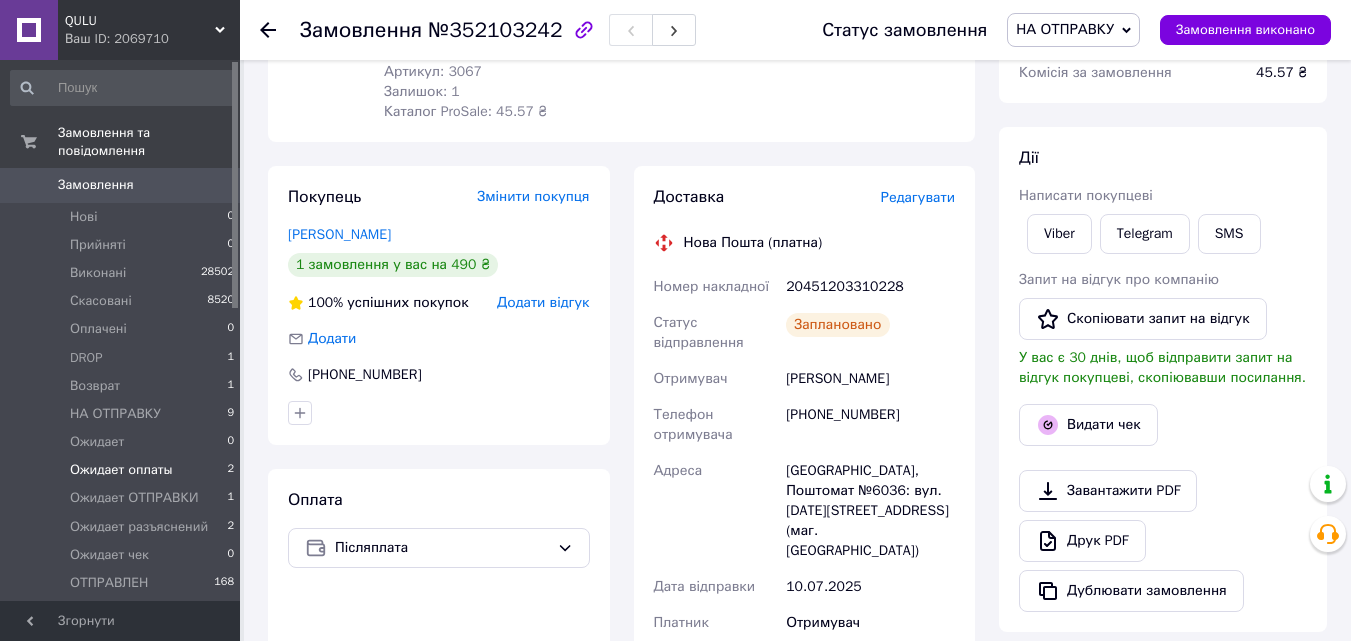 click on "Ожидает оплаты" at bounding box center [121, 470] 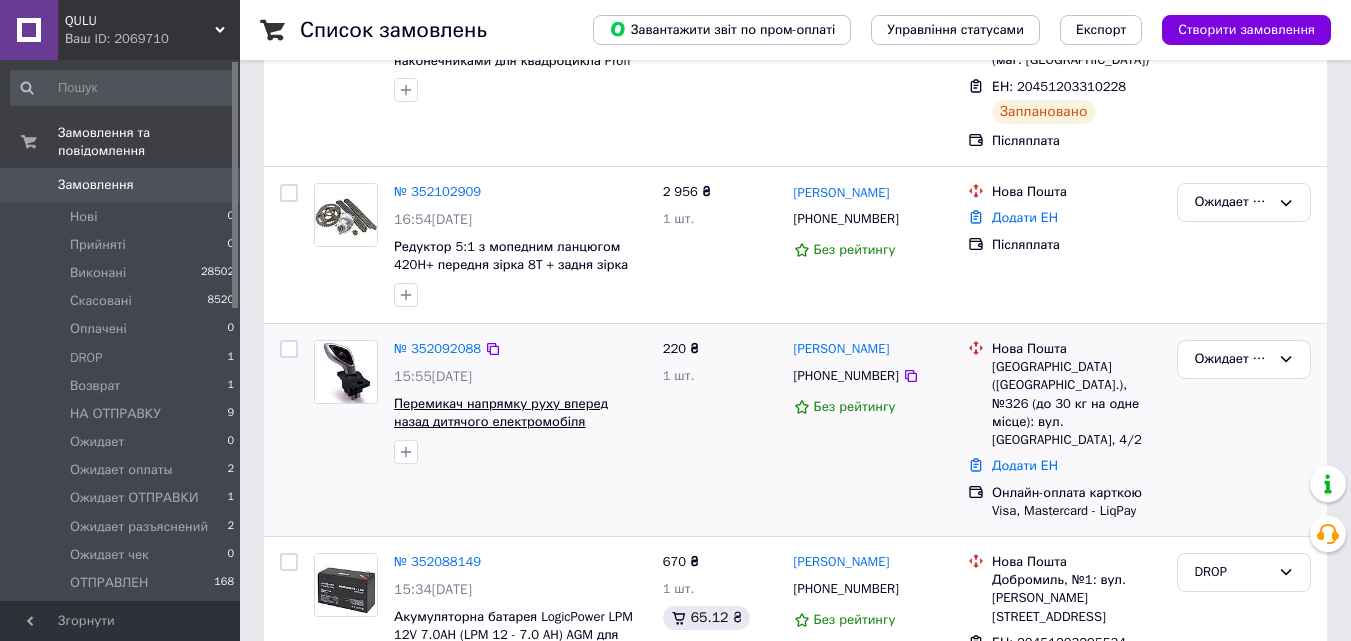 scroll, scrollTop: 267, scrollLeft: 0, axis: vertical 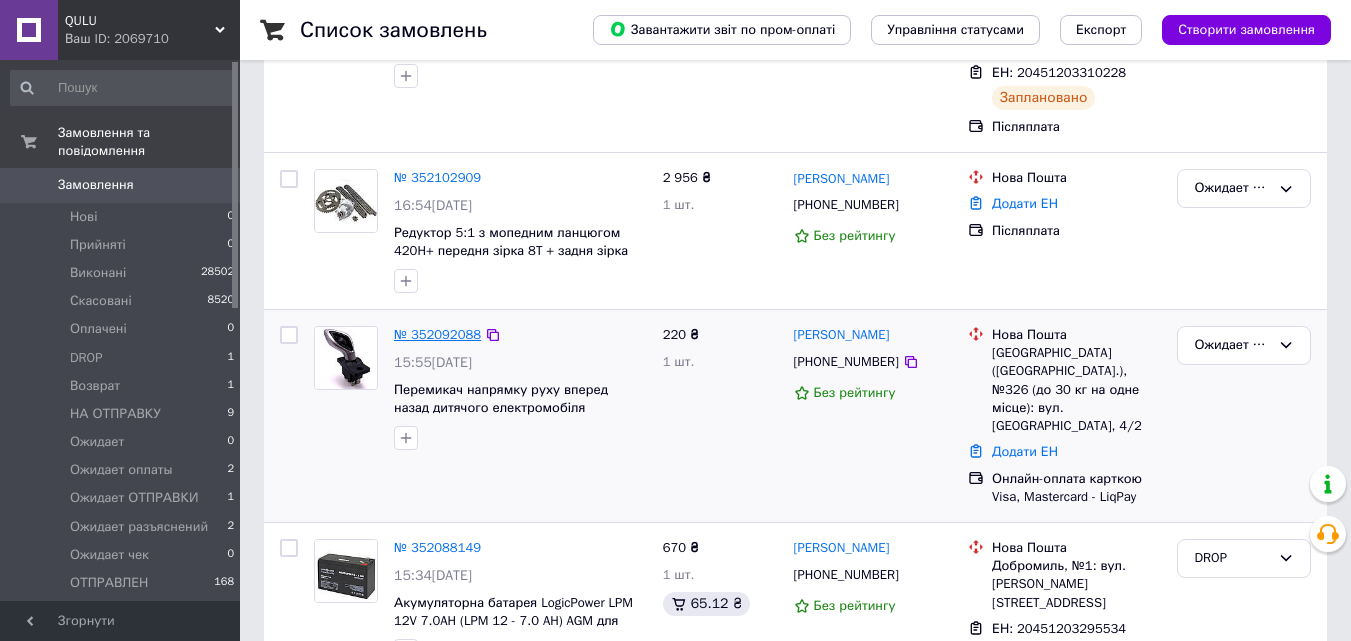 click on "№ 352092088" at bounding box center (437, 334) 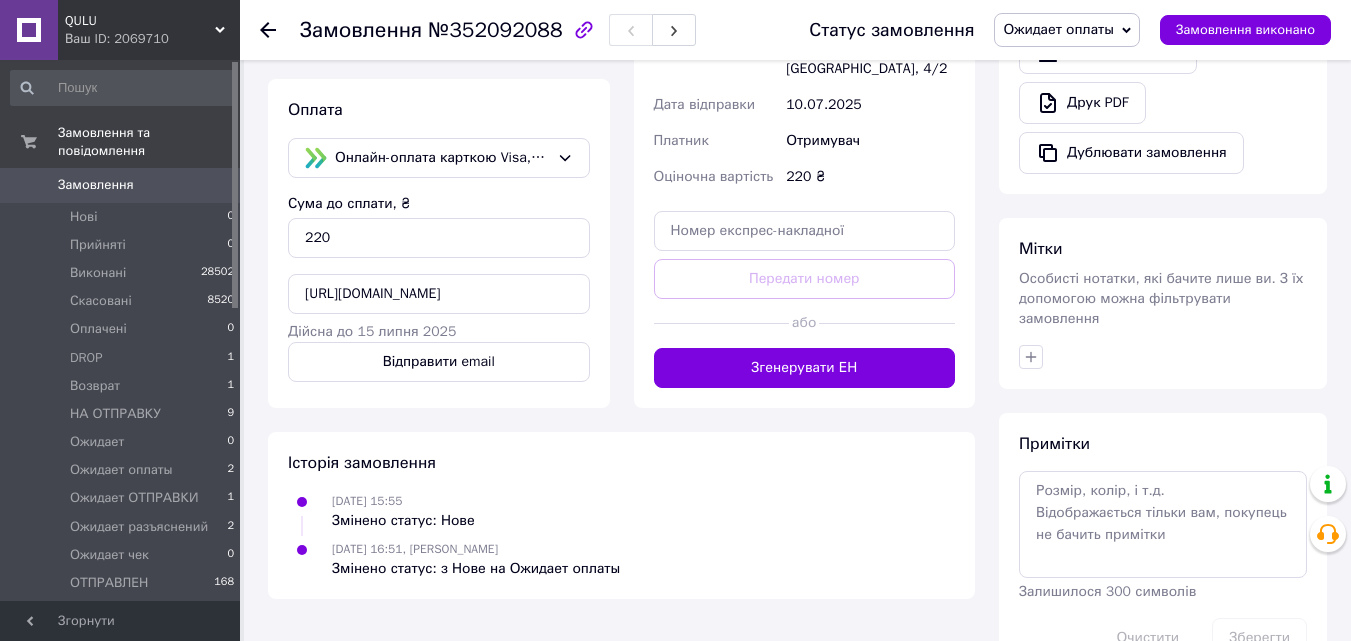 scroll, scrollTop: 684, scrollLeft: 0, axis: vertical 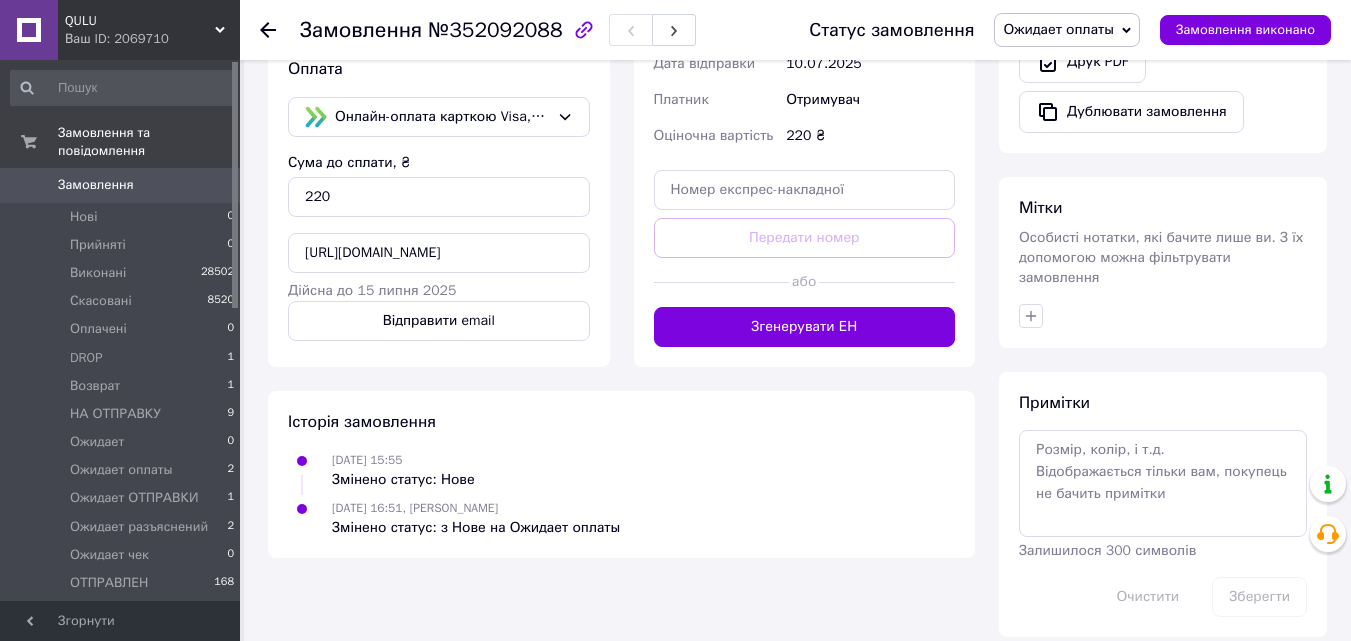 click on "Замовлення" at bounding box center [96, 185] 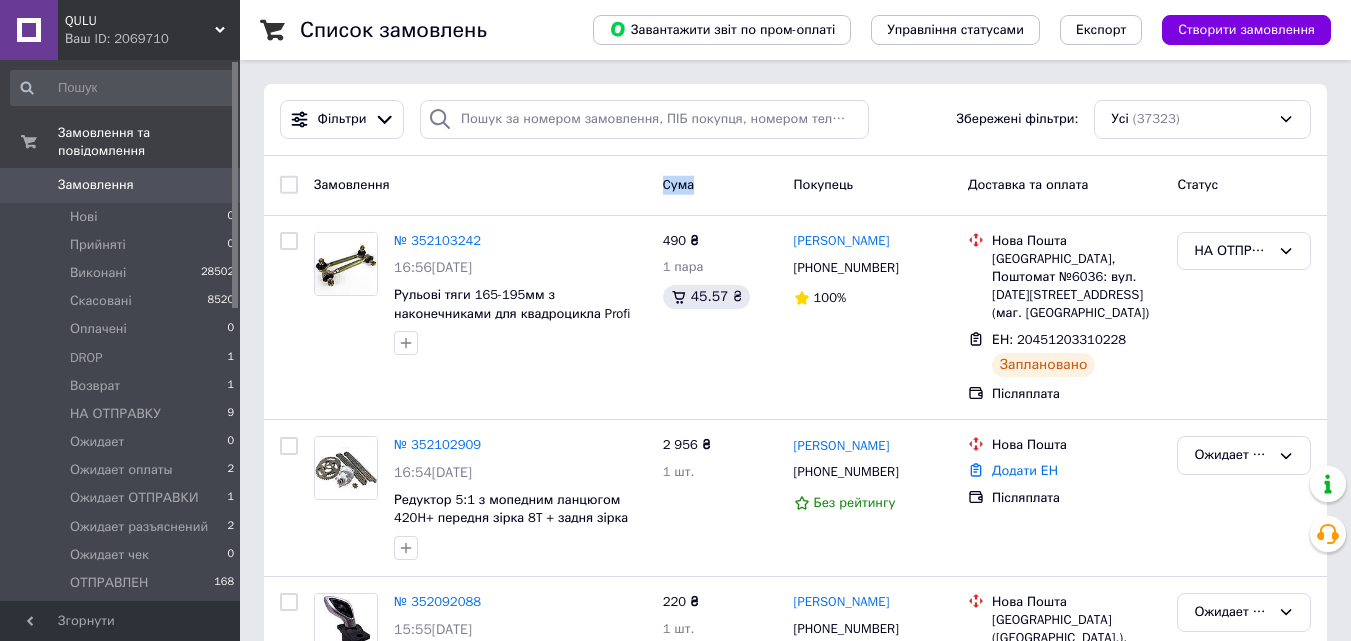 drag, startPoint x: 695, startPoint y: 186, endPoint x: 661, endPoint y: 189, distance: 34.132095 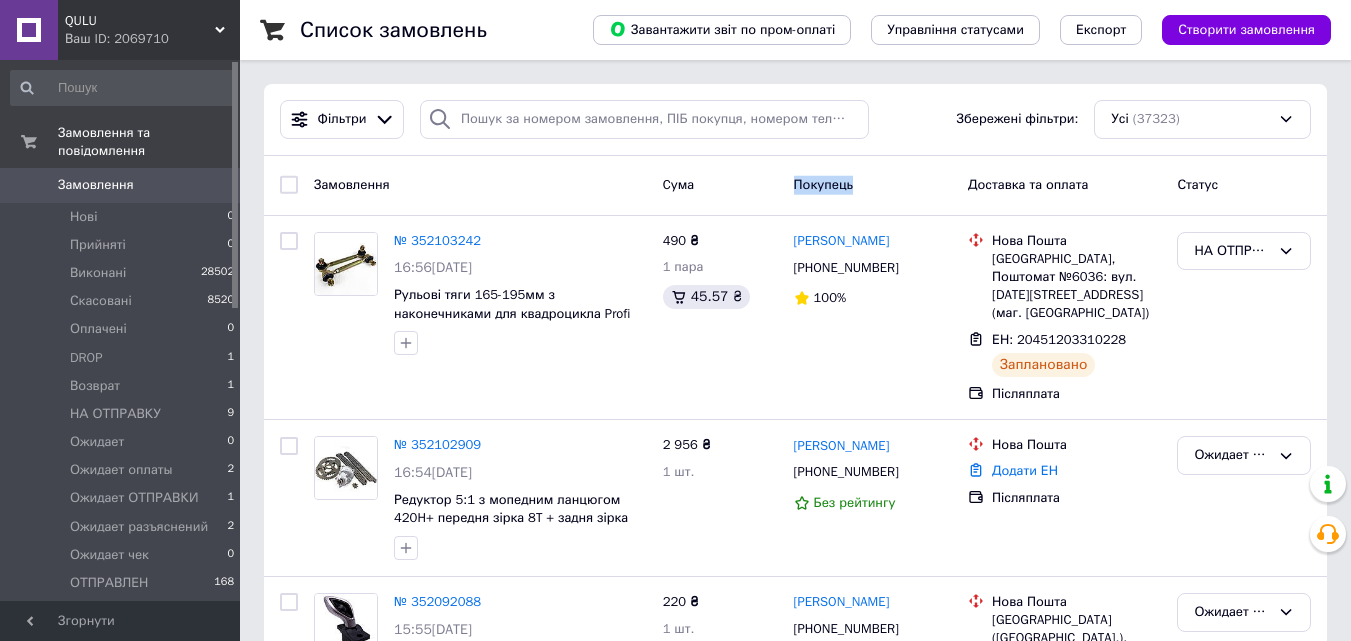 drag, startPoint x: 786, startPoint y: 186, endPoint x: 859, endPoint y: 187, distance: 73.00685 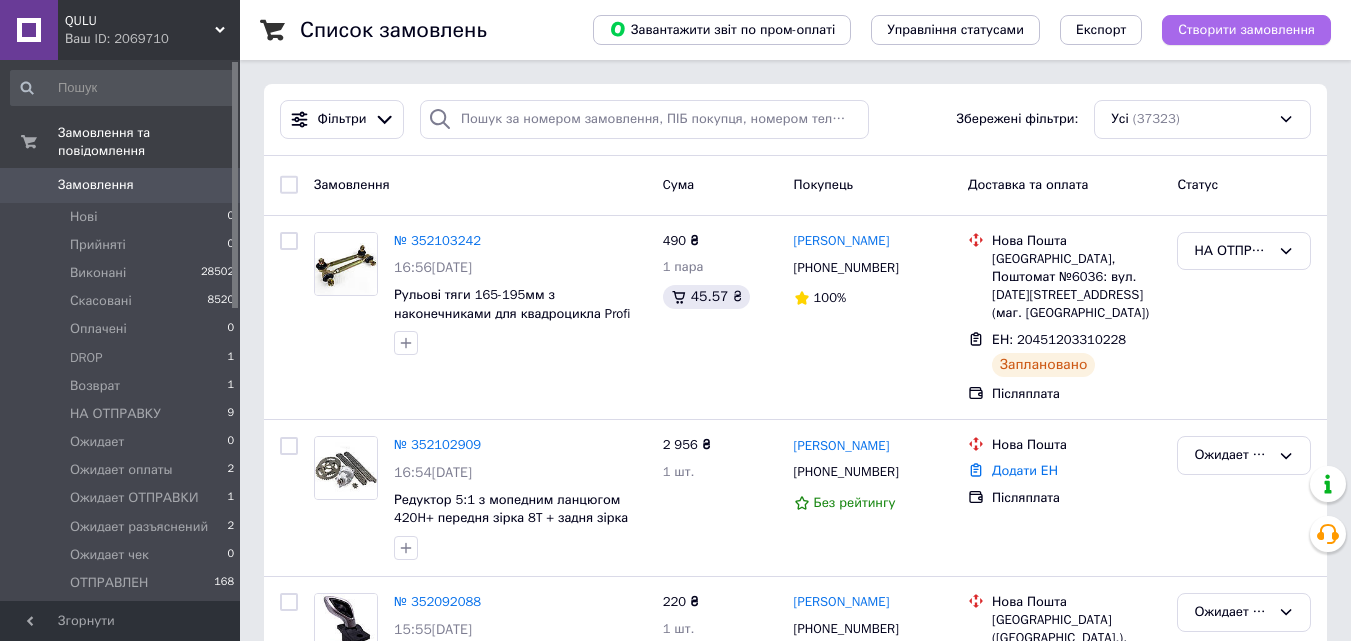 click on "Створити замовлення" at bounding box center [1246, 30] 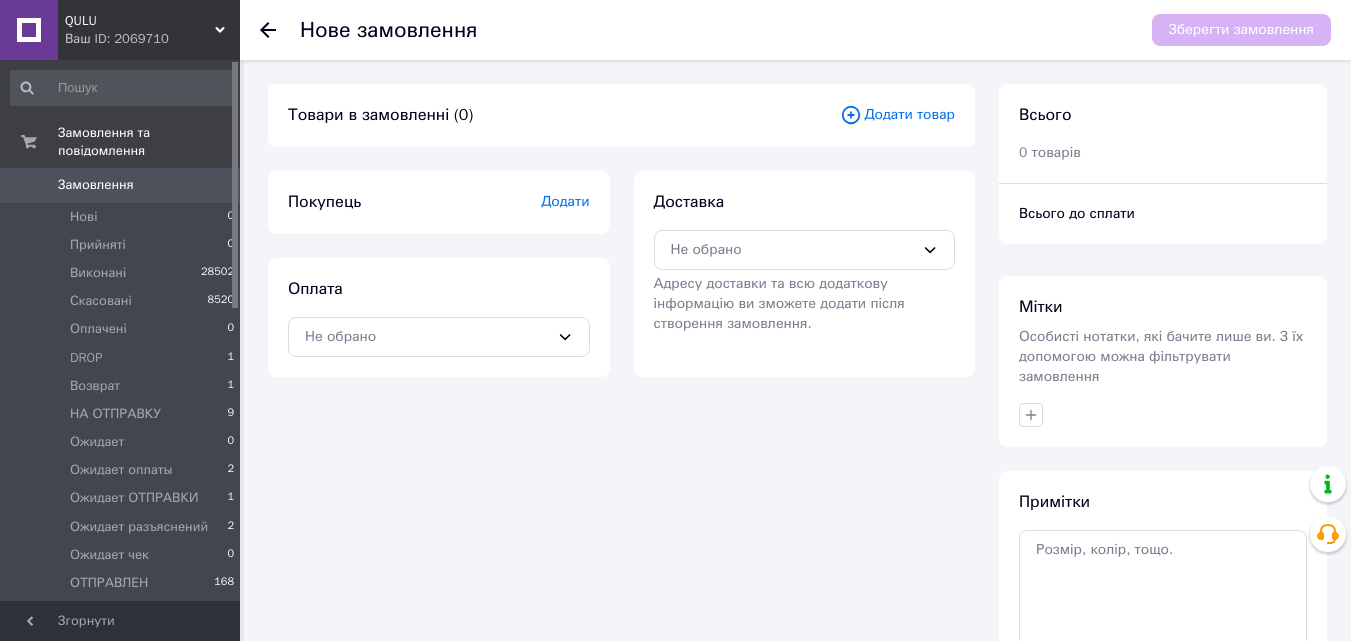 click on "Товари в замовленні (0) Додати товар" at bounding box center (621, 115) 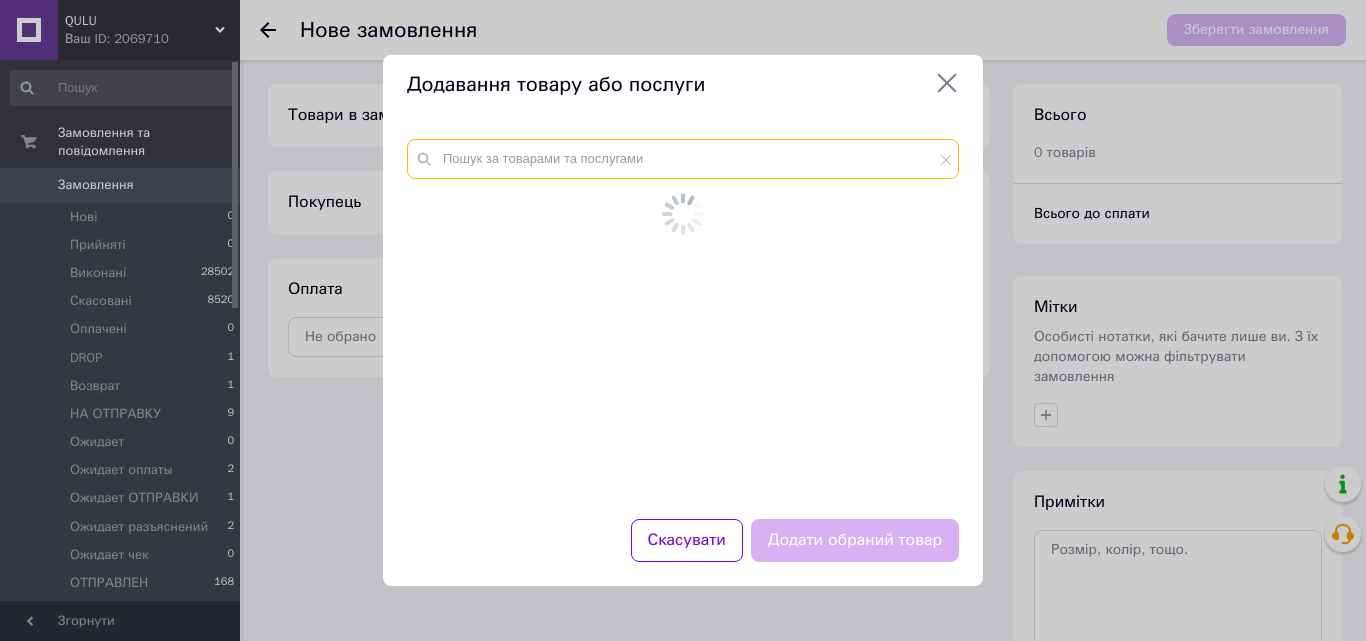 click at bounding box center [683, 159] 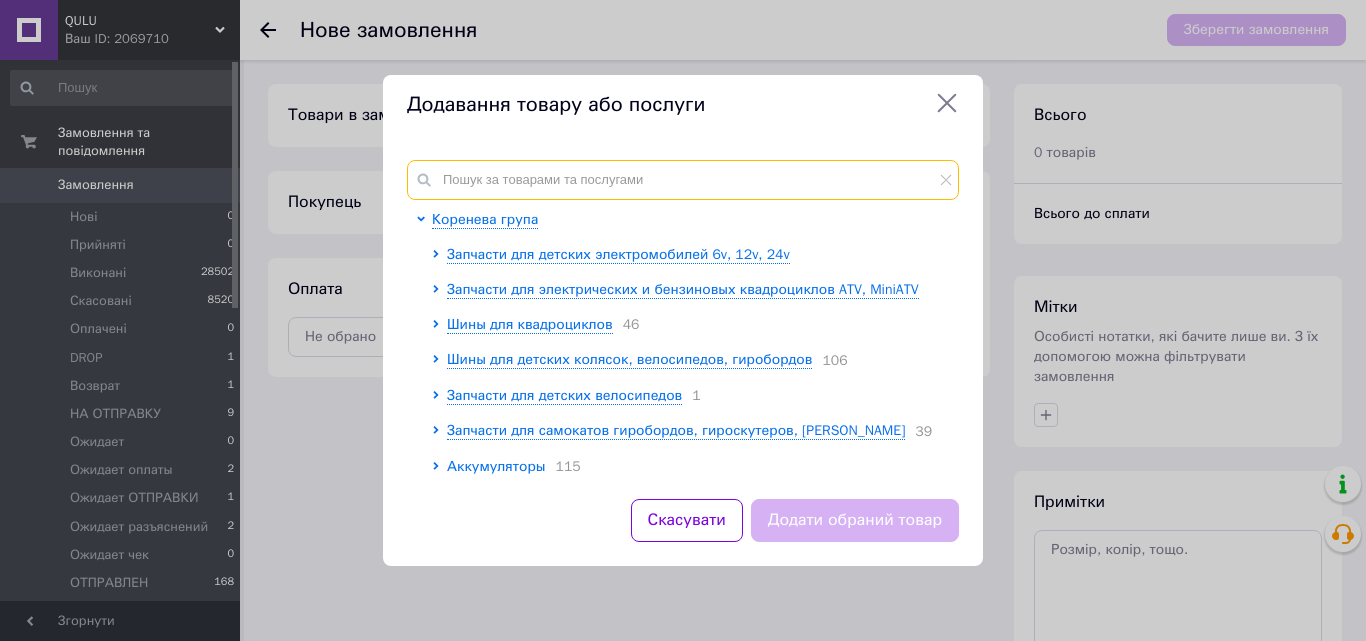 paste on "1332" 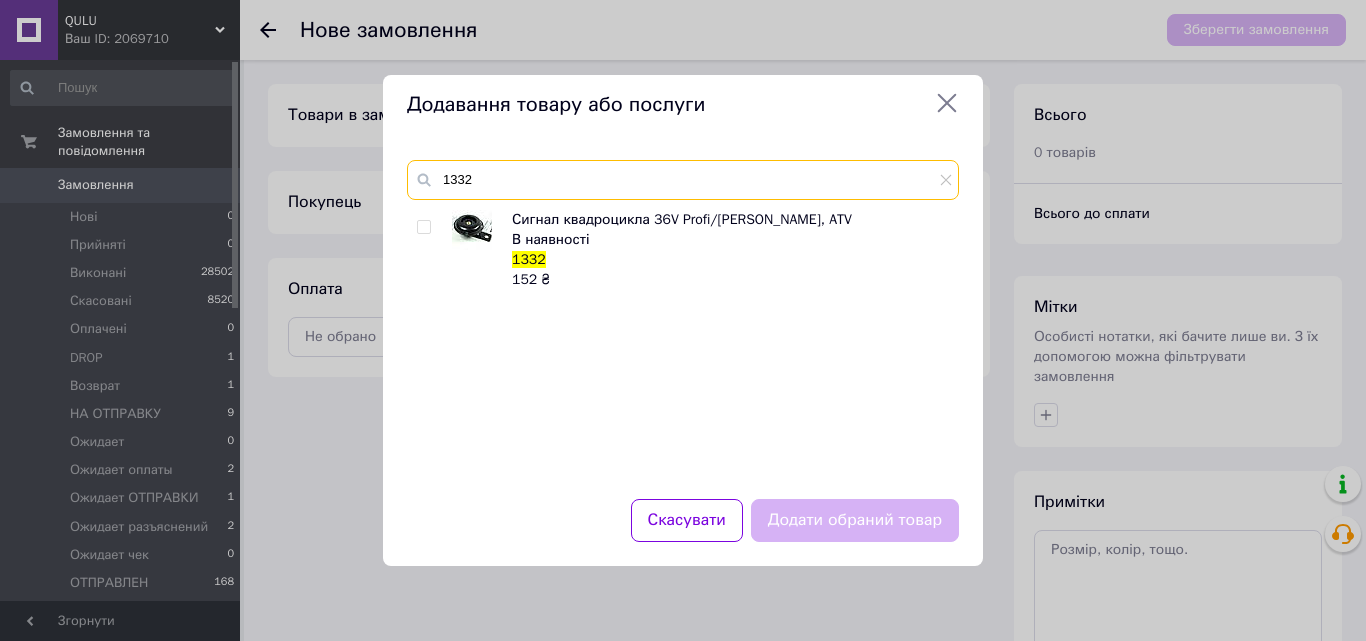 type on "1332" 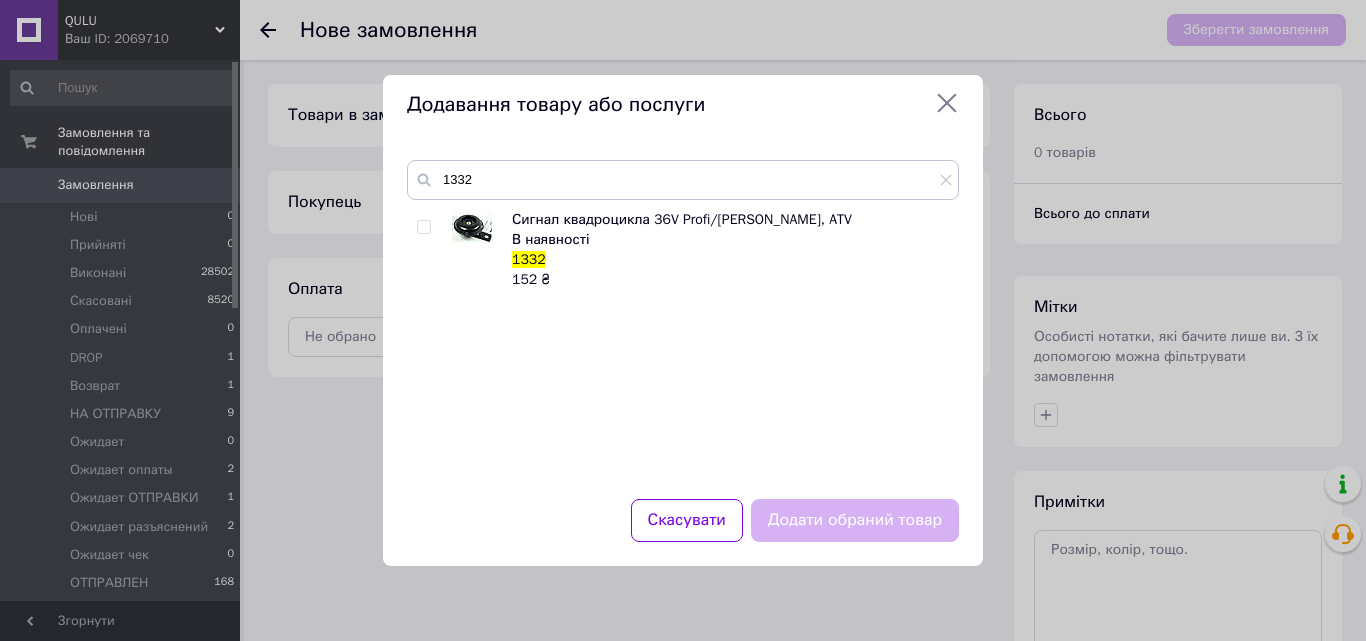 click at bounding box center [423, 227] 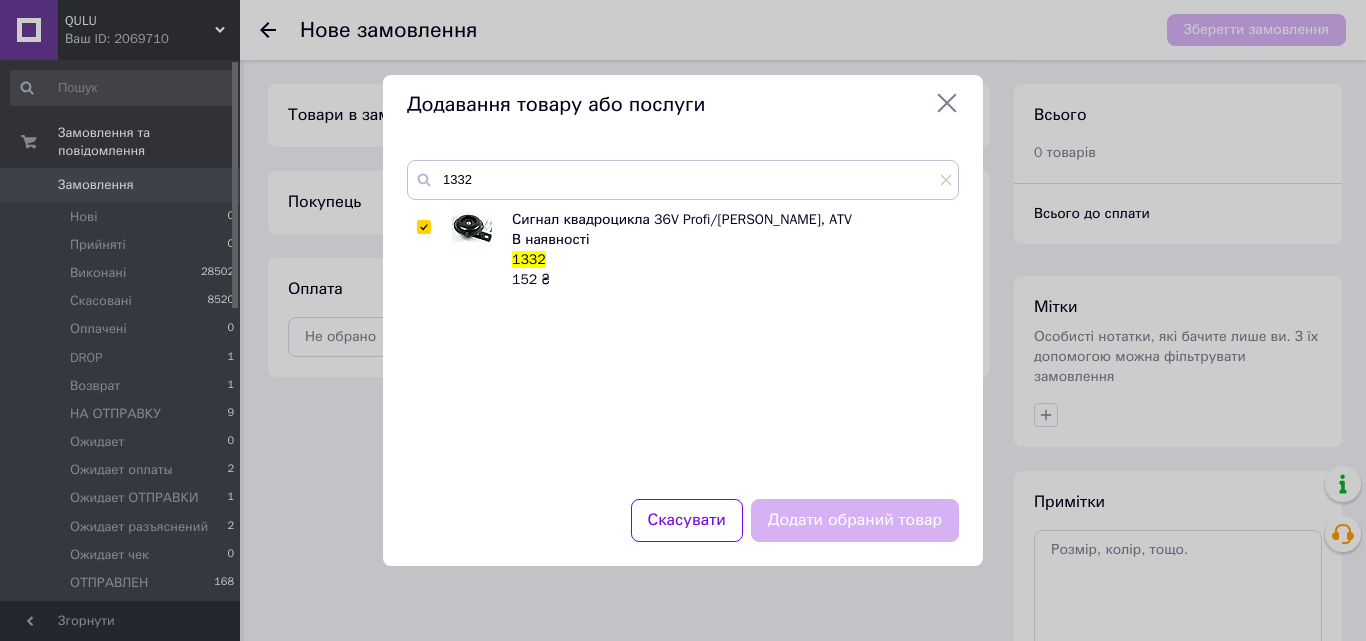 checkbox on "true" 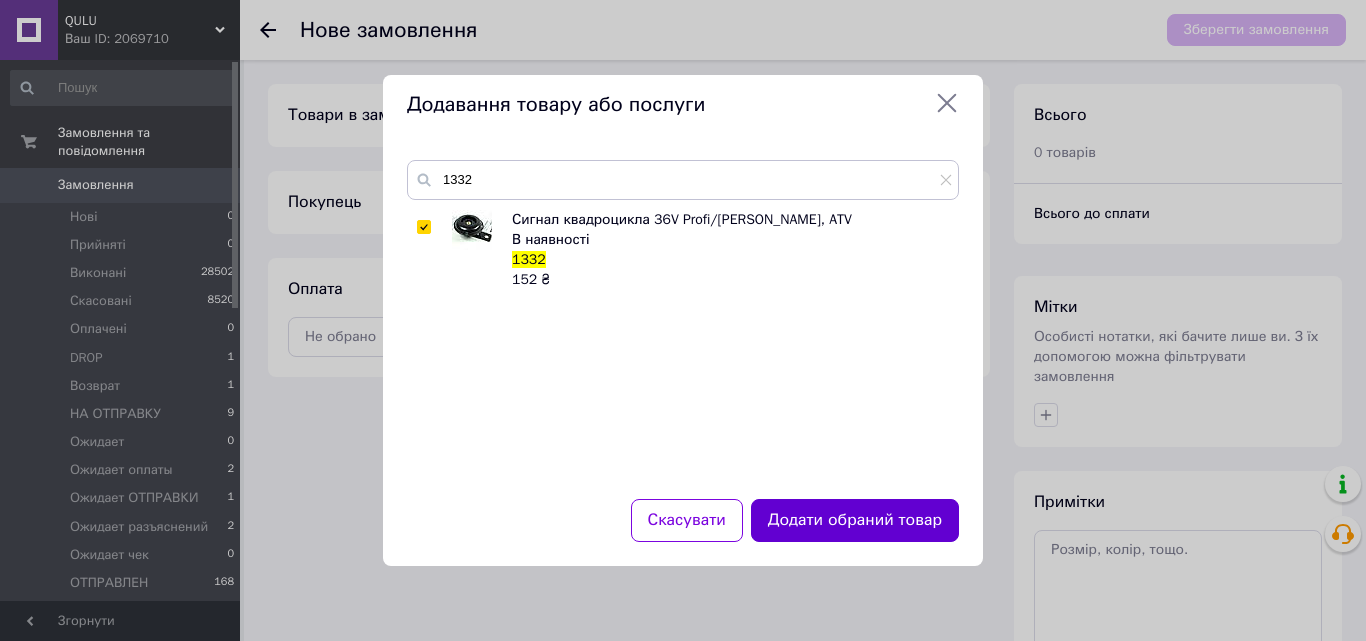 click on "Додати обраний товар" at bounding box center (855, 520) 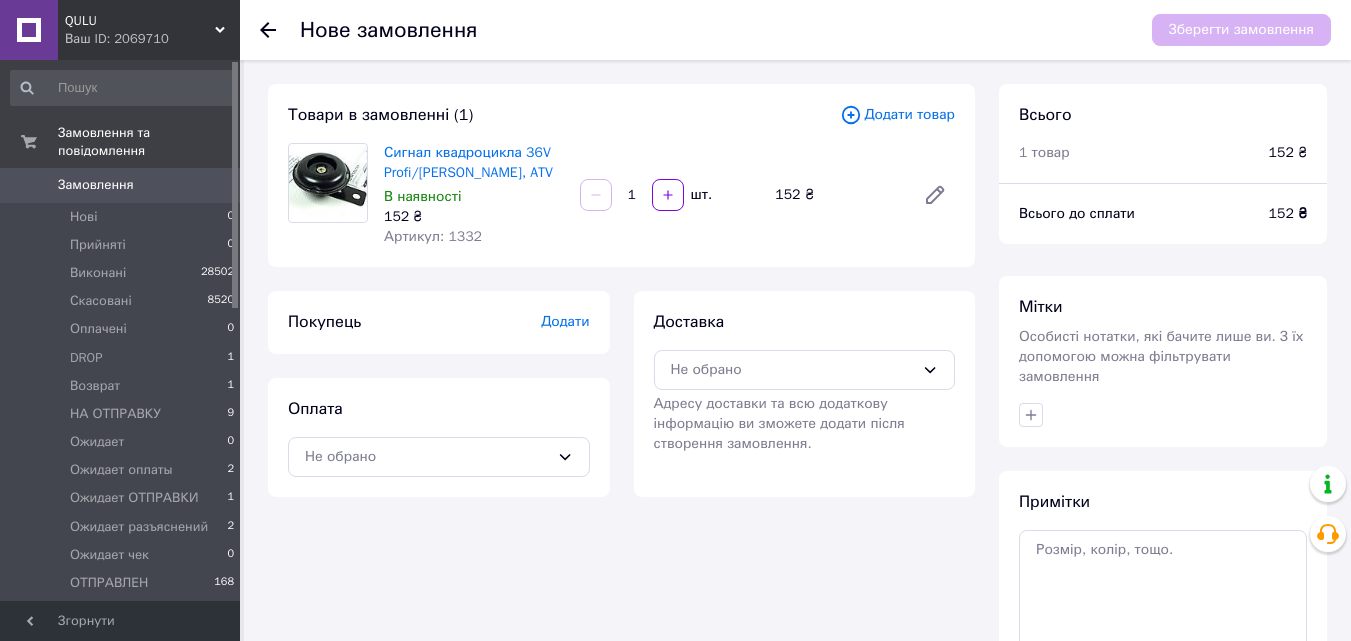 click on "Додати товар" at bounding box center [897, 115] 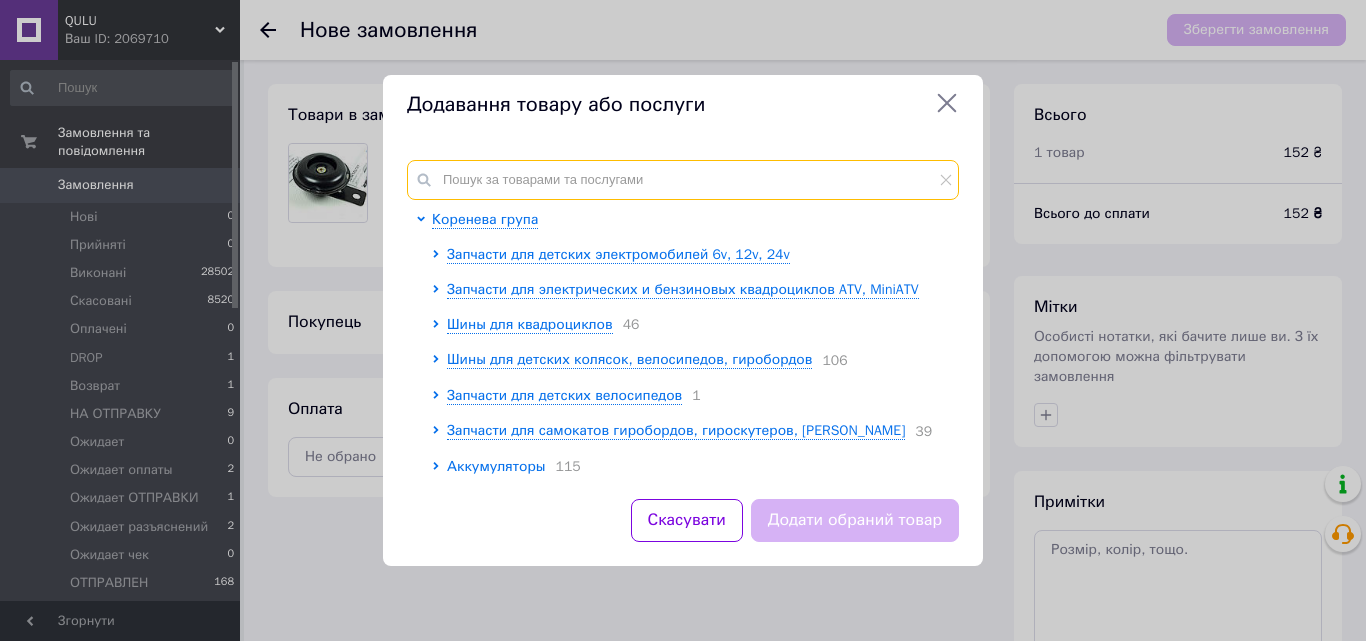 click at bounding box center [683, 180] 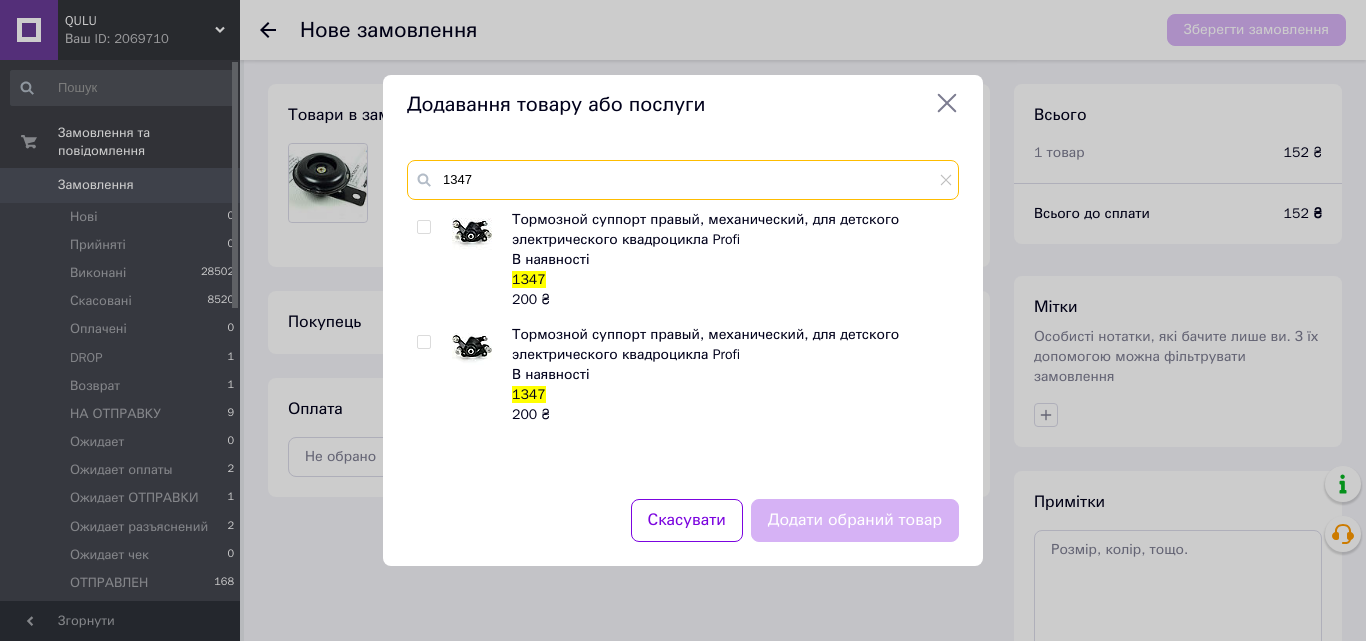 type on "1347" 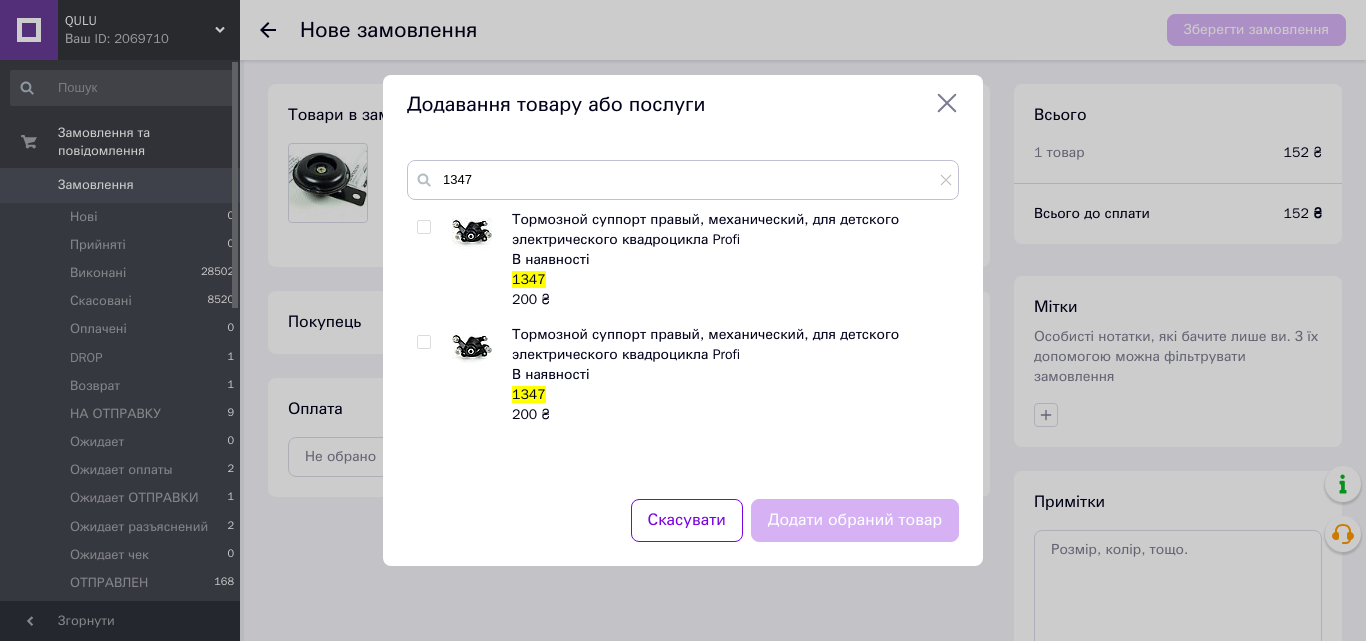 click at bounding box center (423, 227) 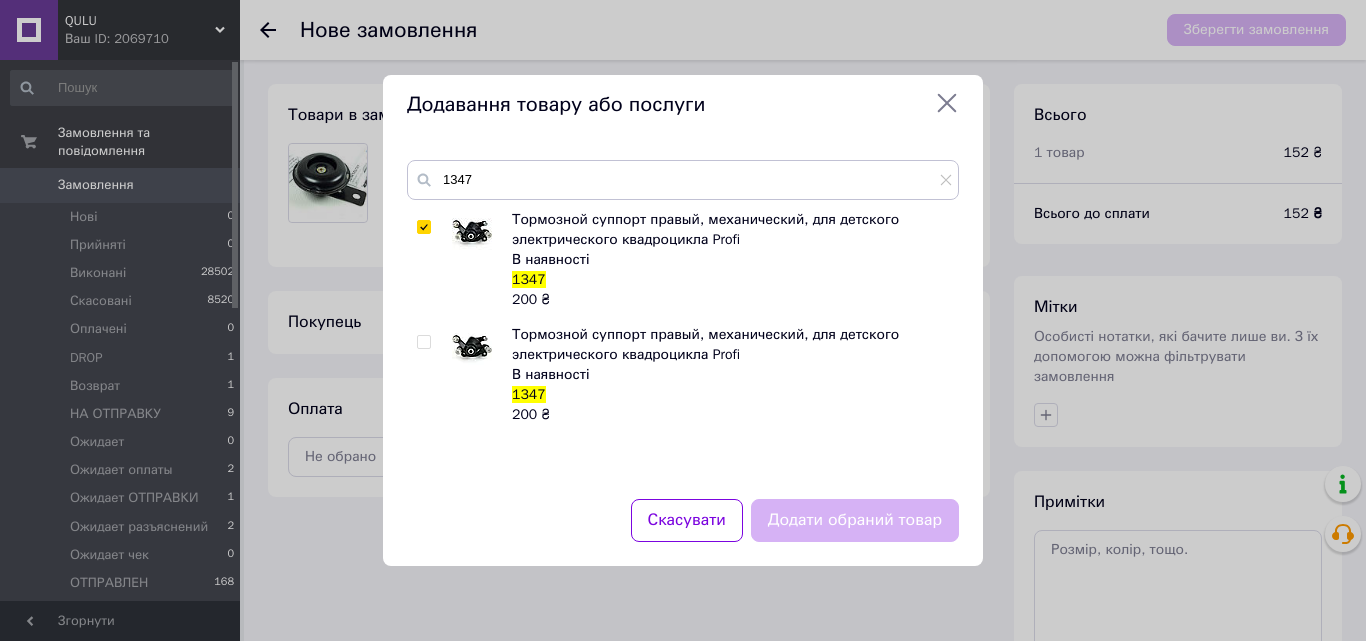 checkbox on "true" 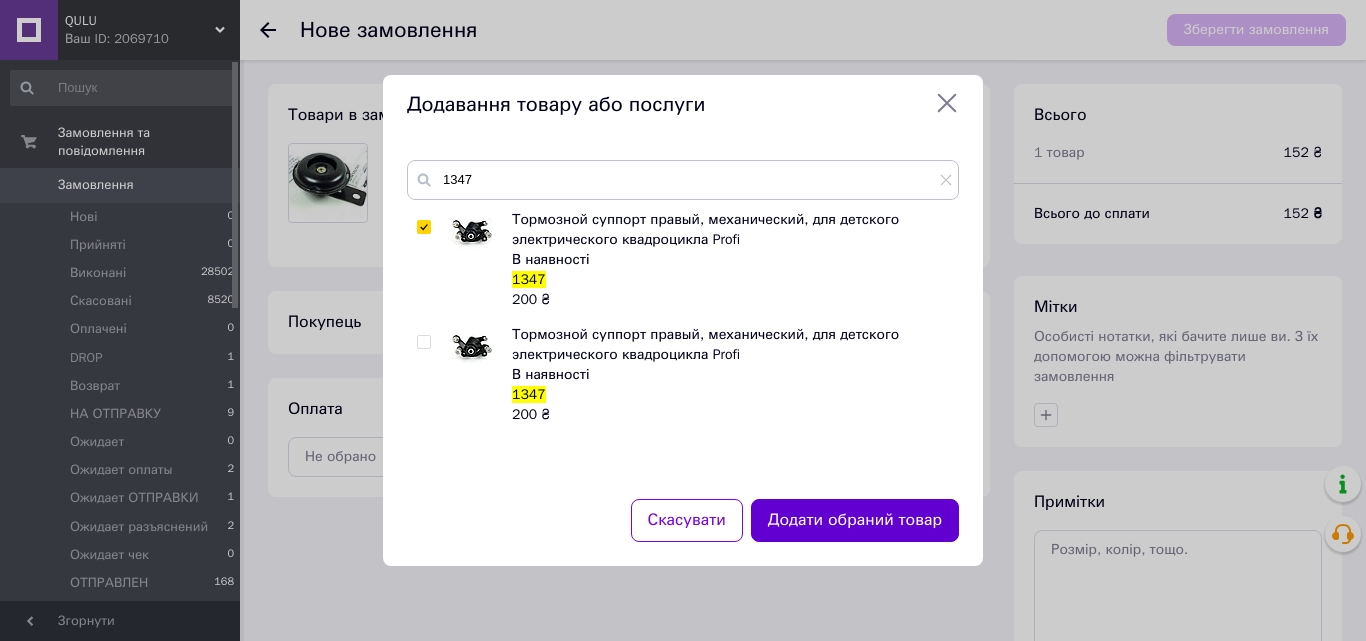 click on "Додати обраний товар" at bounding box center [855, 520] 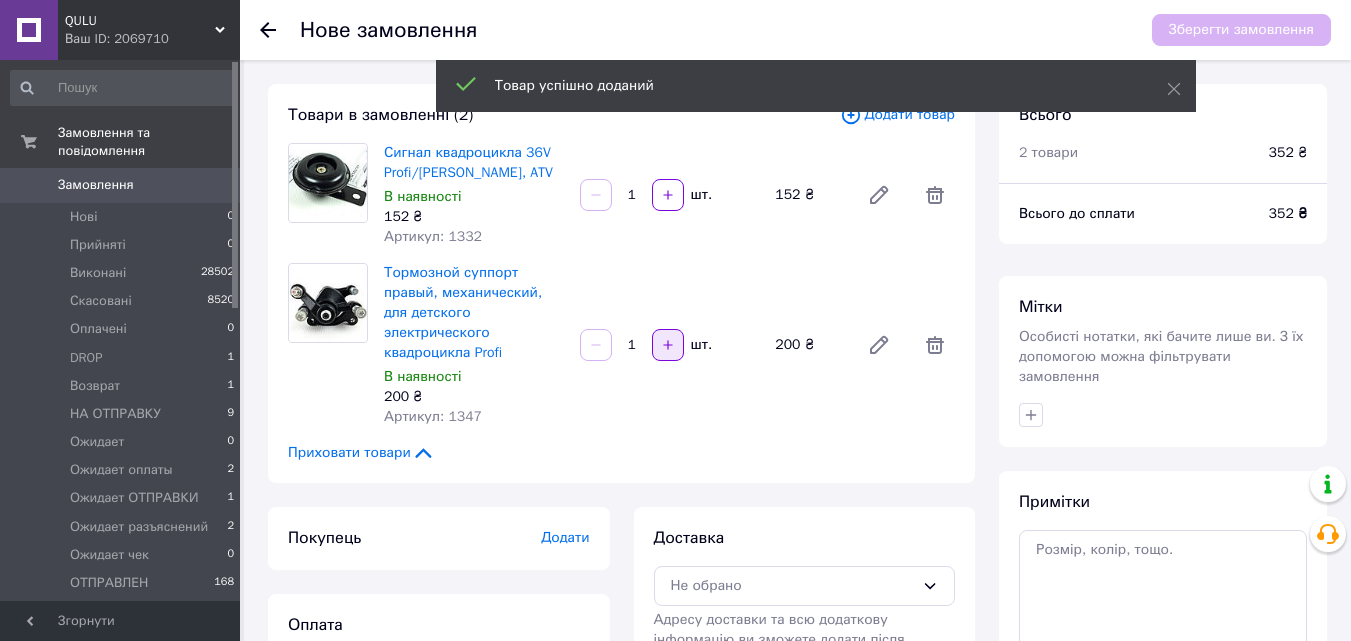 click 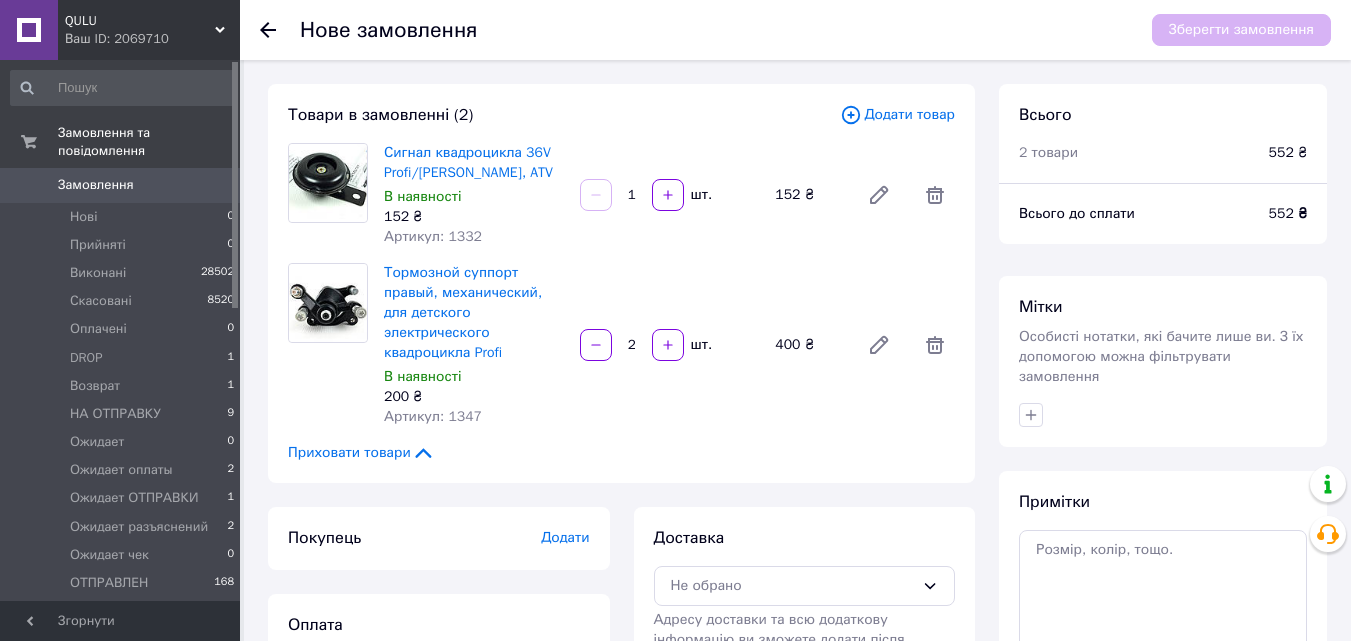 click on "Додати товар" at bounding box center [897, 115] 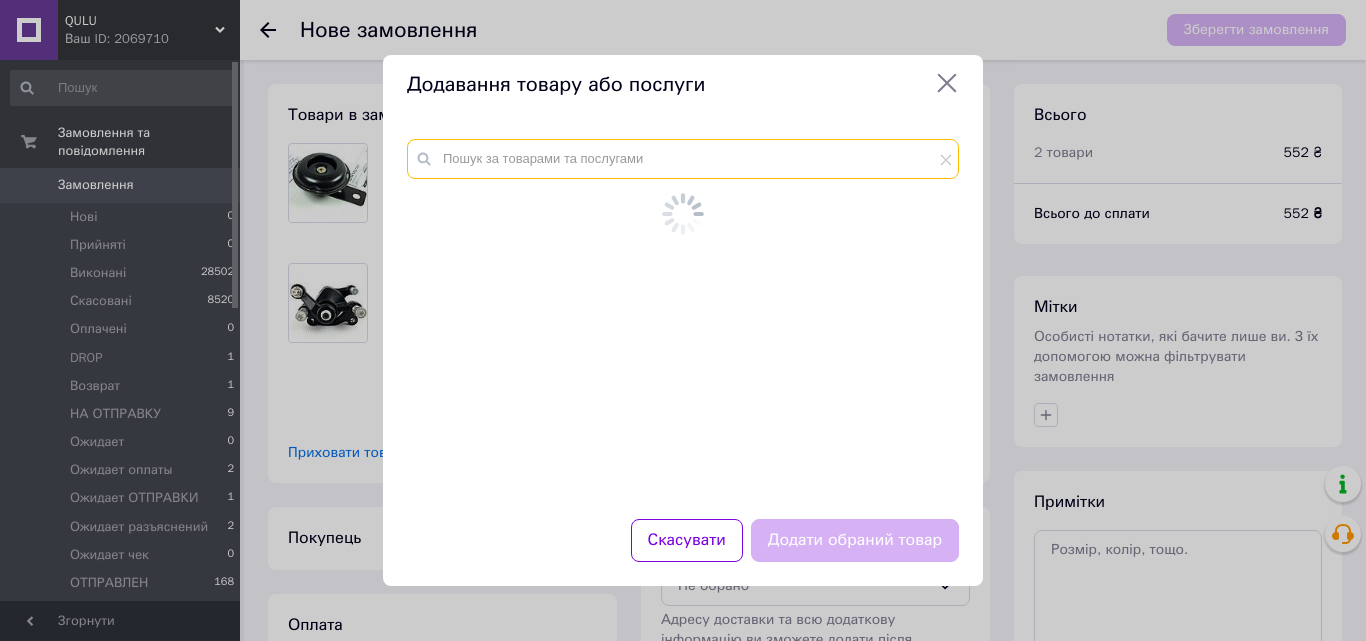 click at bounding box center (683, 159) 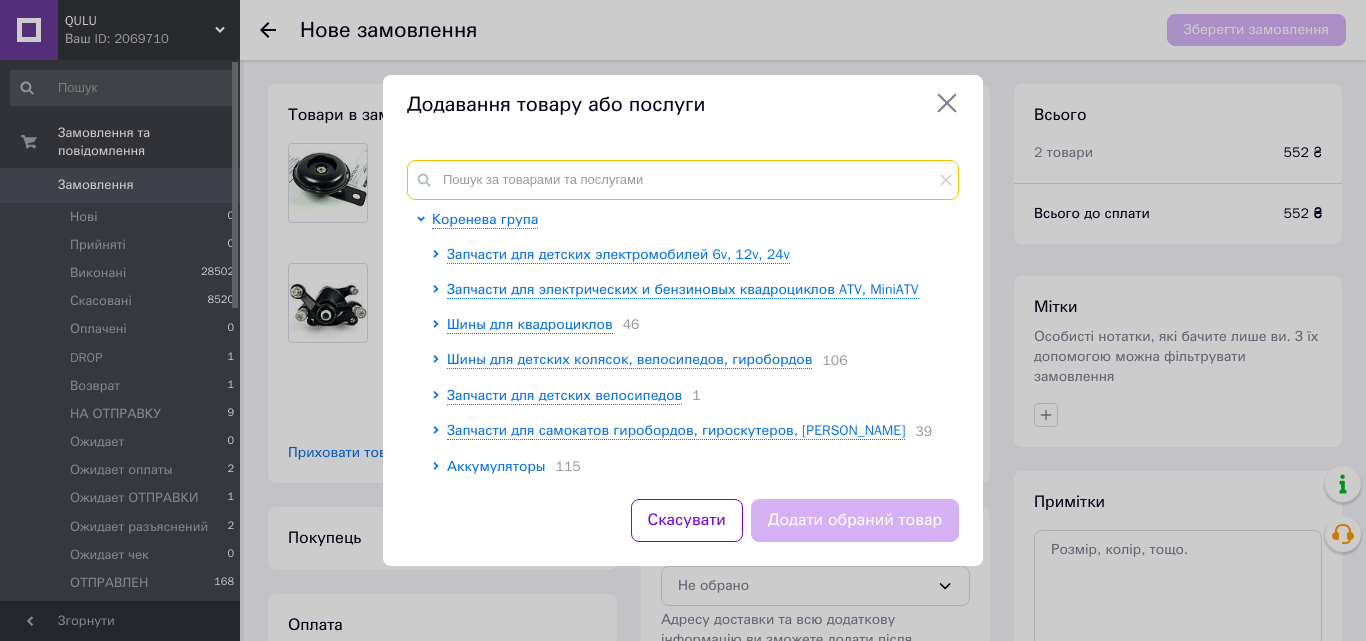 paste on "1359" 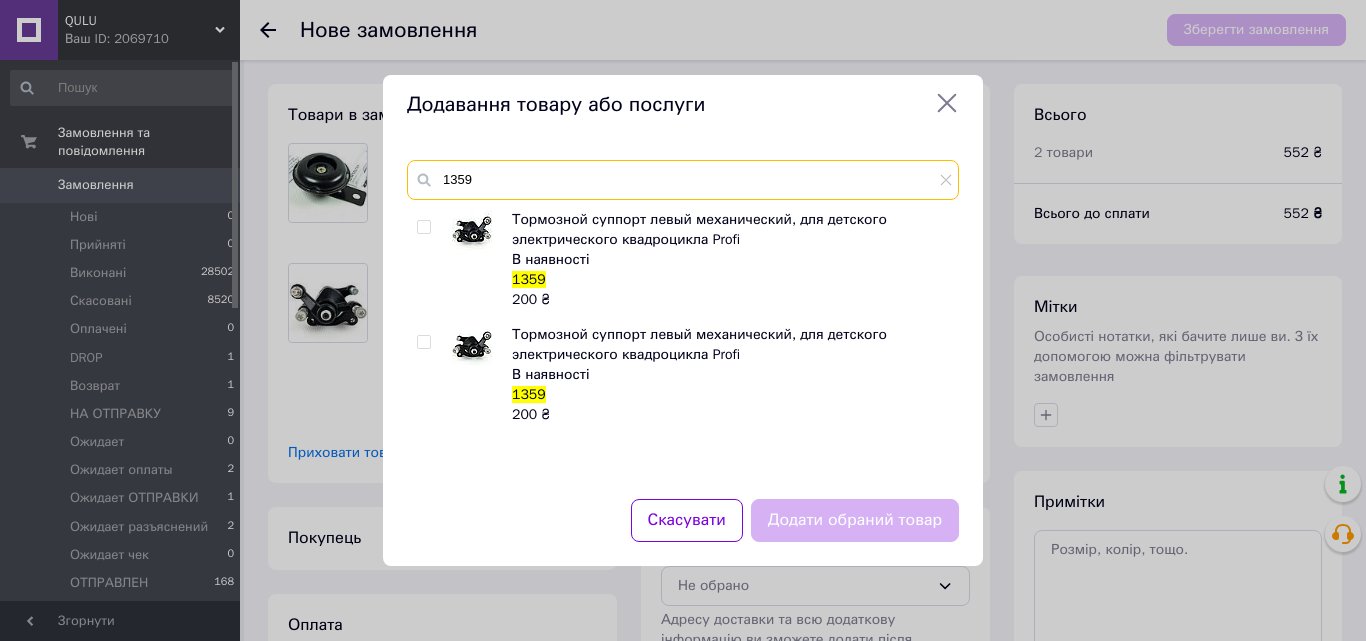 type on "1359" 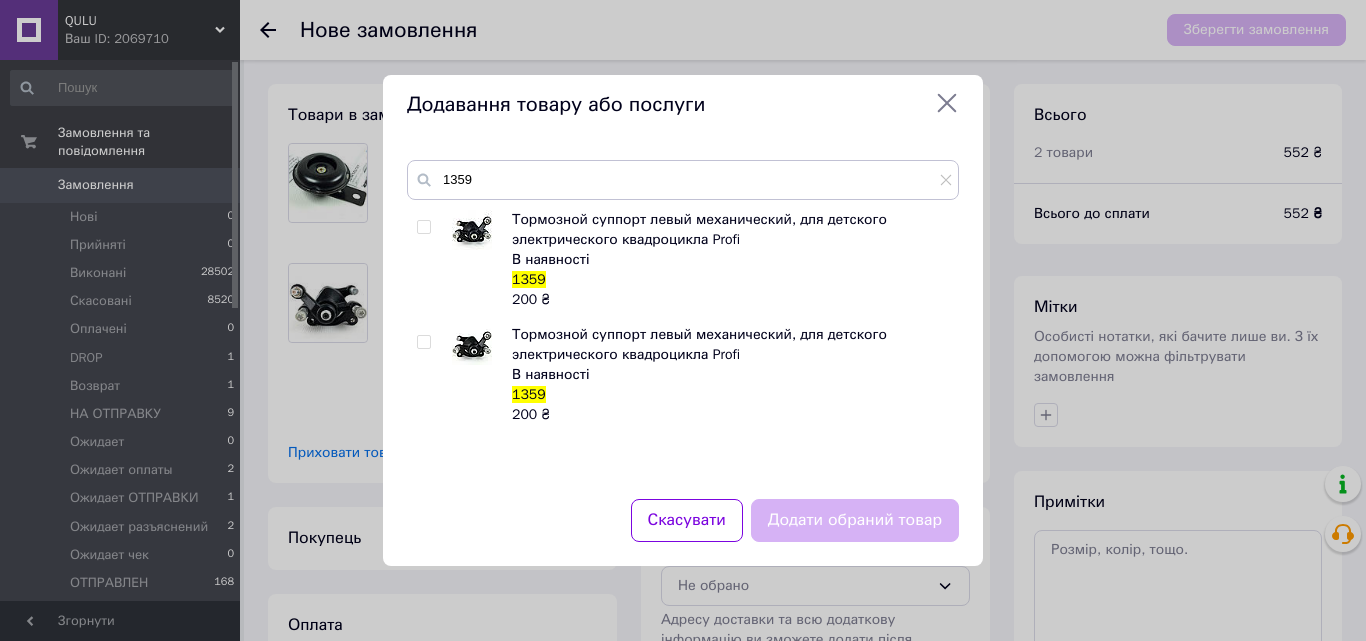 click at bounding box center (423, 227) 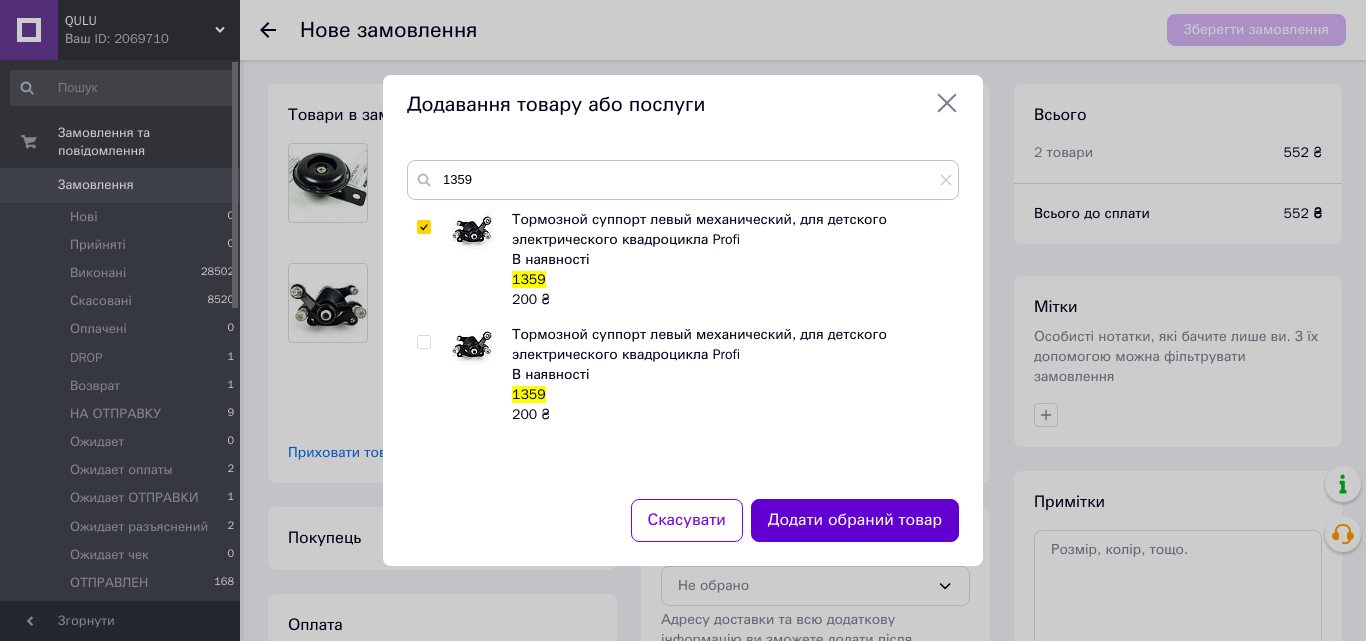 click on "Додати обраний товар" at bounding box center [855, 520] 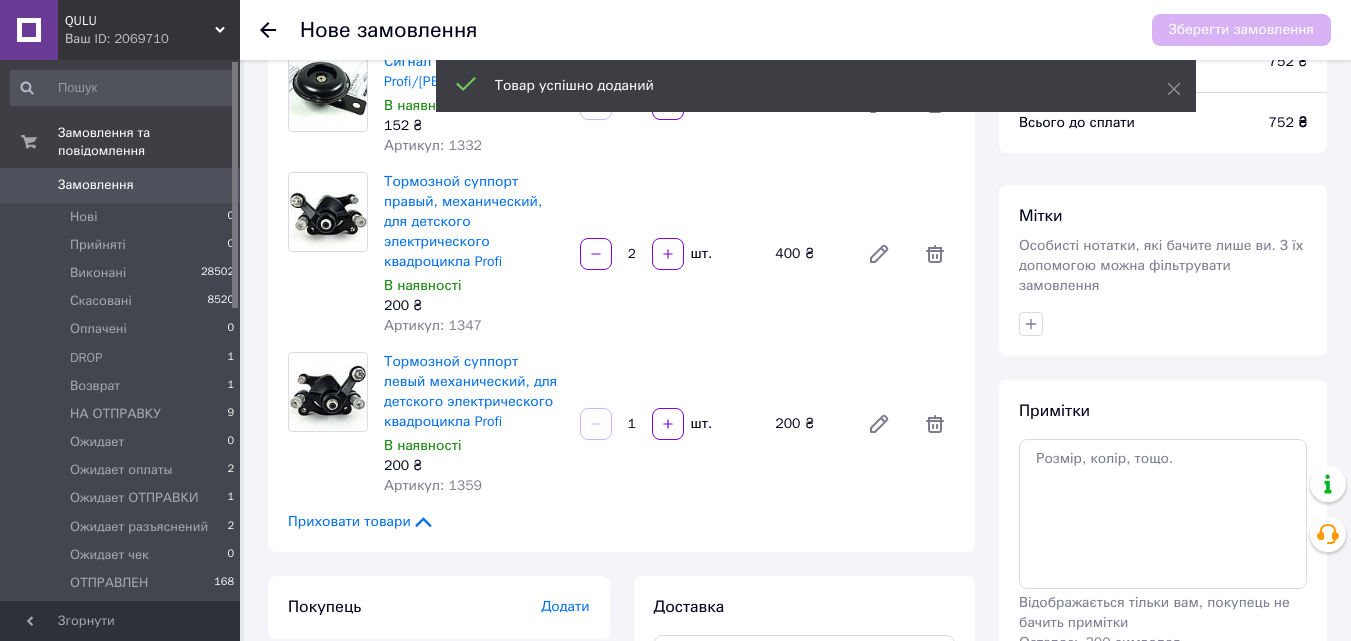 scroll, scrollTop: 236, scrollLeft: 0, axis: vertical 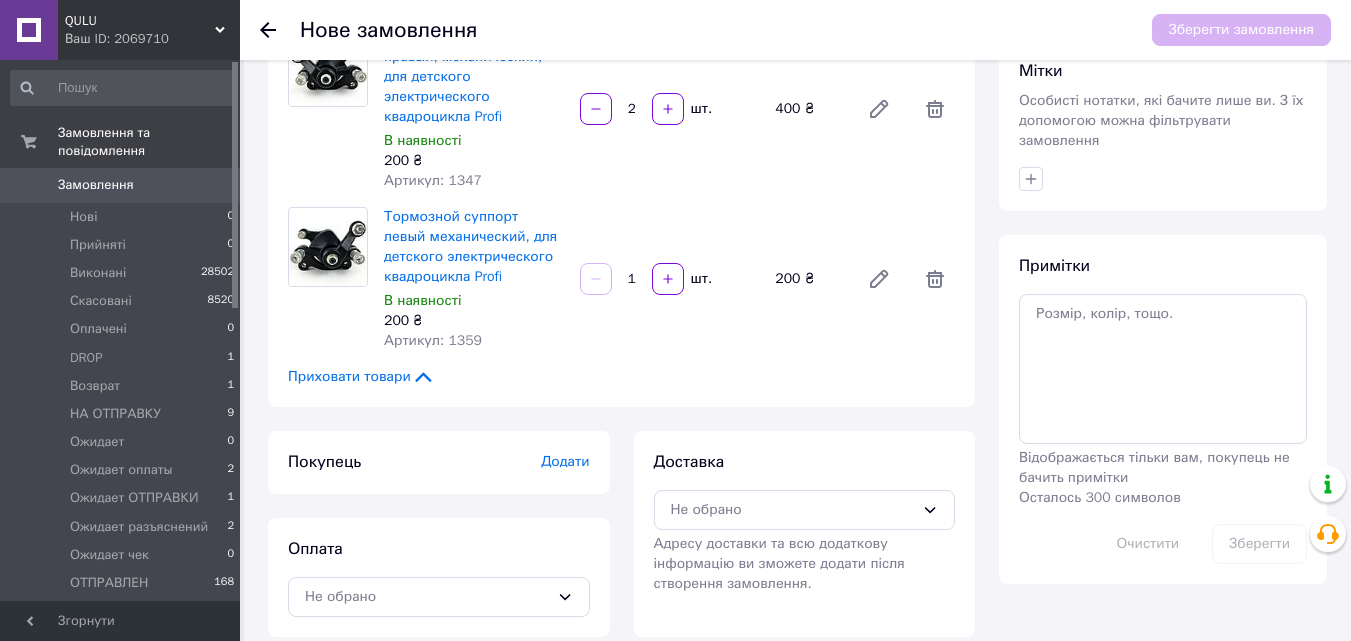 click on "Додати" at bounding box center (565, 461) 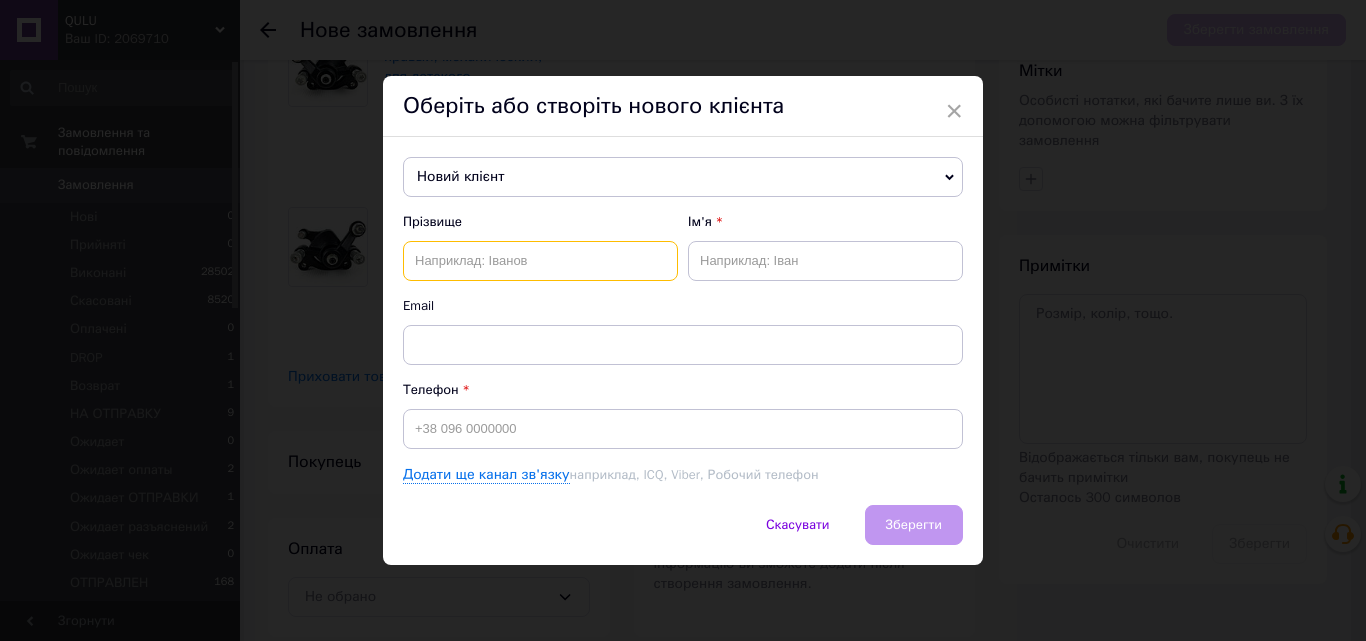 click at bounding box center (540, 261) 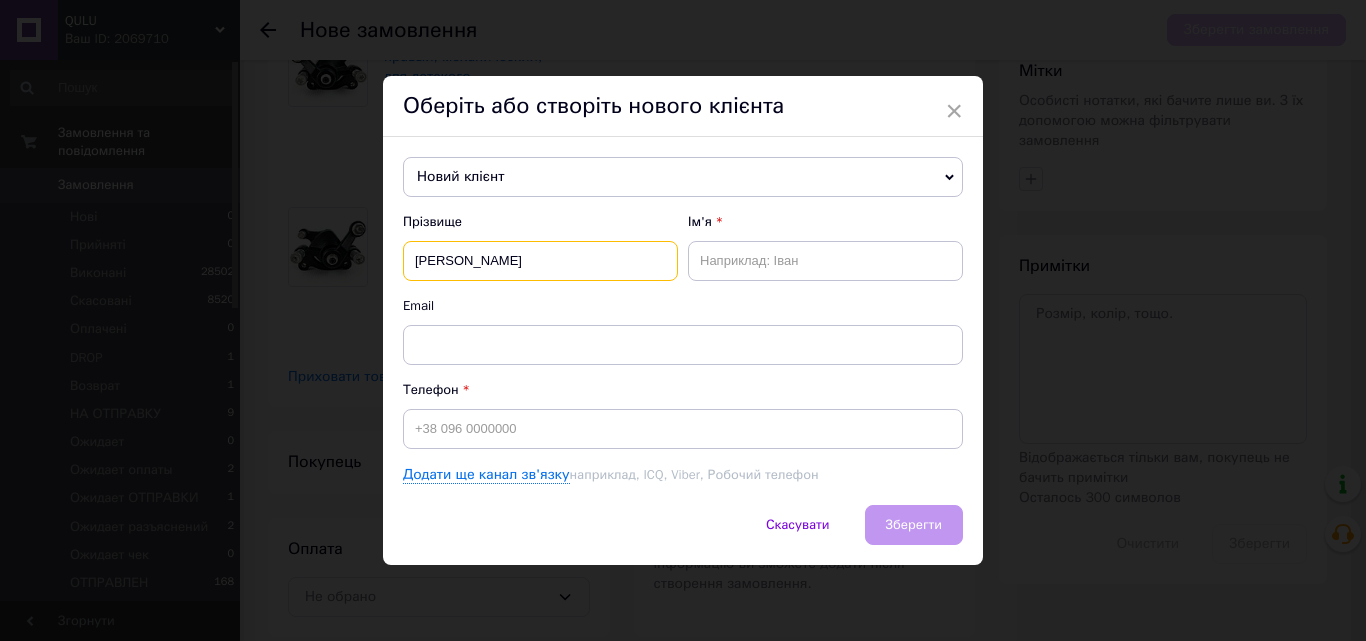 type on "[PERSON_NAME]" 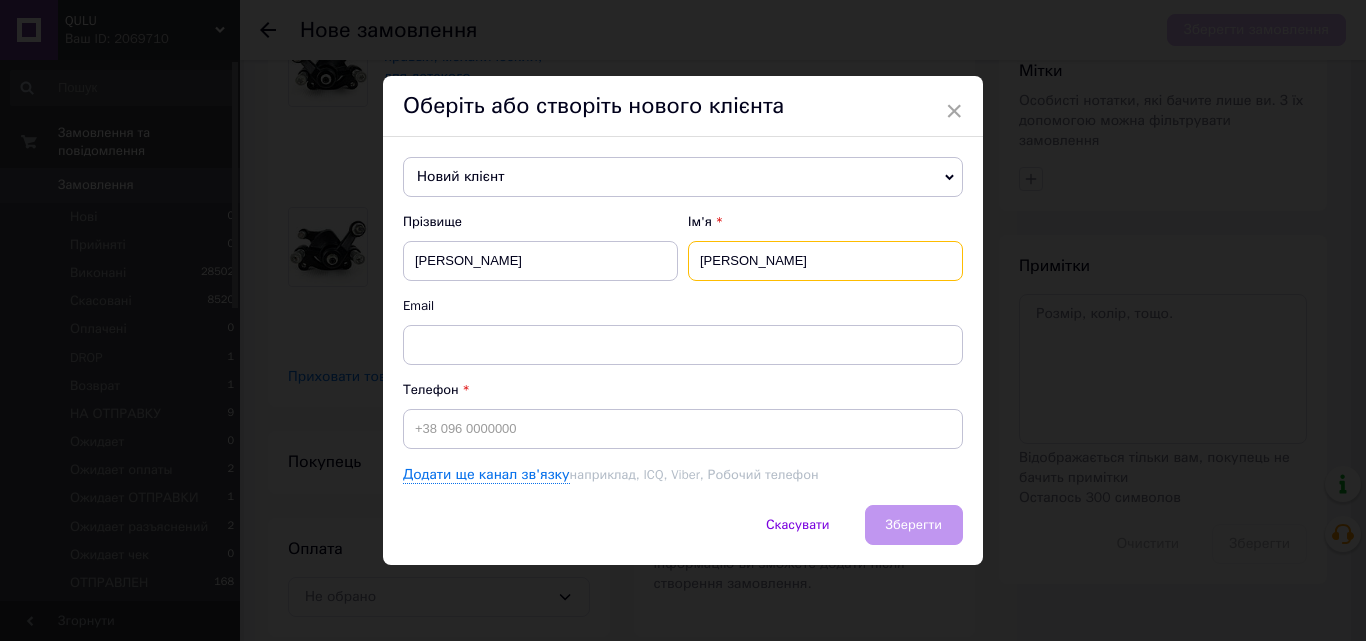 type on "[PERSON_NAME]" 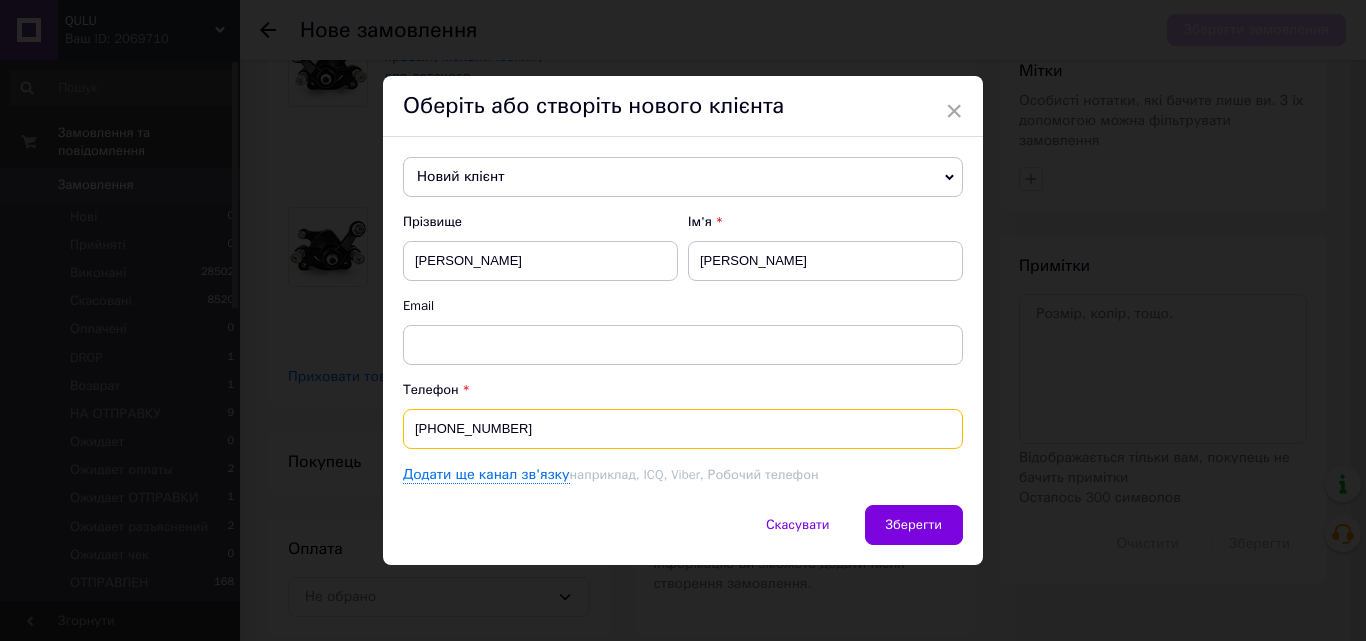 type on "[PHONE_NUMBER]" 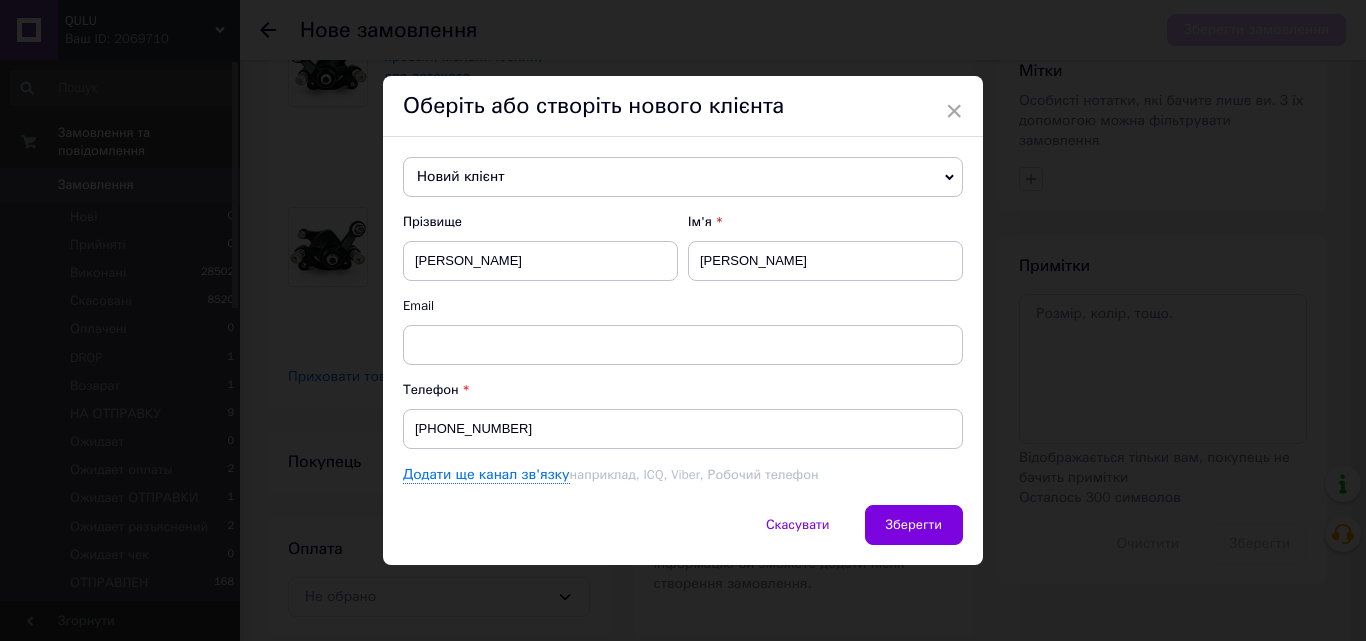 click on "Новий клієнт [PERSON_NAME]   [PHONE_NUMBER] [PERSON_NAME]   [PHONE_NUMBER] [PERSON_NAME]   [PHONE_NUMBER] [PERSON_NAME]   [PHONE_NUMBER] [PERSON_NAME]   [PHONE_NUMBER] [PERSON_NAME]   [PHONE_NUMBER] [PERSON_NAME]   [PHONE_NUMBER] [PERSON_NAME]   [PHONE_NUMBER] [PERSON_NAME]   [PHONE_NUMBER] [PERSON_NAME]   [PHONE_NUMBER] [PERSON_NAME]   [PHONE_NUMBER] [PERSON_NAME]   [PHONE_NUMBER] Новий клієнт   [PERSON_NAME]   [PHONE_NUMBER] [PERSON_NAME]   [PHONE_NUMBER] [PERSON_NAME]   [PHONE_NUMBER] [PERSON_NAME]   [PHONE_NUMBER] [PERSON_NAME]   [PHONE_NUMBER] [PERSON_NAME]   [PHONE_NUMBER] [PERSON_NAME]   [PHONE_NUMBER] перенц Мар'ян   [PHONE_NUMBER] Прізвище [PERSON_NAME] Ім'я [PERSON_NAME] [PHONE_NUMBER]" at bounding box center [683, 321] 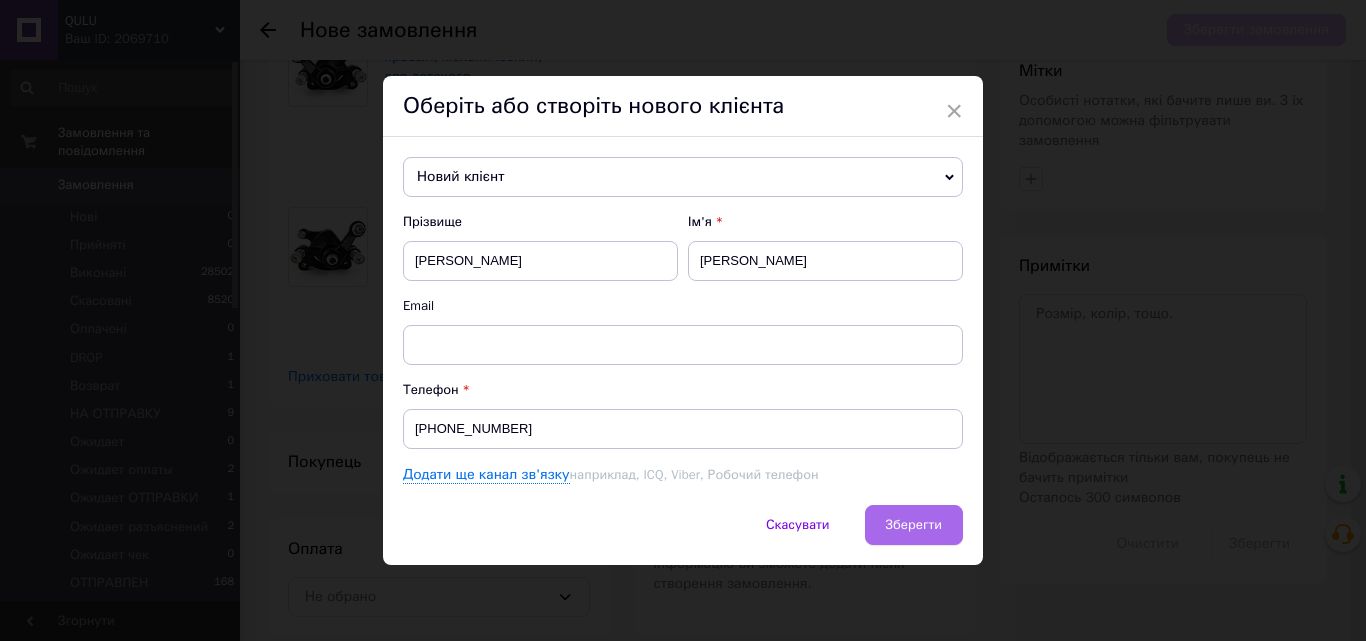 click on "Зберегти" at bounding box center (914, 525) 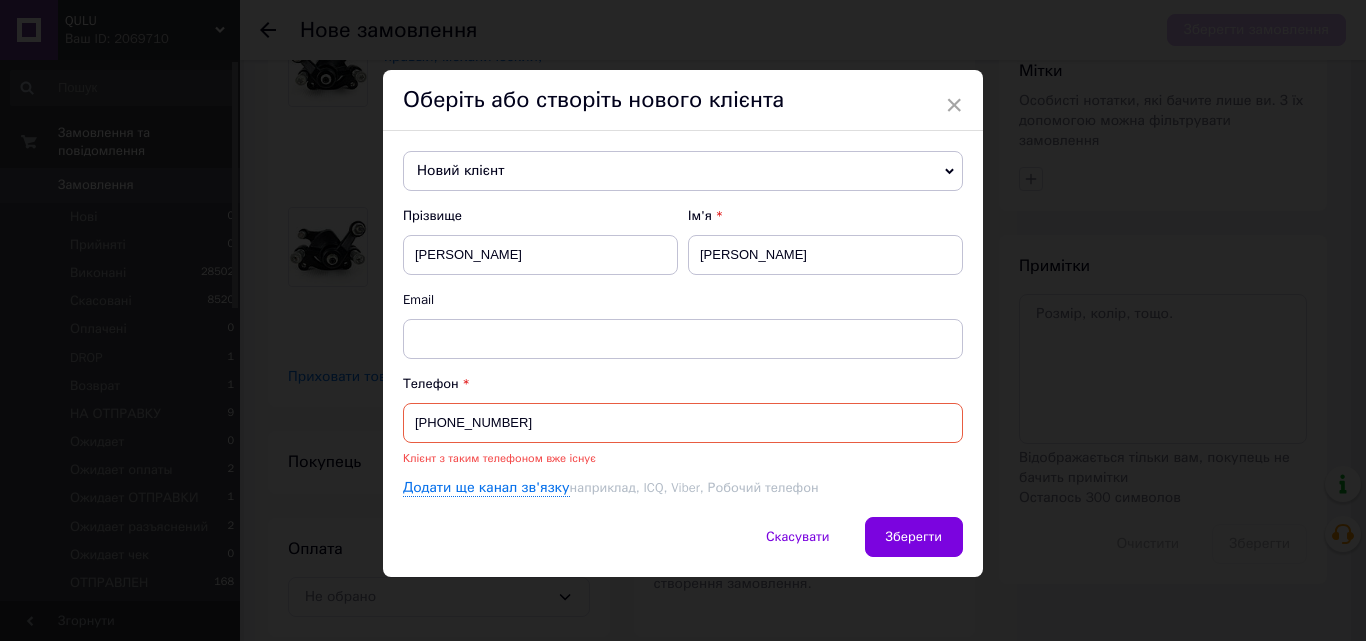 click on "[PHONE_NUMBER]" at bounding box center [683, 423] 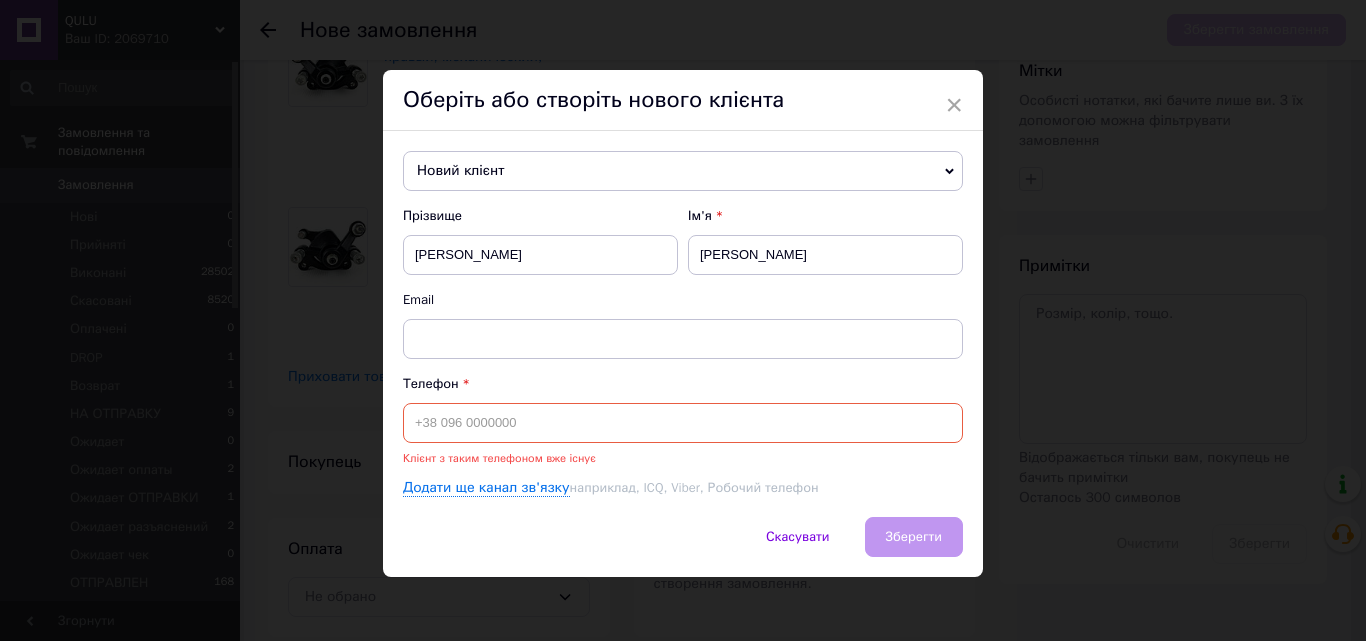 type 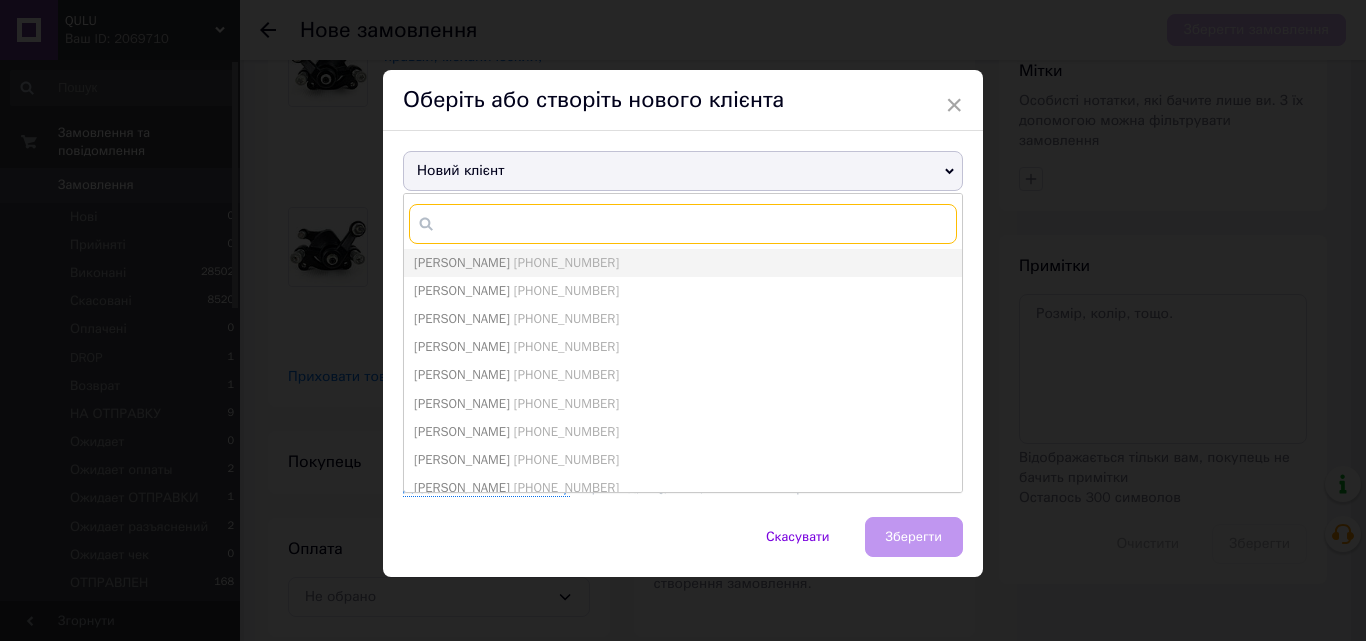 paste on "[PHONE_NUMBER]" 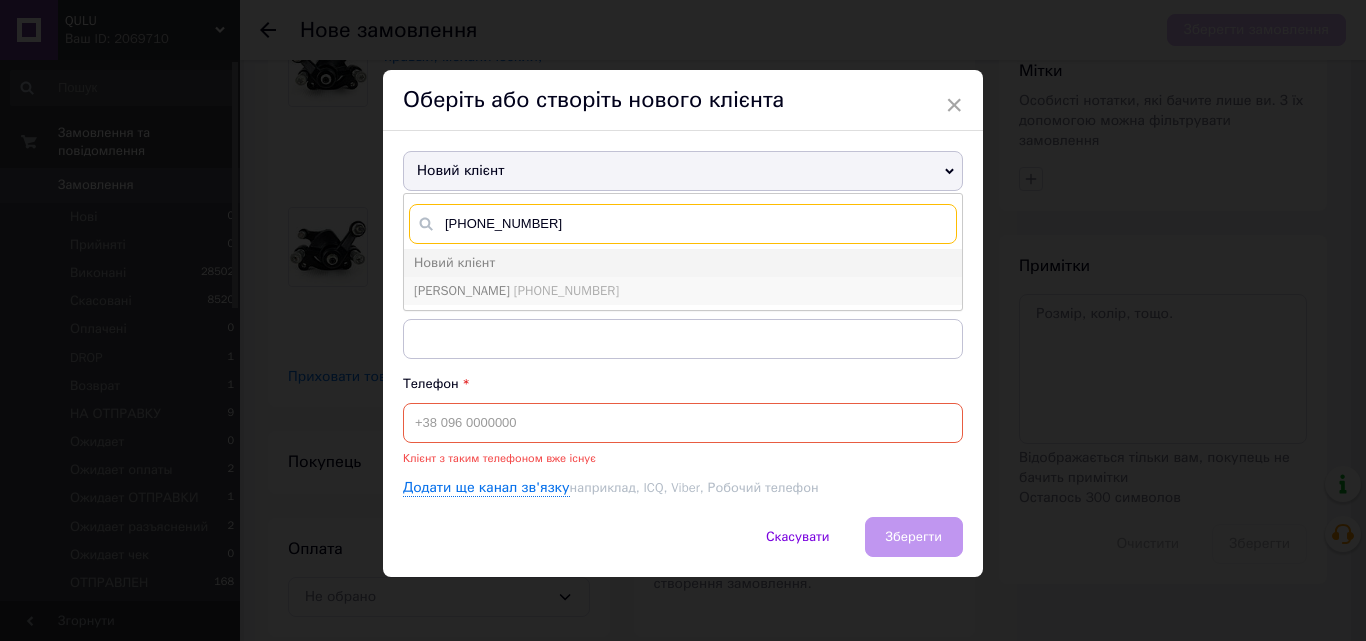 type on "[PHONE_NUMBER]" 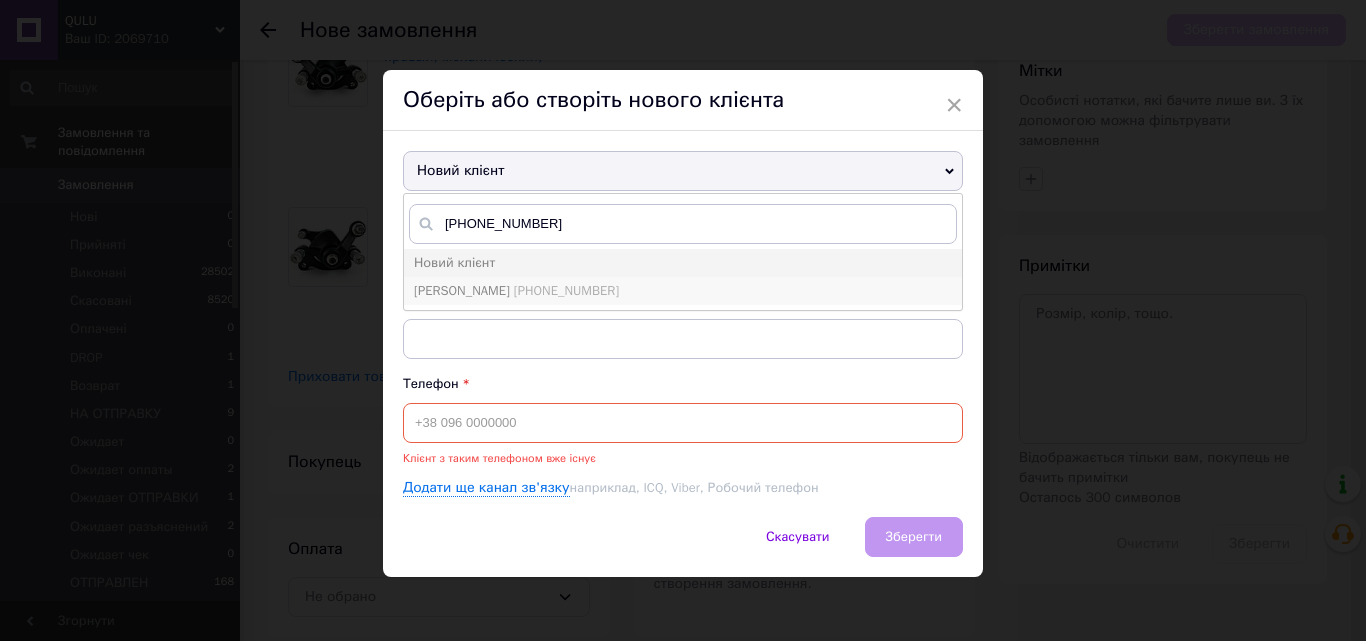 click on "[PERSON_NAME]" at bounding box center [462, 290] 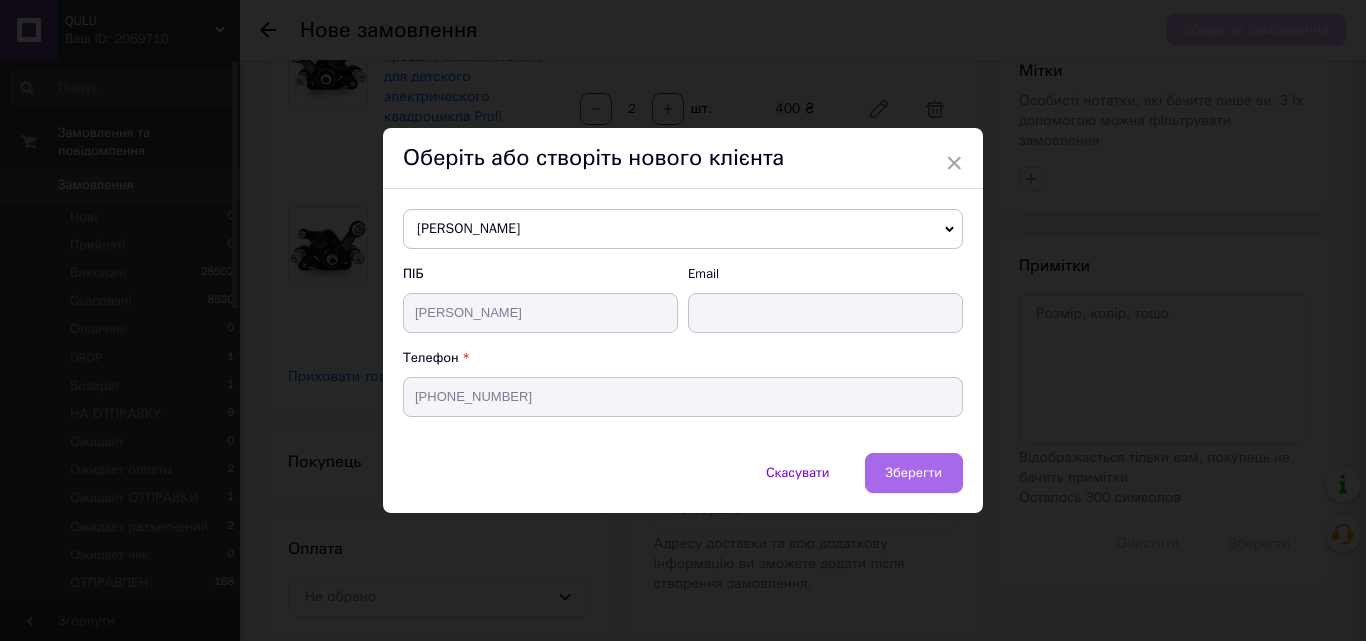 click on "Зберегти" at bounding box center [914, 472] 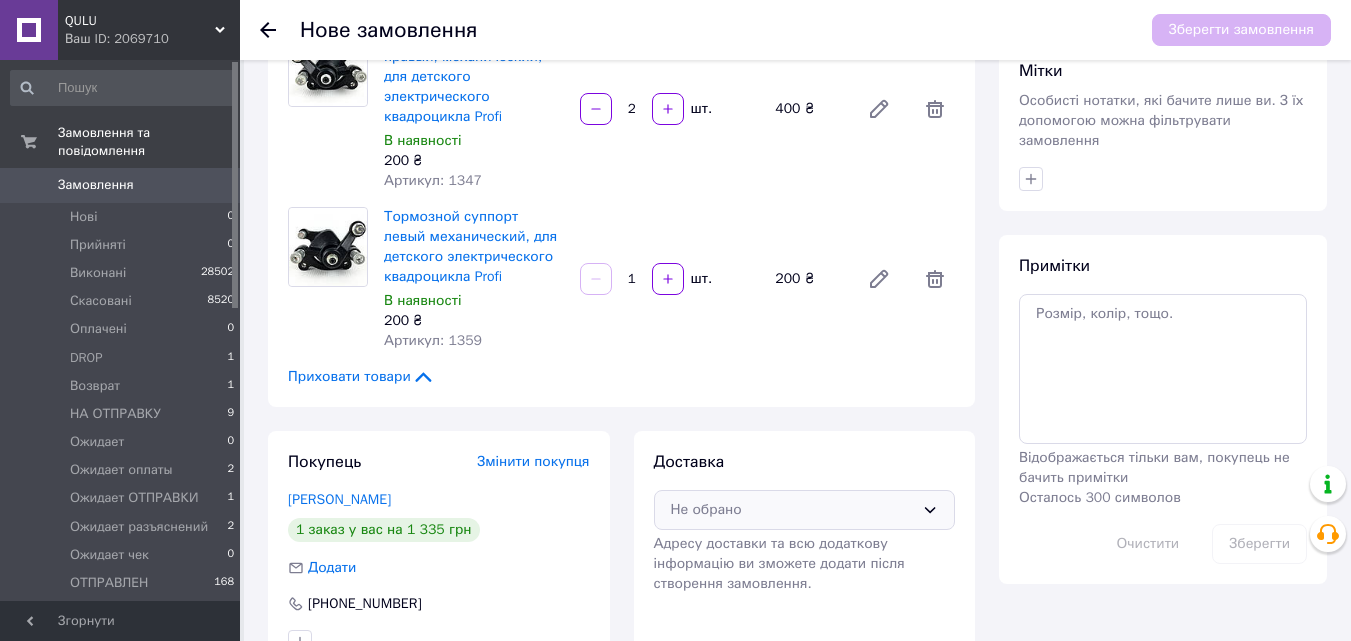 click on "Не обрано" at bounding box center [793, 510] 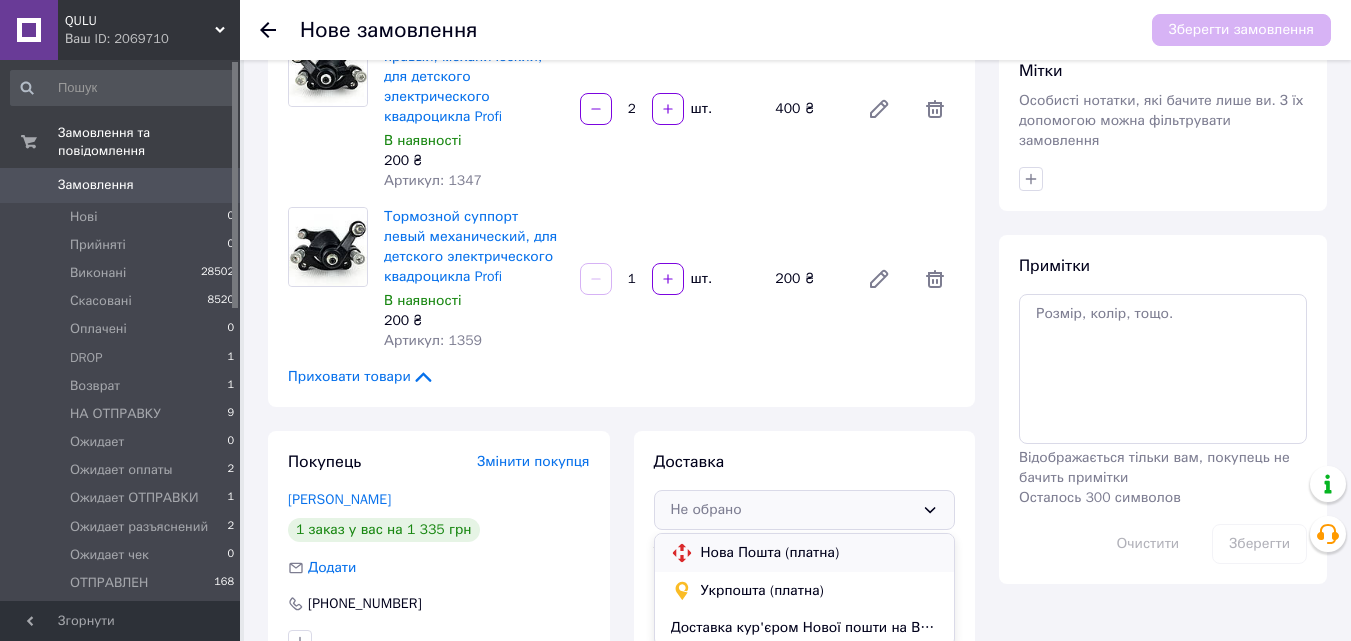 click on "Нова Пошта (платна)" at bounding box center (820, 553) 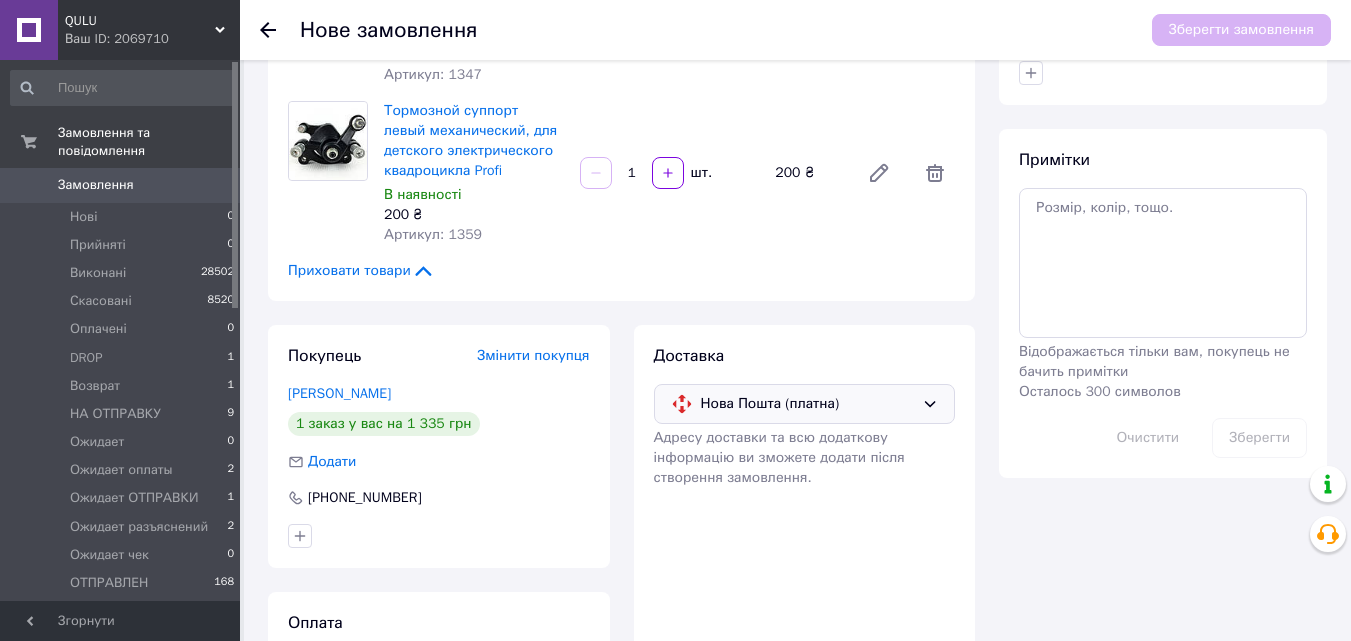 scroll, scrollTop: 416, scrollLeft: 0, axis: vertical 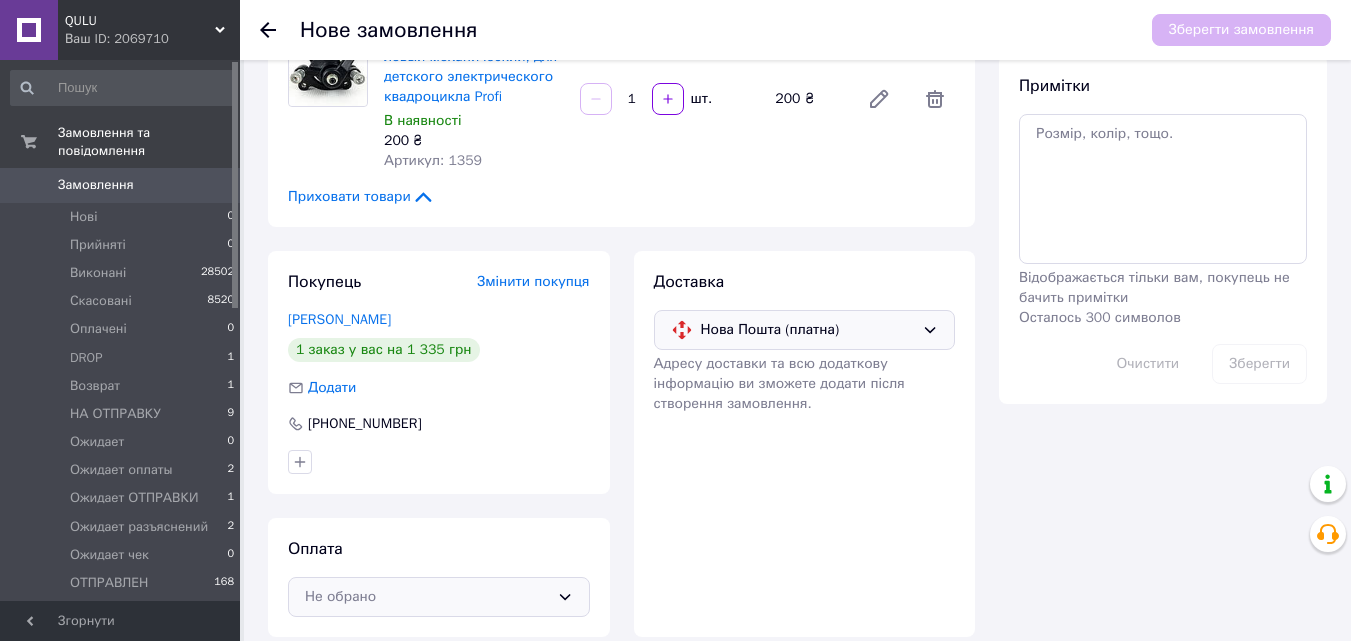 click on "Не обрано" at bounding box center (427, 597) 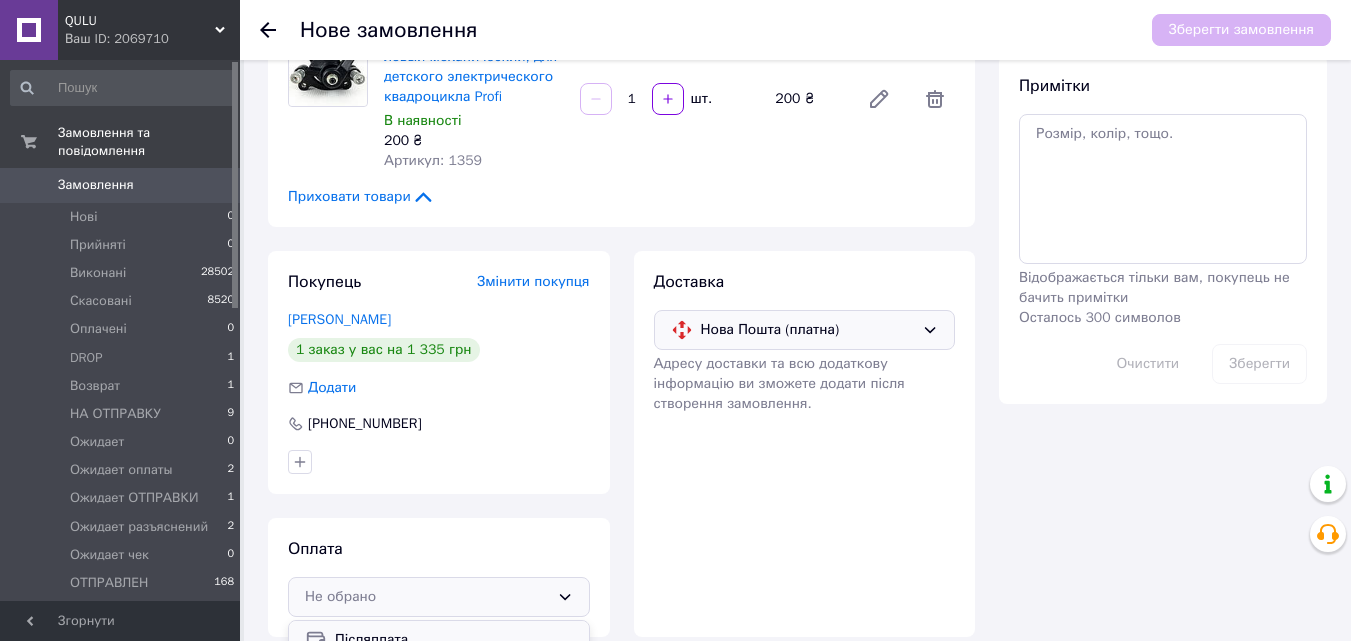 click on "Післяплата" at bounding box center (454, 640) 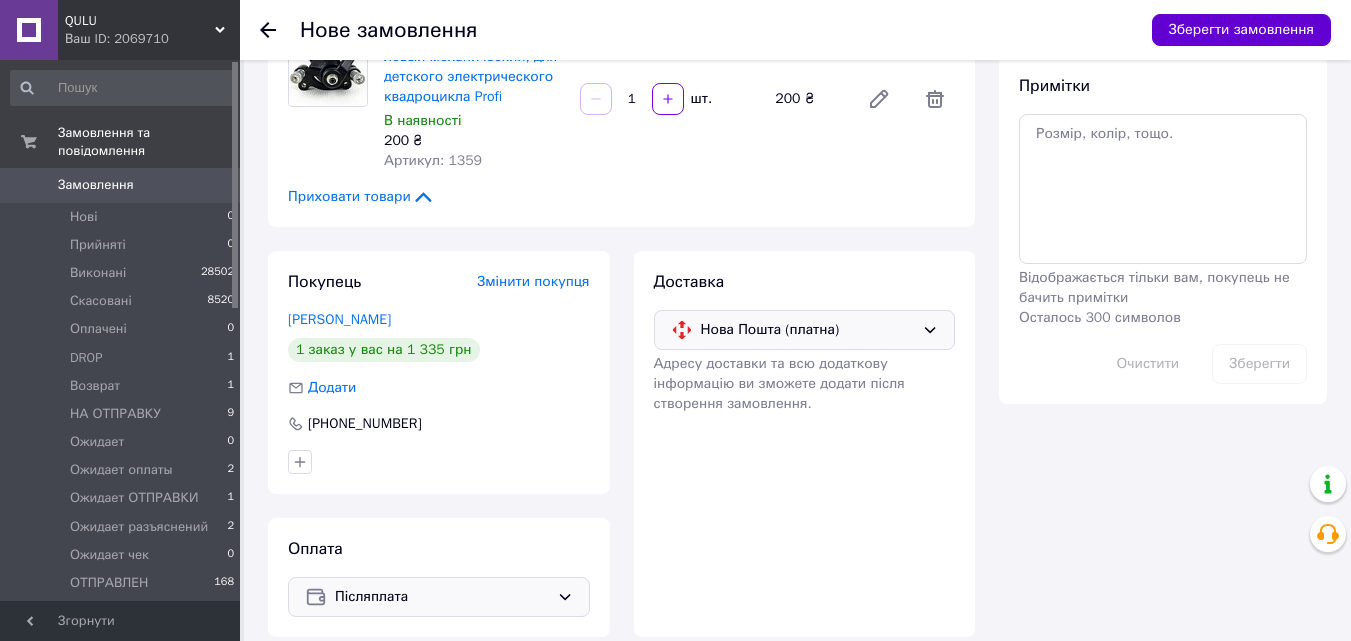 click on "Зберегти замовлення" at bounding box center (1241, 30) 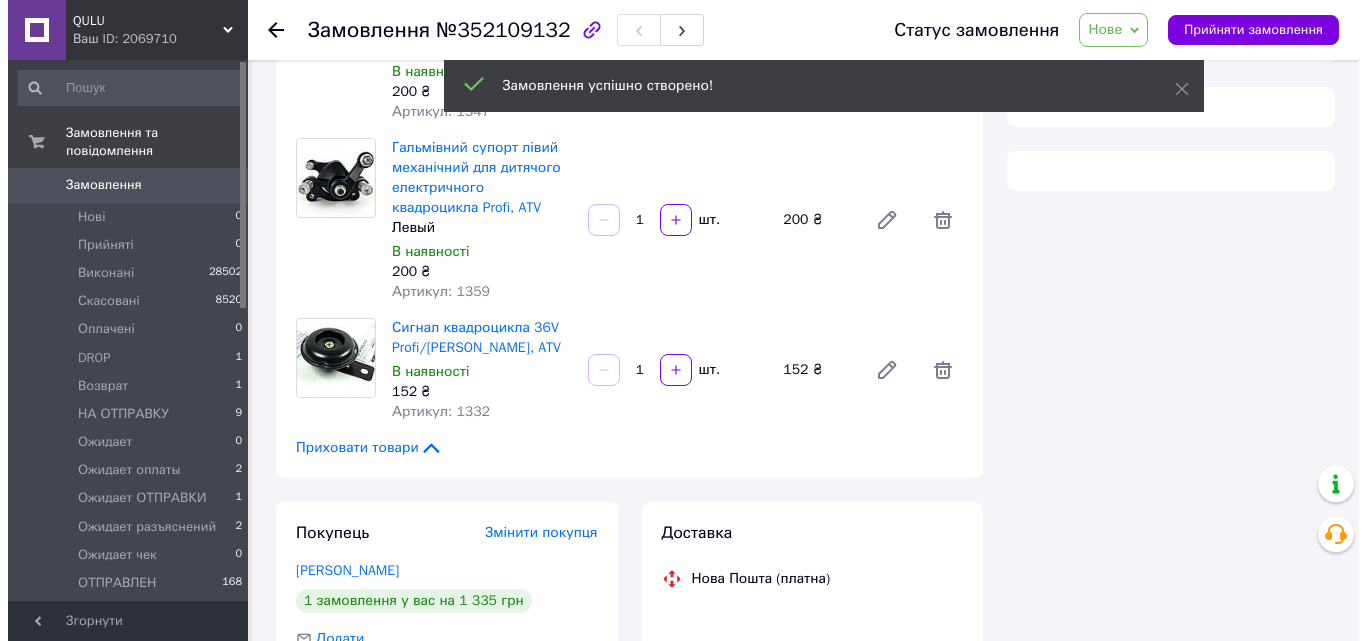 scroll, scrollTop: 416, scrollLeft: 0, axis: vertical 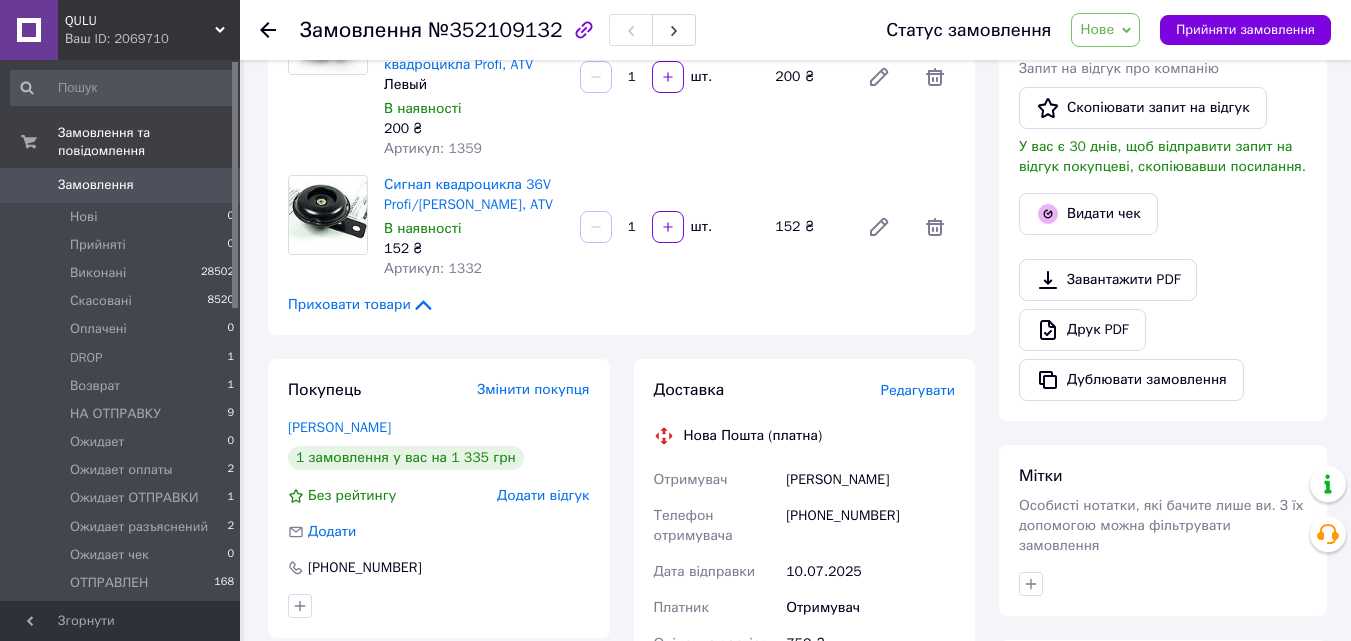click on "Редагувати" at bounding box center [918, 390] 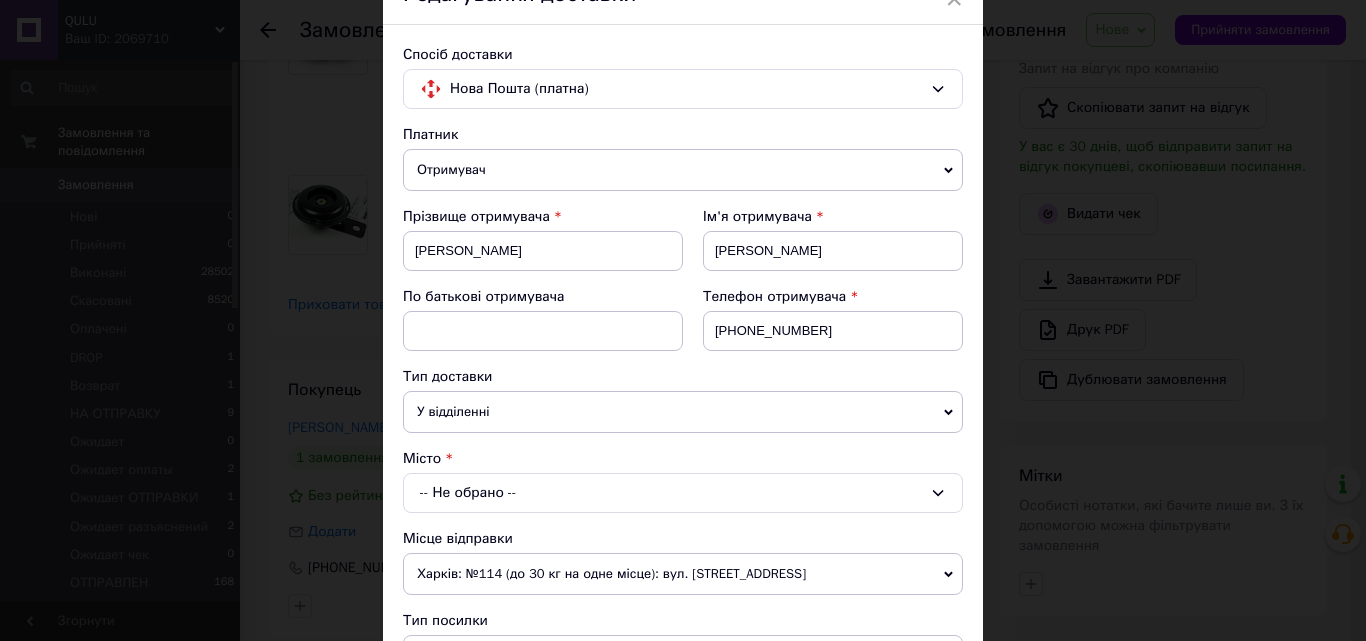 scroll, scrollTop: 267, scrollLeft: 0, axis: vertical 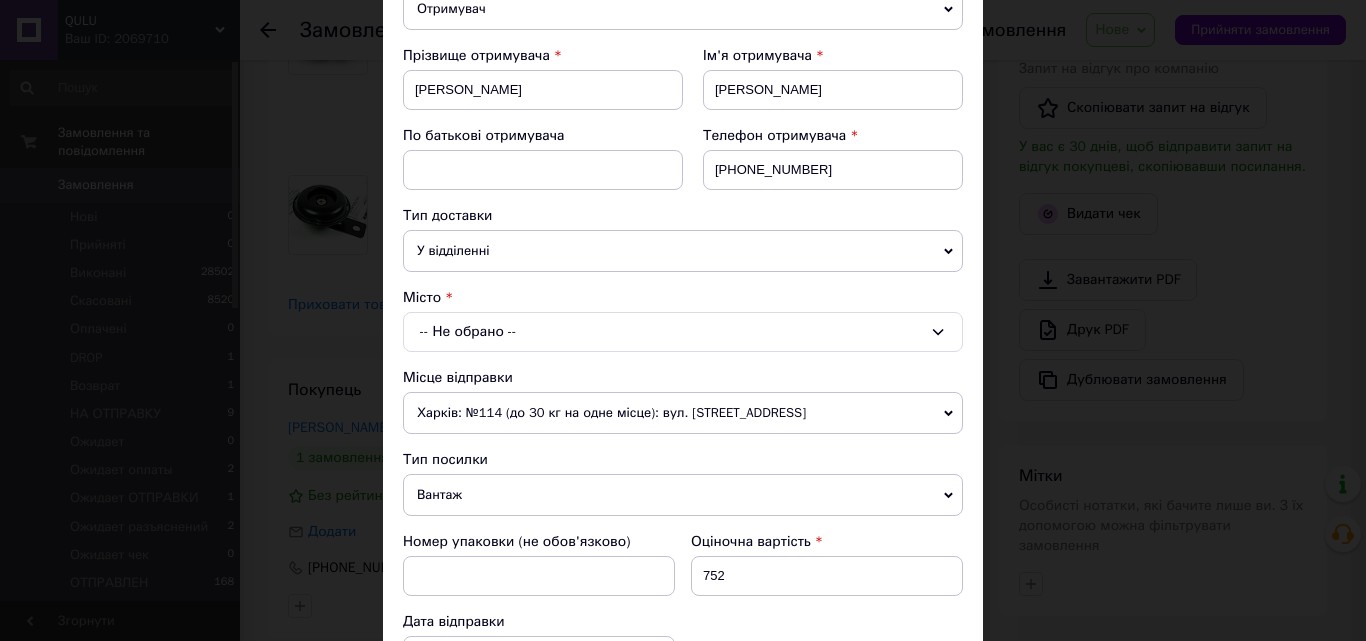 click on "-- Не обрано --" at bounding box center [683, 332] 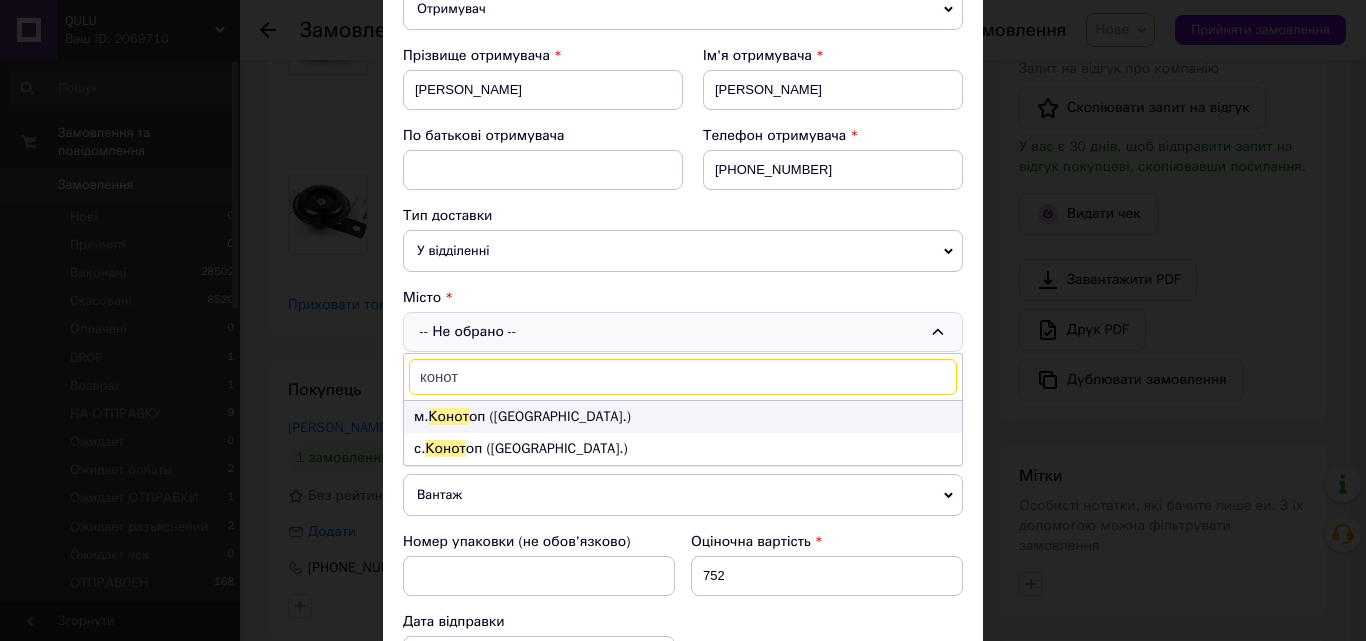 type on "конот" 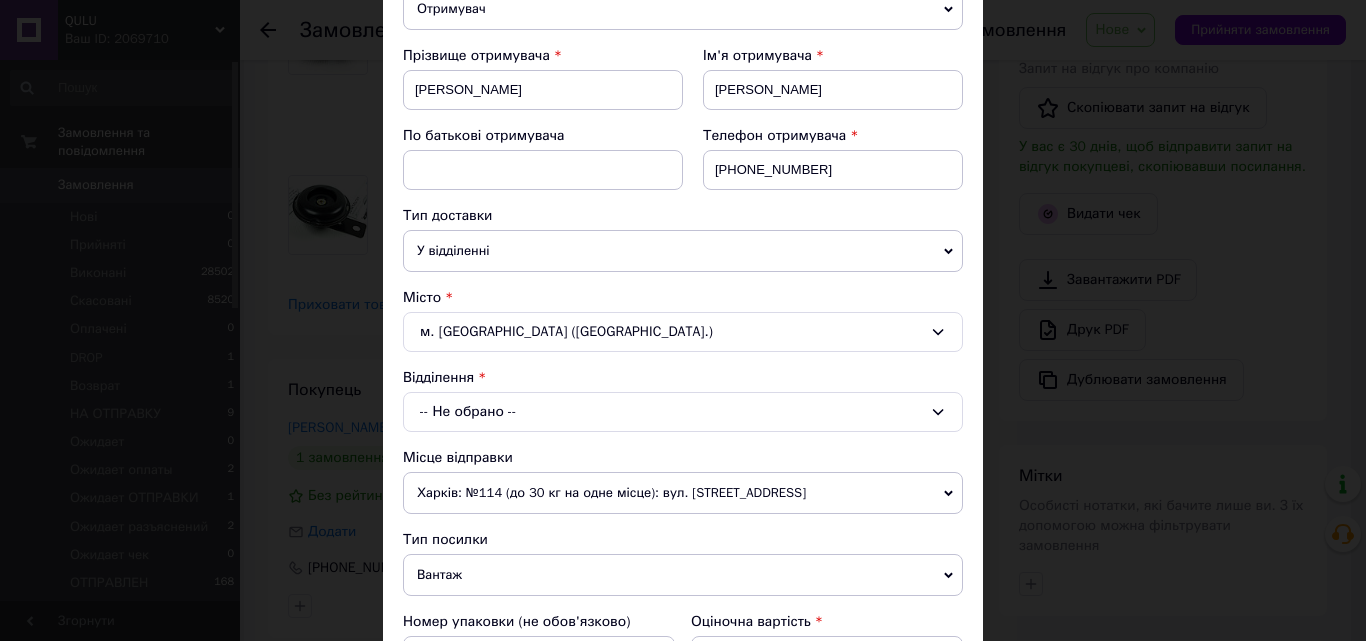 click on "-- Не обрано --" at bounding box center [683, 412] 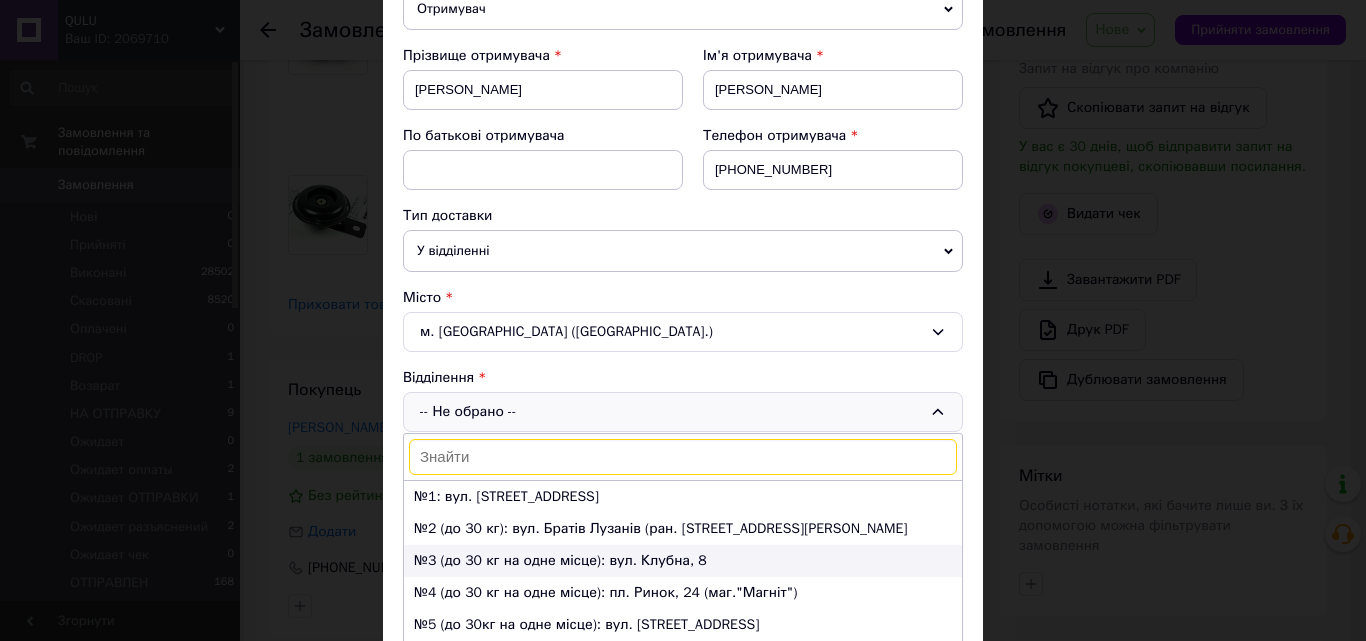 click on "№3 (до 30 кг на одне місце): вул. Клубна, 8" at bounding box center (683, 561) 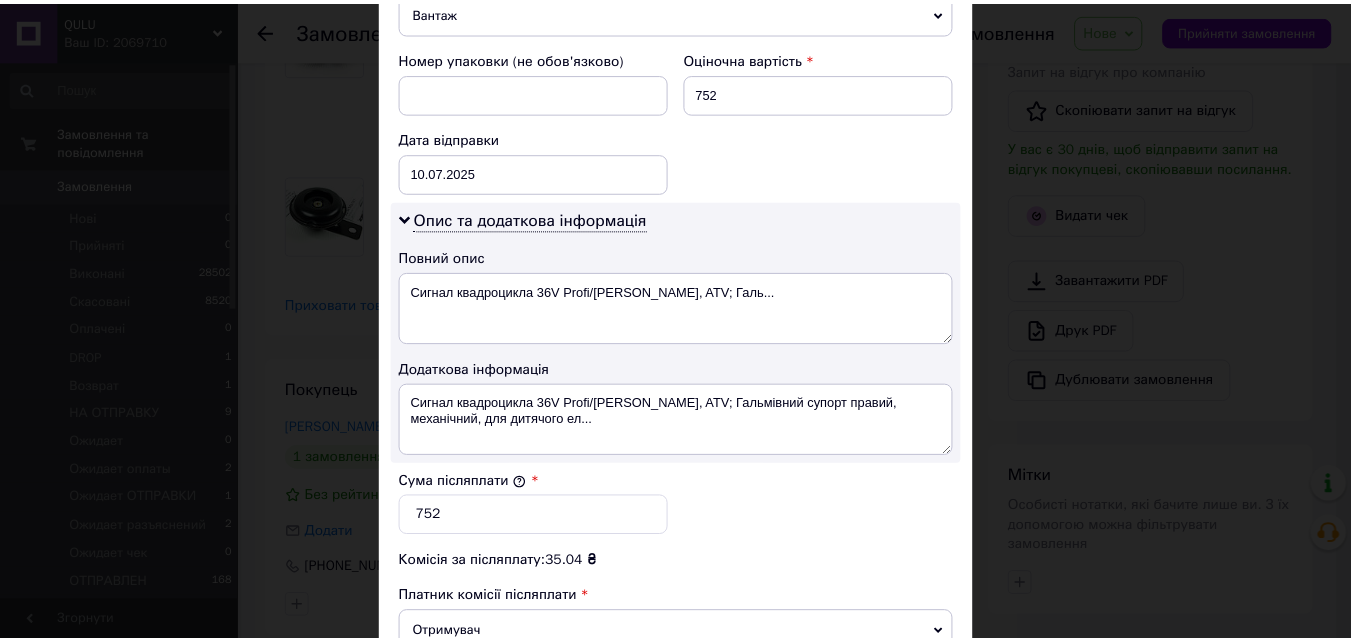 scroll, scrollTop: 1000, scrollLeft: 0, axis: vertical 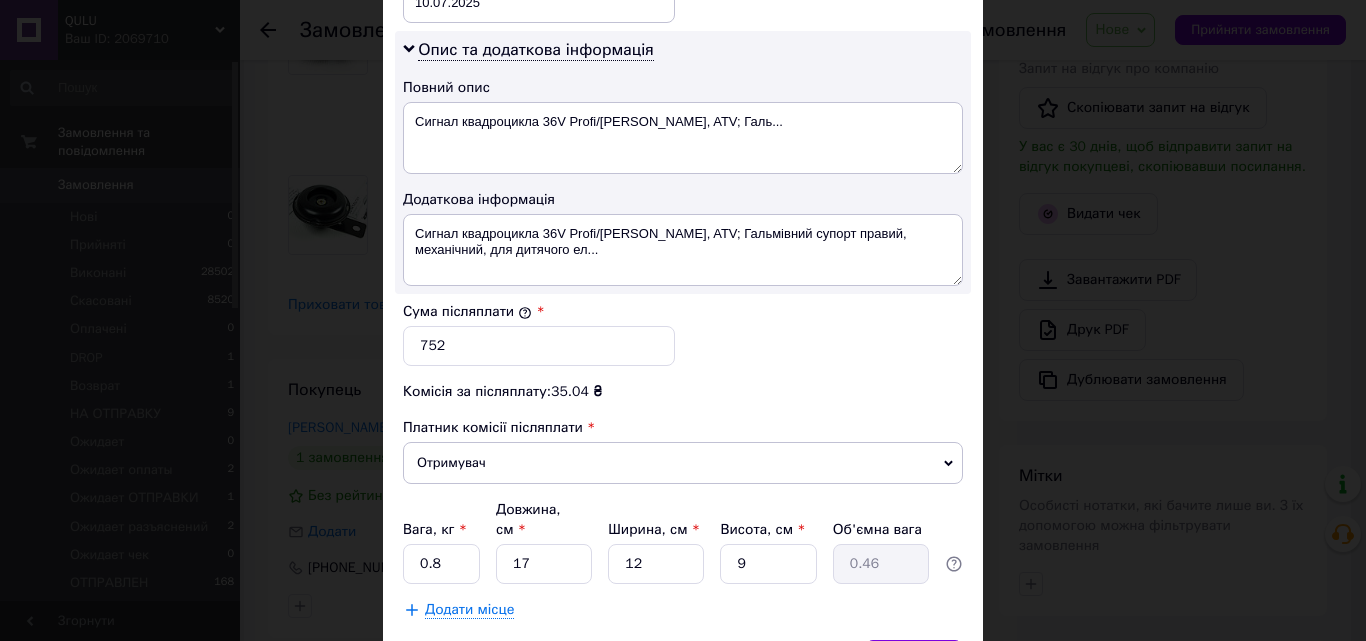 click on "Зберегти" at bounding box center (914, 660) 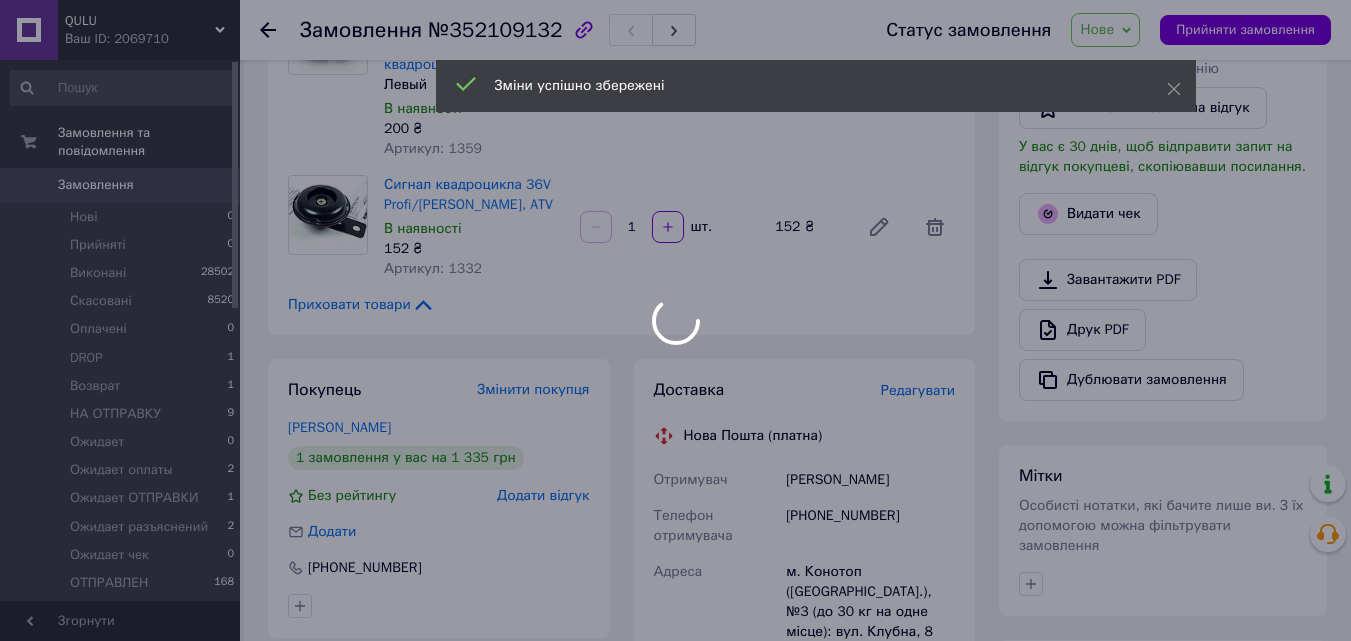 click at bounding box center (675, 320) 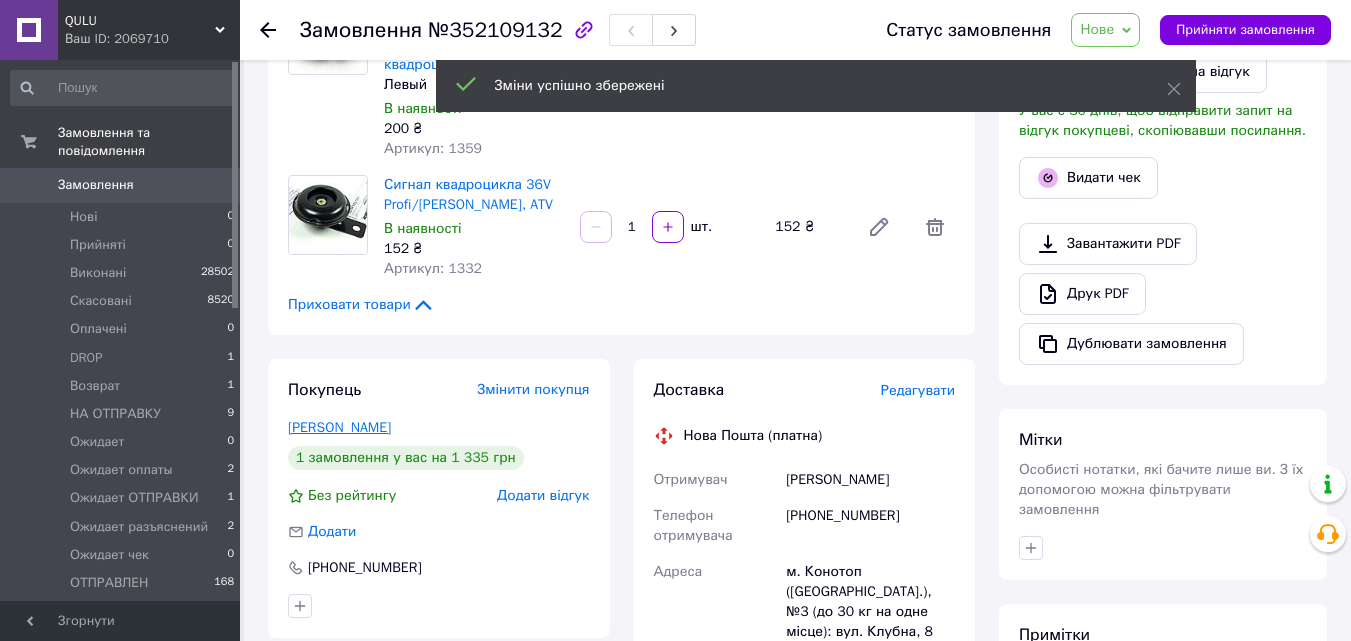 click on "[PERSON_NAME]" at bounding box center (339, 427) 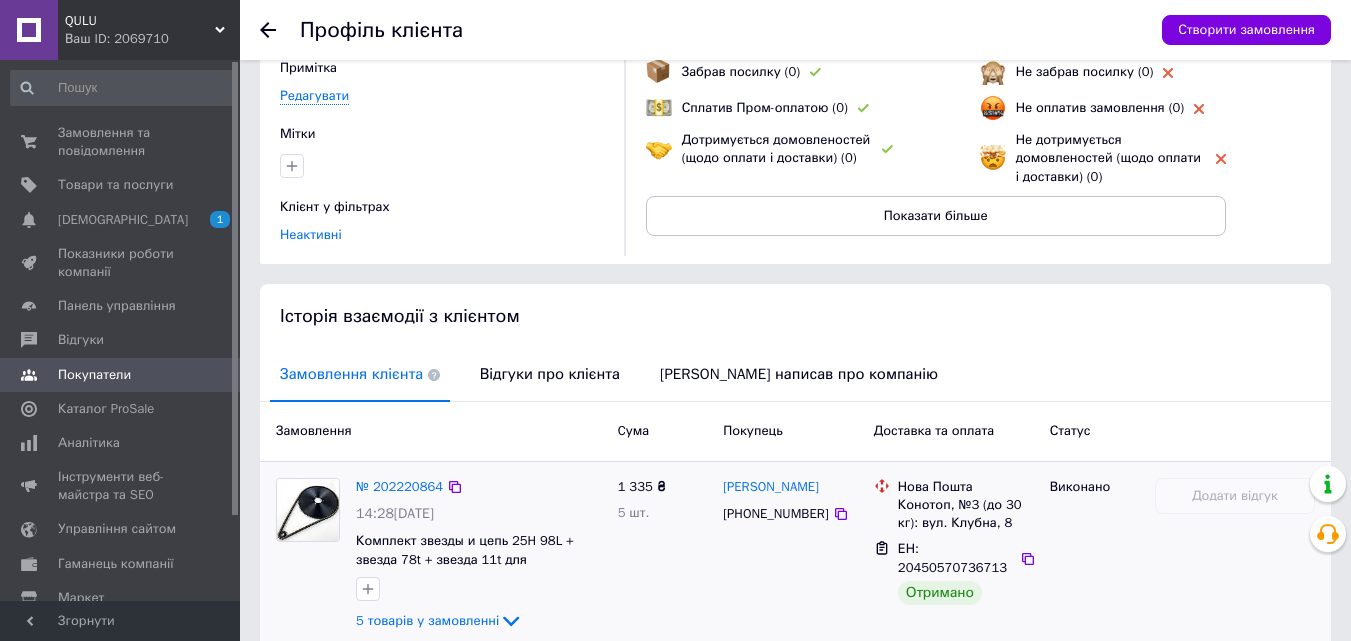 scroll, scrollTop: 400, scrollLeft: 0, axis: vertical 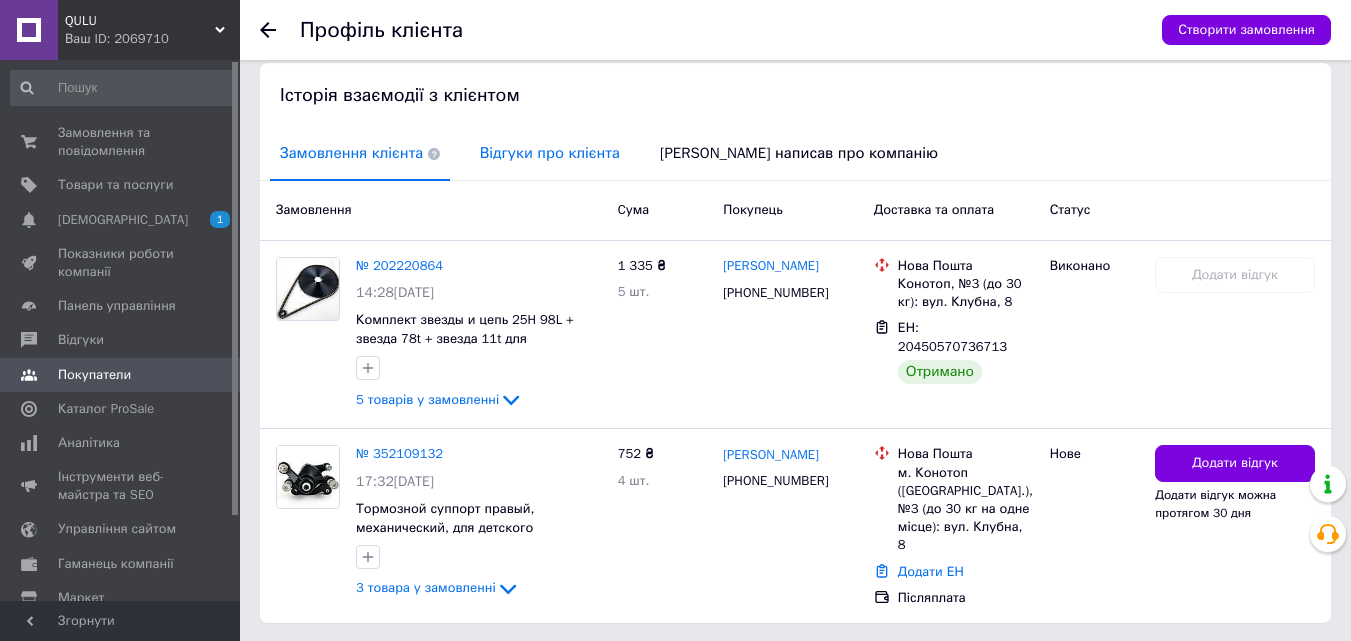 click on "Відгуки про клієнта" at bounding box center (550, 153) 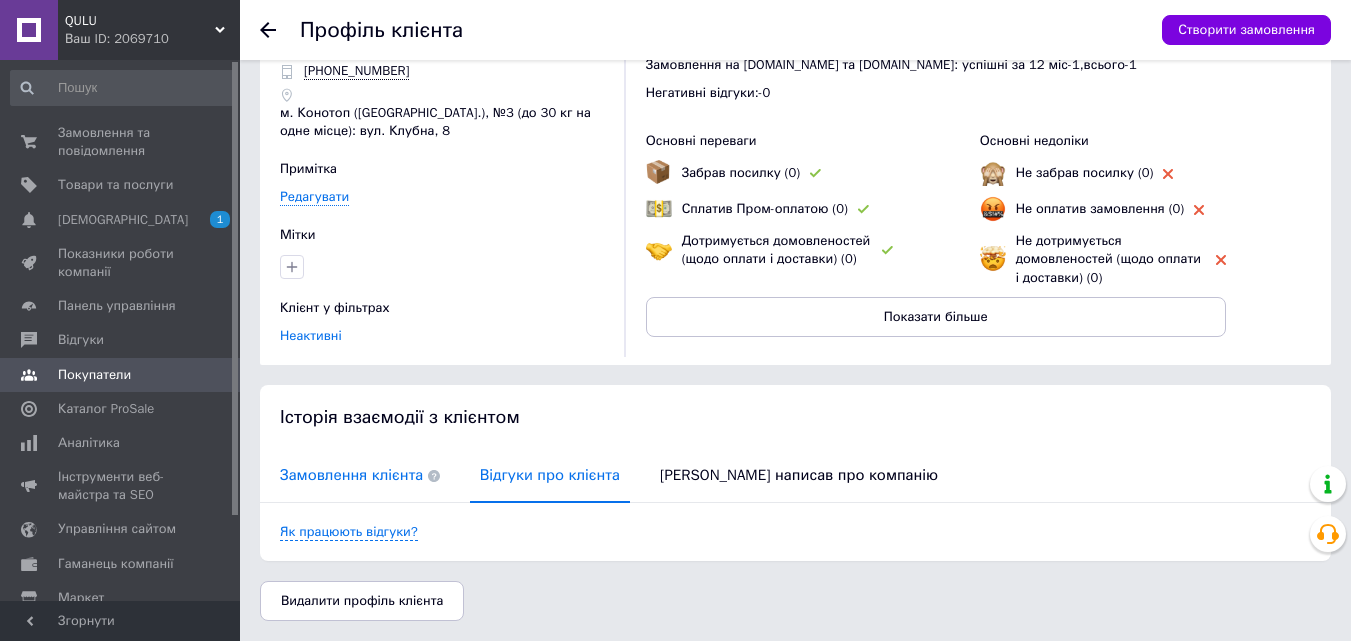 click on "Замовлення клієнта" at bounding box center (360, 475) 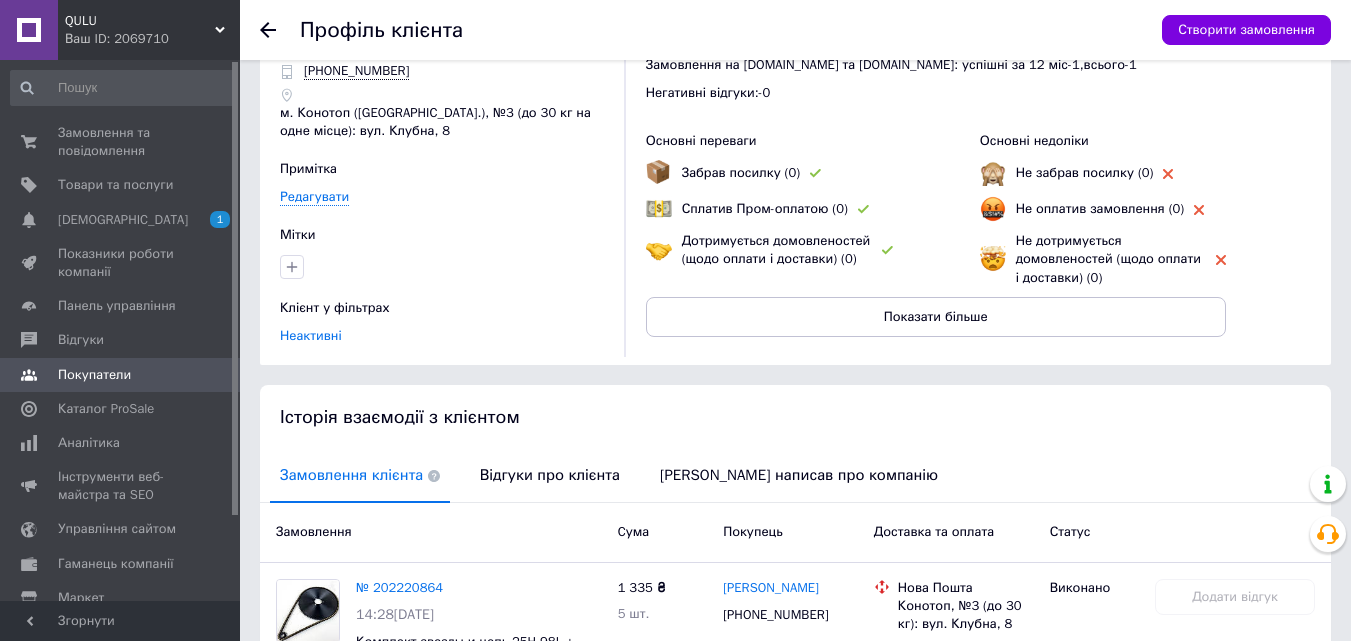 scroll, scrollTop: 400, scrollLeft: 0, axis: vertical 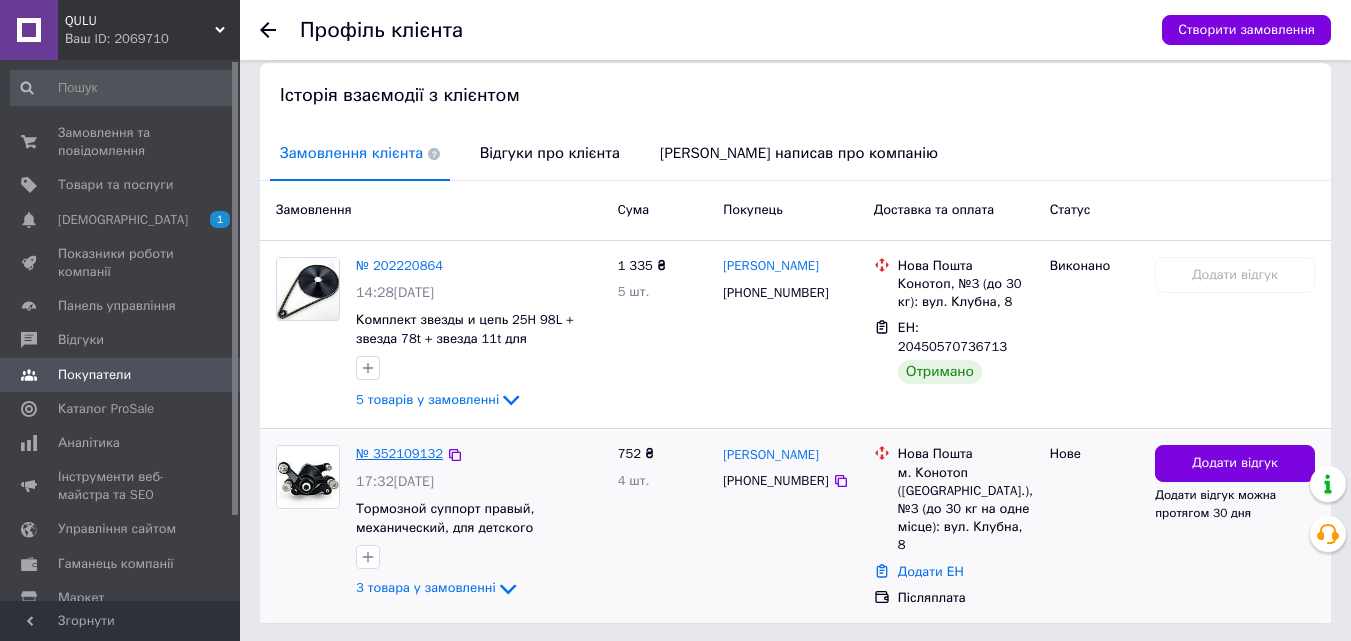 click on "№ 352109132" at bounding box center (399, 453) 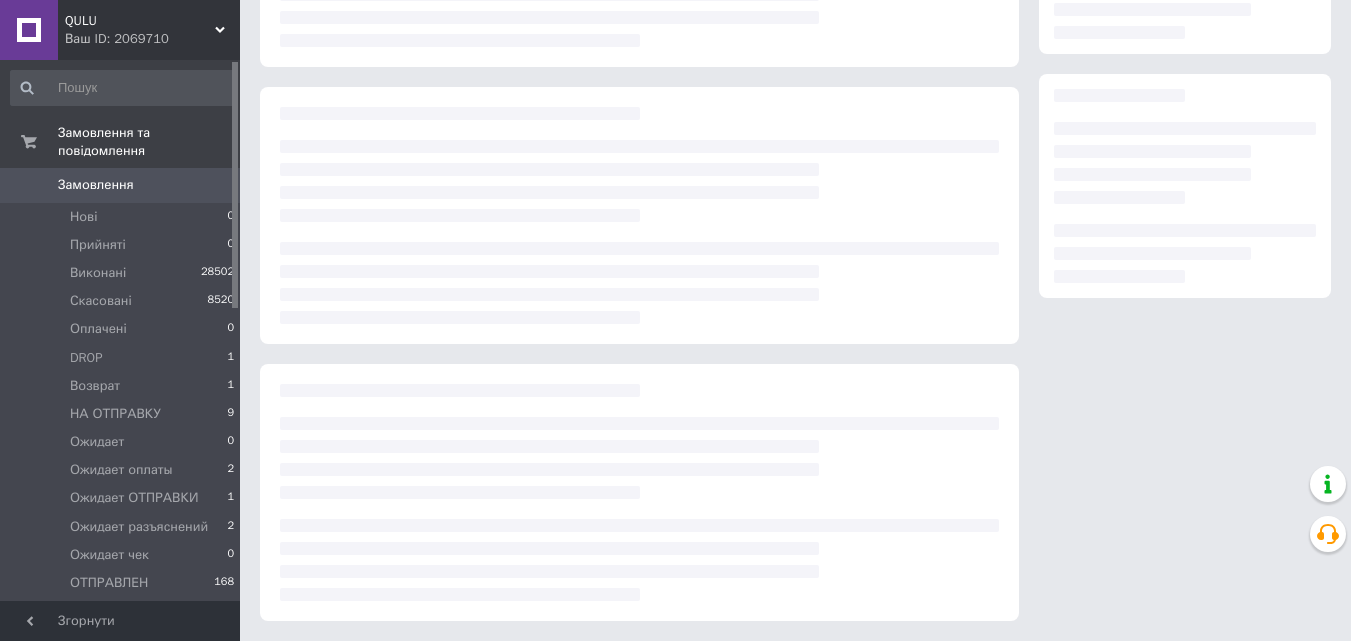 scroll, scrollTop: 0, scrollLeft: 0, axis: both 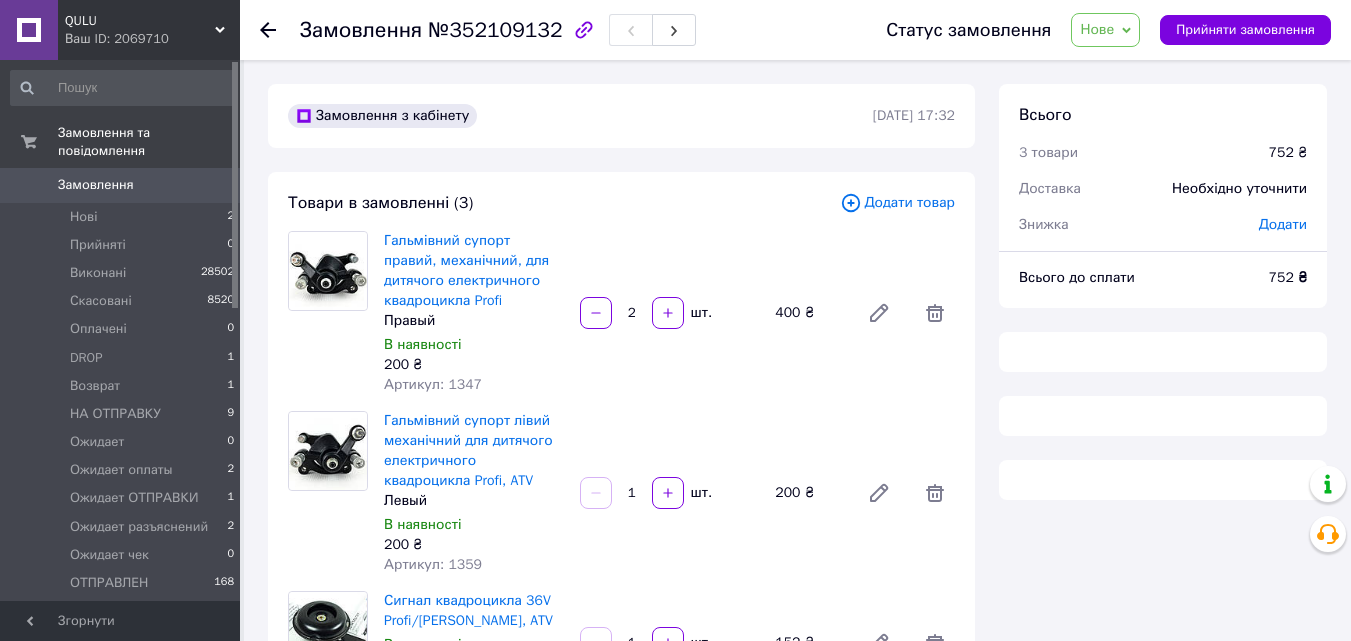 click on "Нове" at bounding box center (1097, 29) 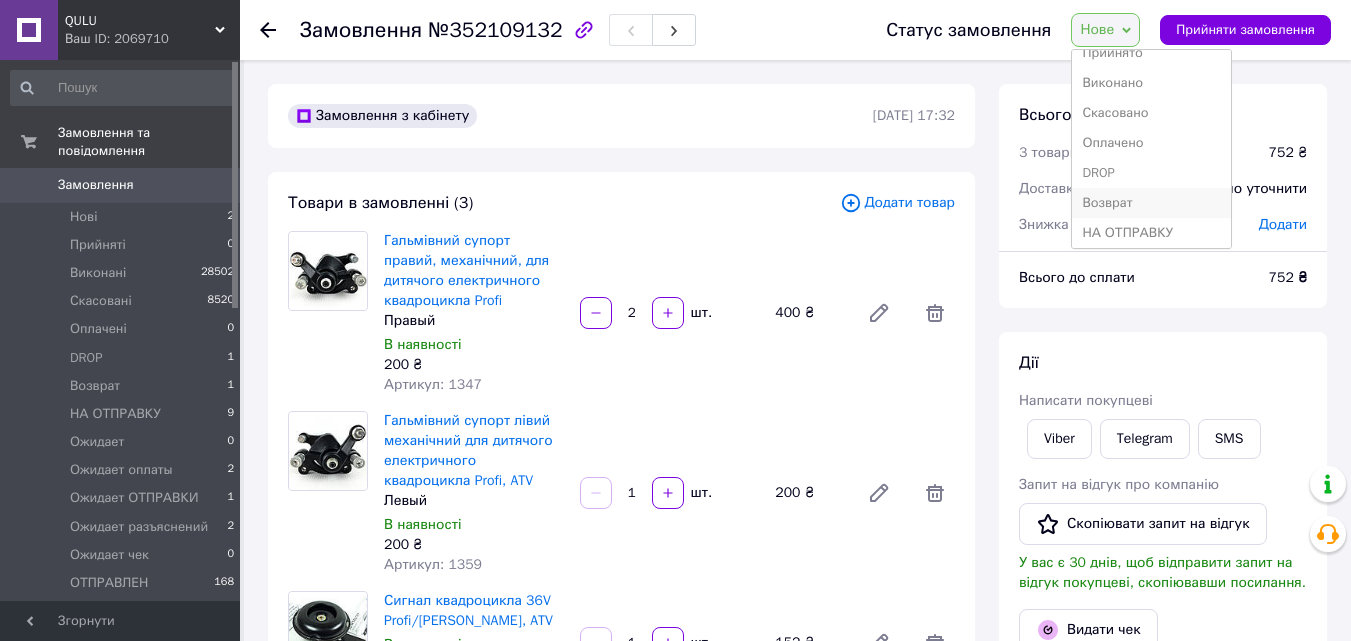 scroll, scrollTop: 67, scrollLeft: 0, axis: vertical 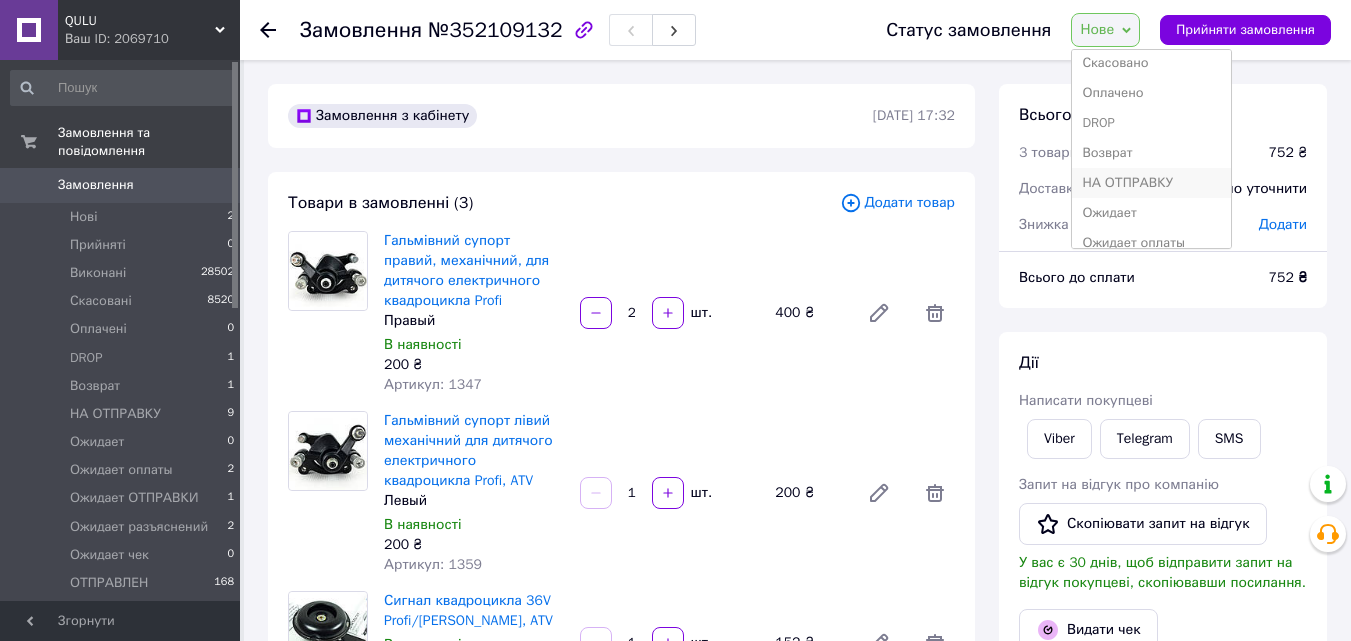 click on "НА ОТПРАВКУ" at bounding box center [1151, 183] 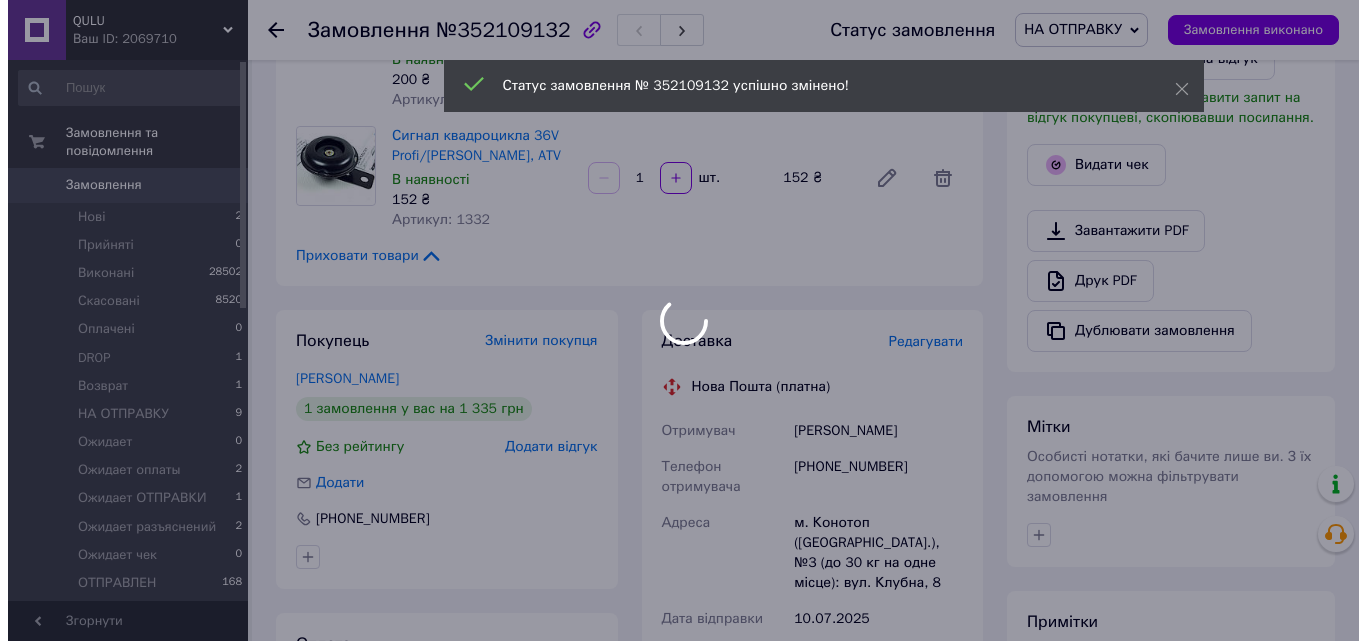 scroll, scrollTop: 467, scrollLeft: 0, axis: vertical 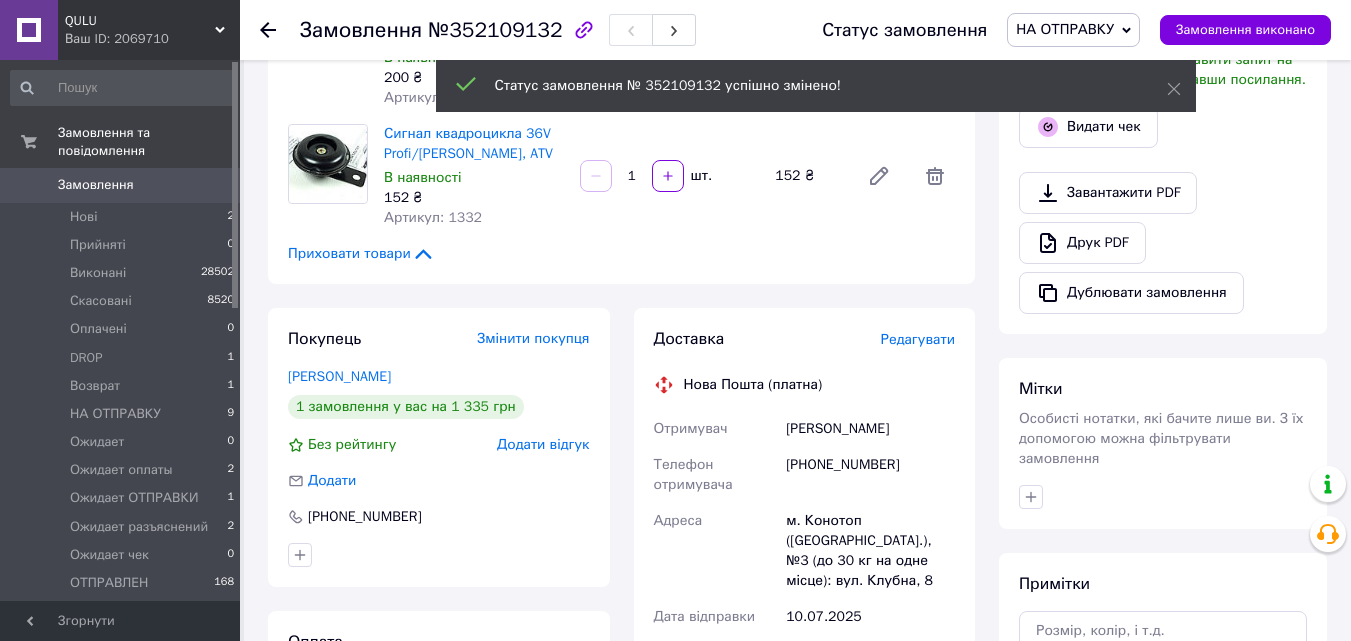click on "Редагувати" at bounding box center [918, 339] 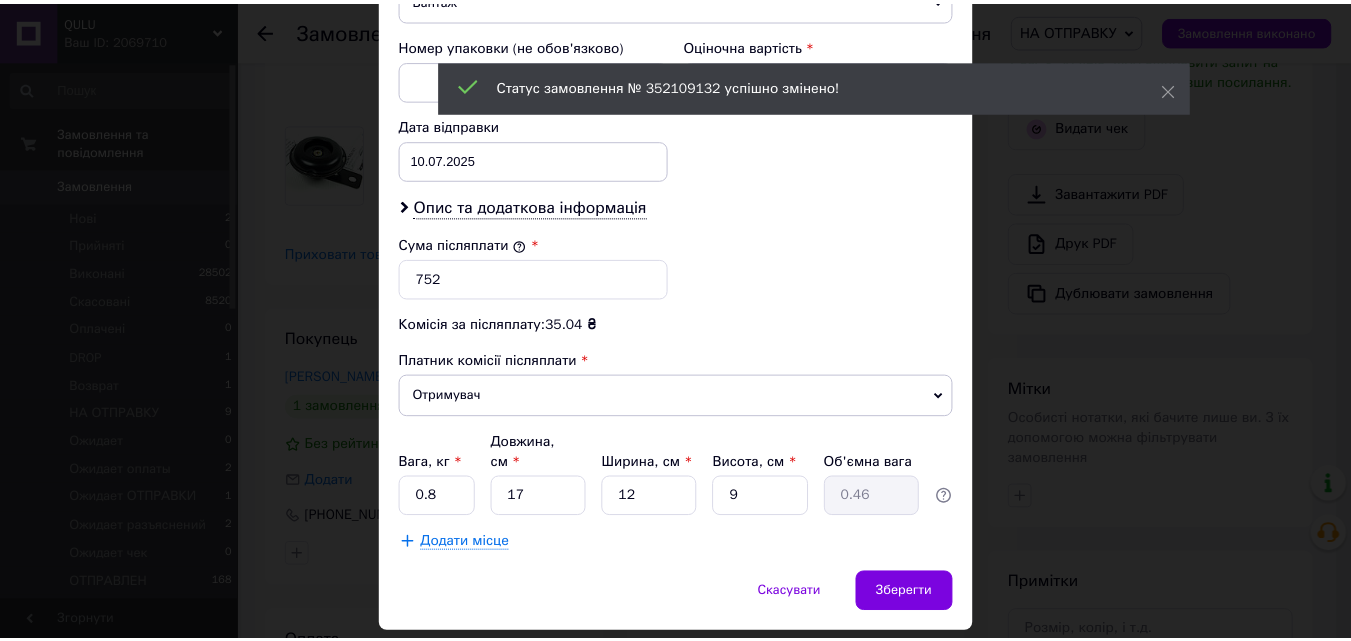 scroll, scrollTop: 885, scrollLeft: 0, axis: vertical 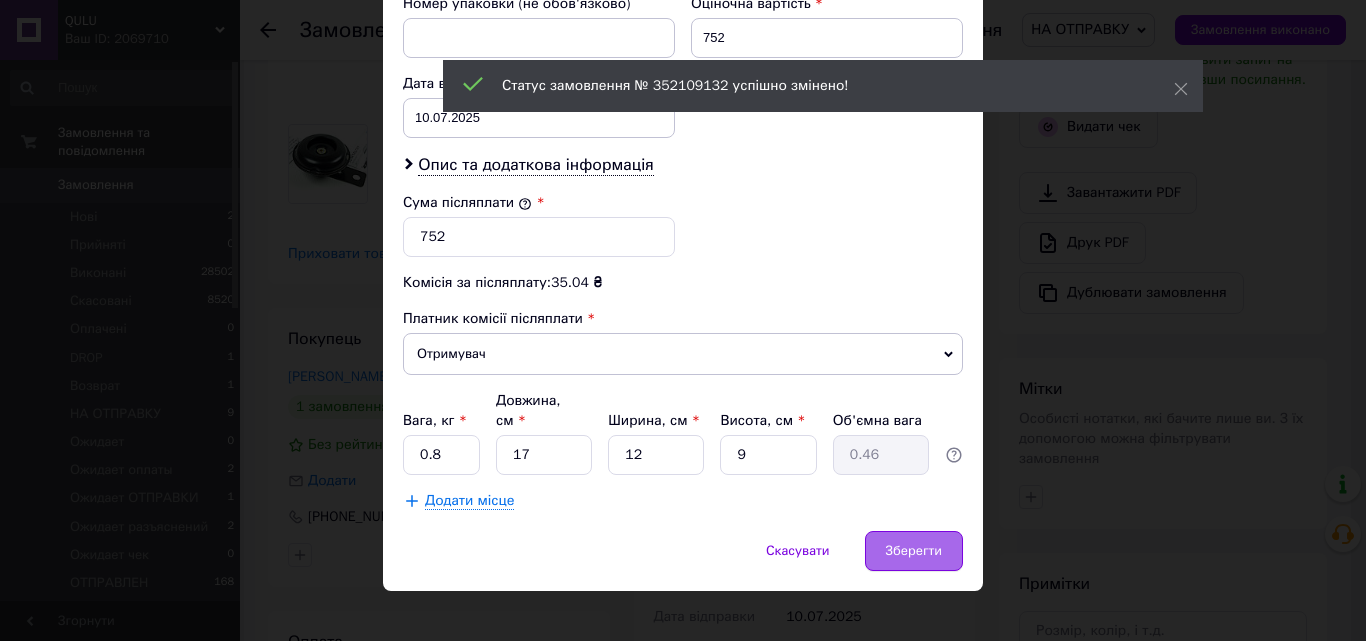 click on "Зберегти" at bounding box center [914, 551] 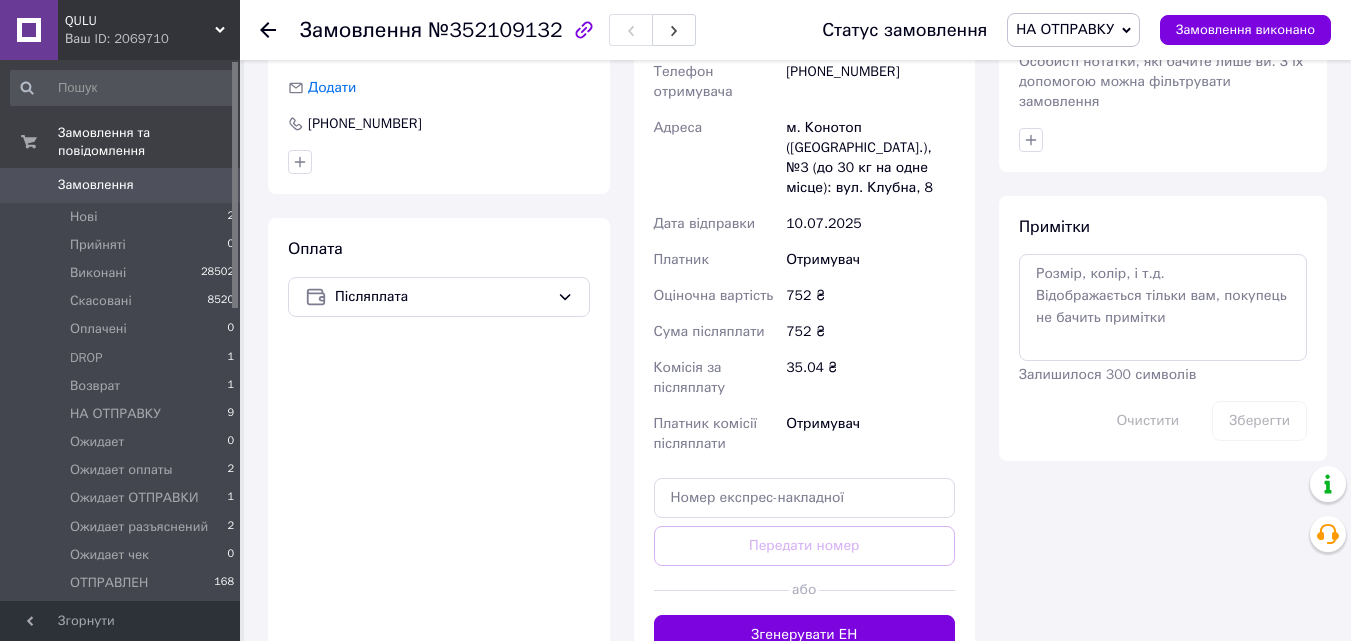 scroll, scrollTop: 933, scrollLeft: 0, axis: vertical 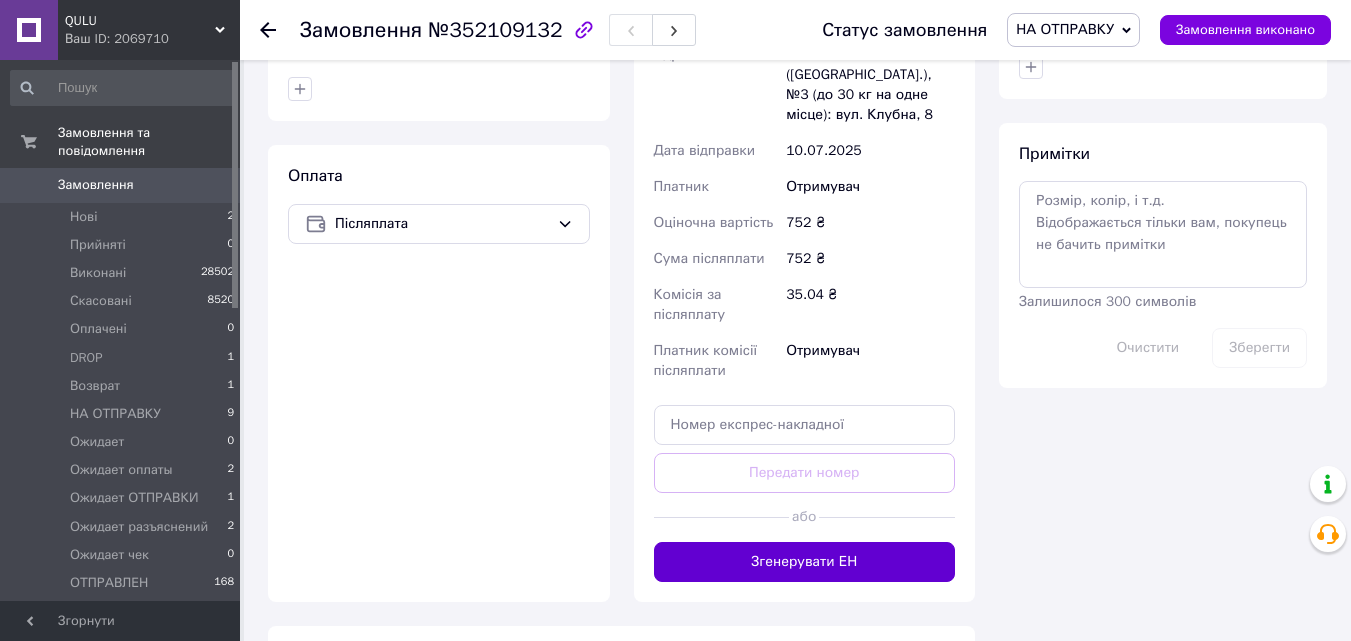 click on "Згенерувати ЕН" at bounding box center [805, 562] 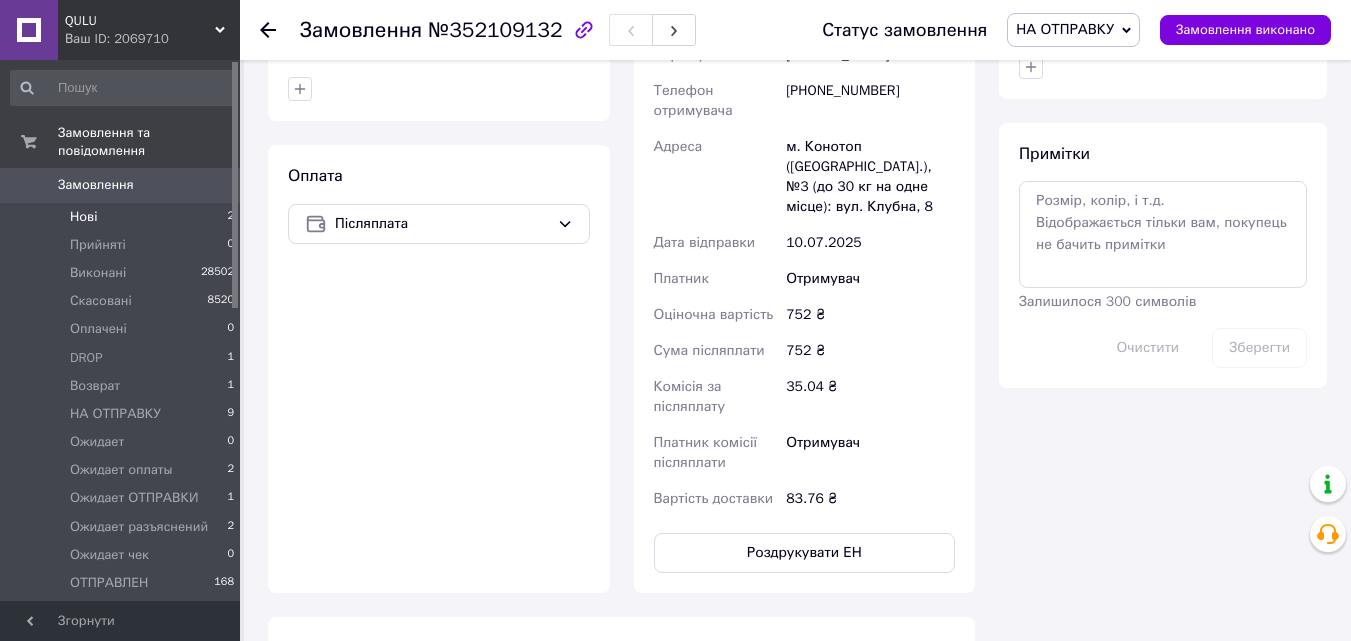 click on "Нові 2" at bounding box center (123, 217) 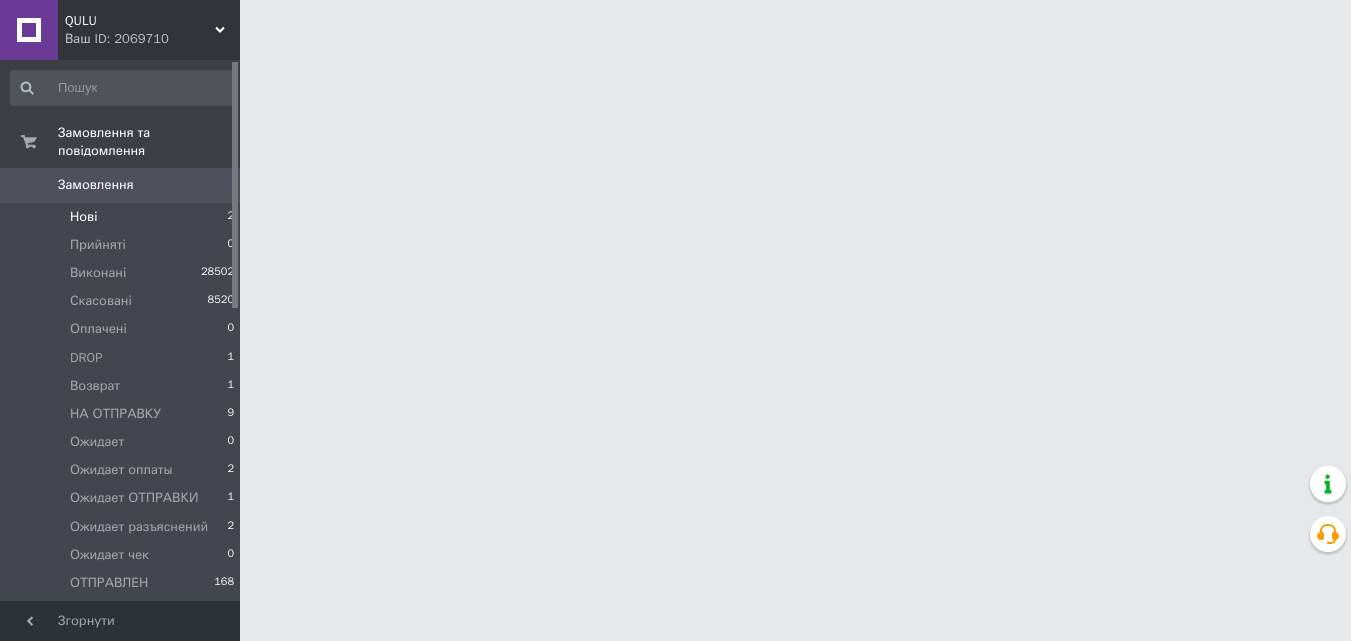 scroll, scrollTop: 0, scrollLeft: 0, axis: both 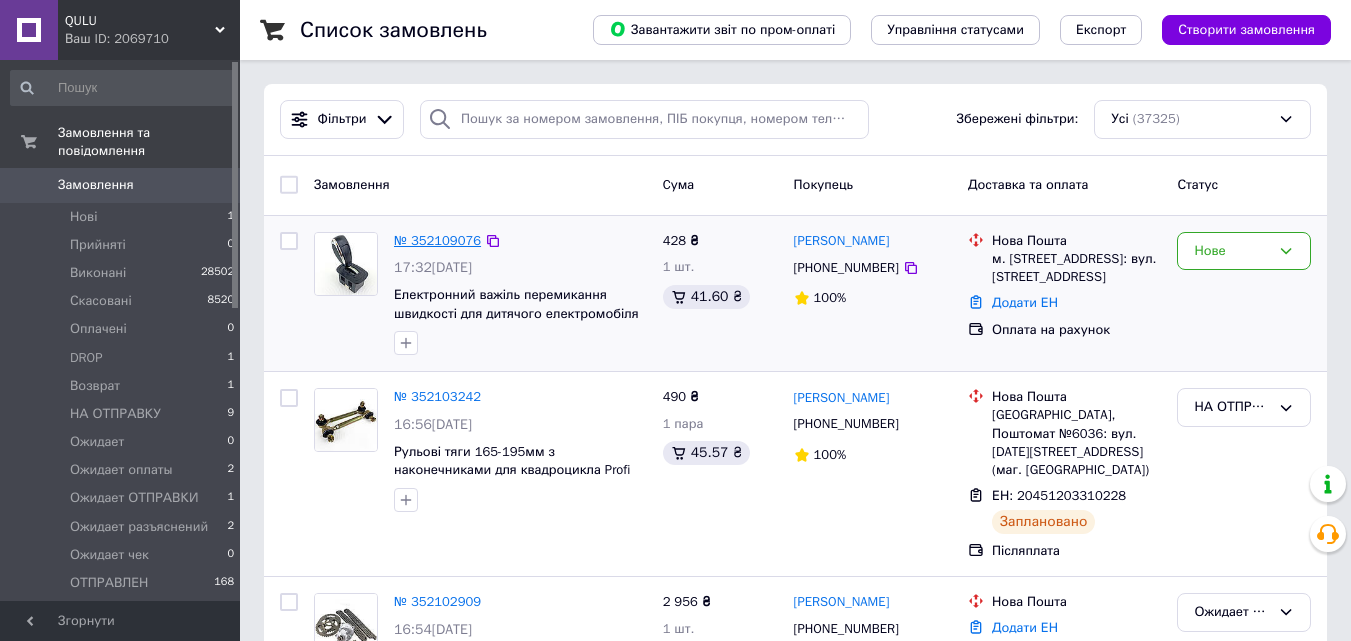 click on "№ 352109076" at bounding box center (437, 240) 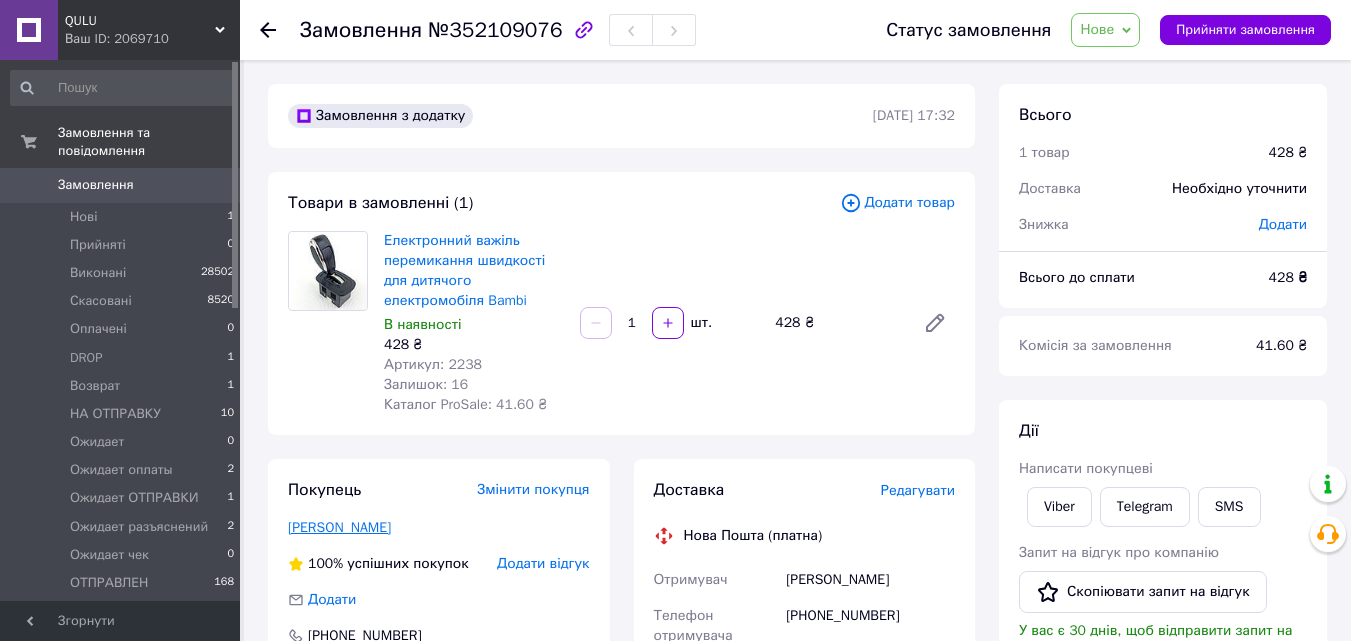 click on "[PERSON_NAME]" at bounding box center [339, 527] 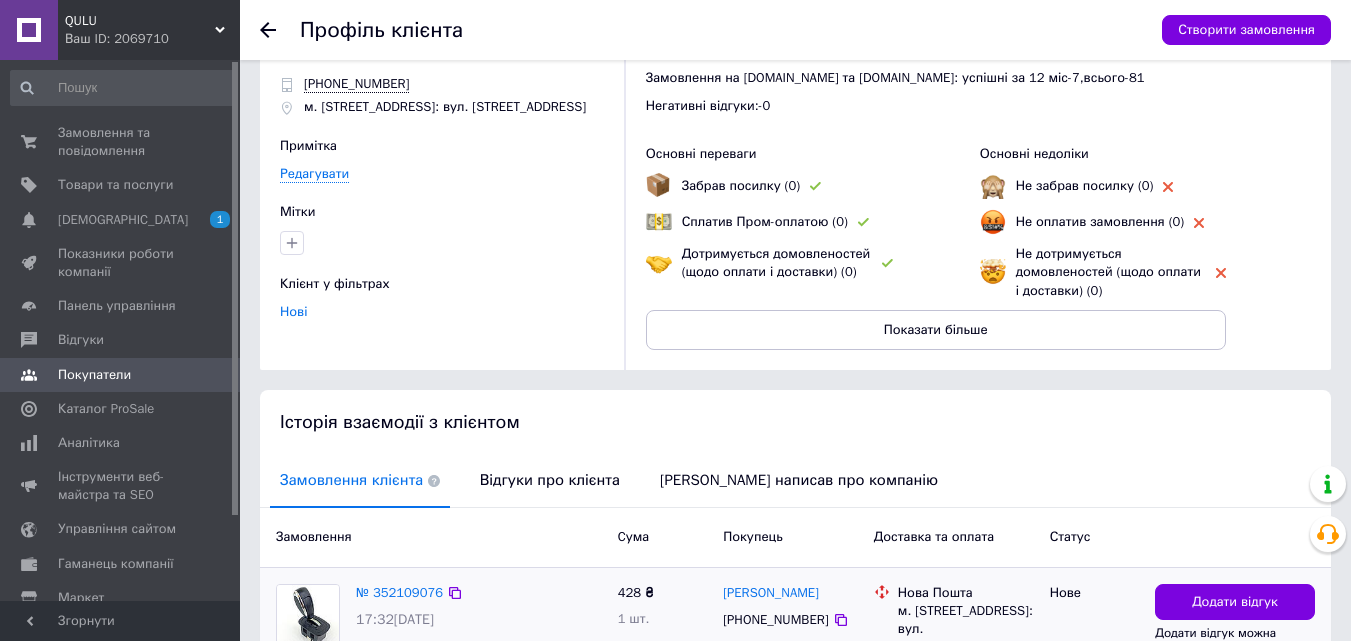 scroll, scrollTop: 237, scrollLeft: 0, axis: vertical 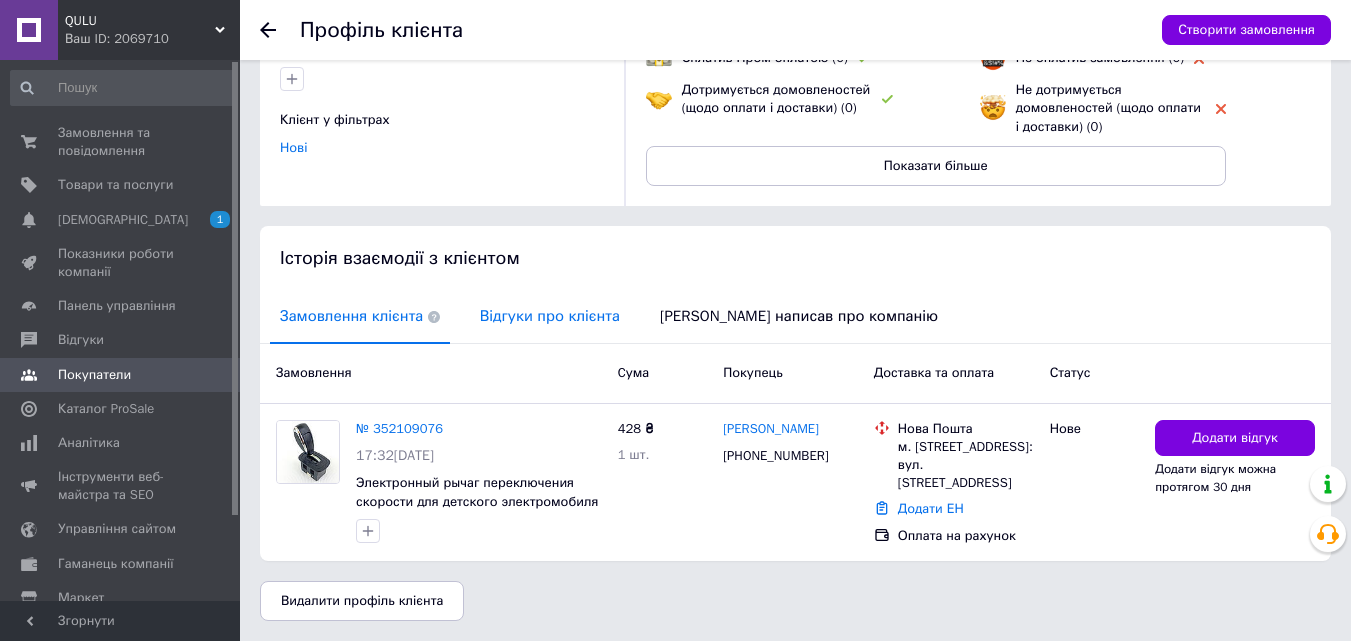 click on "Відгуки про клієнта" at bounding box center [550, 316] 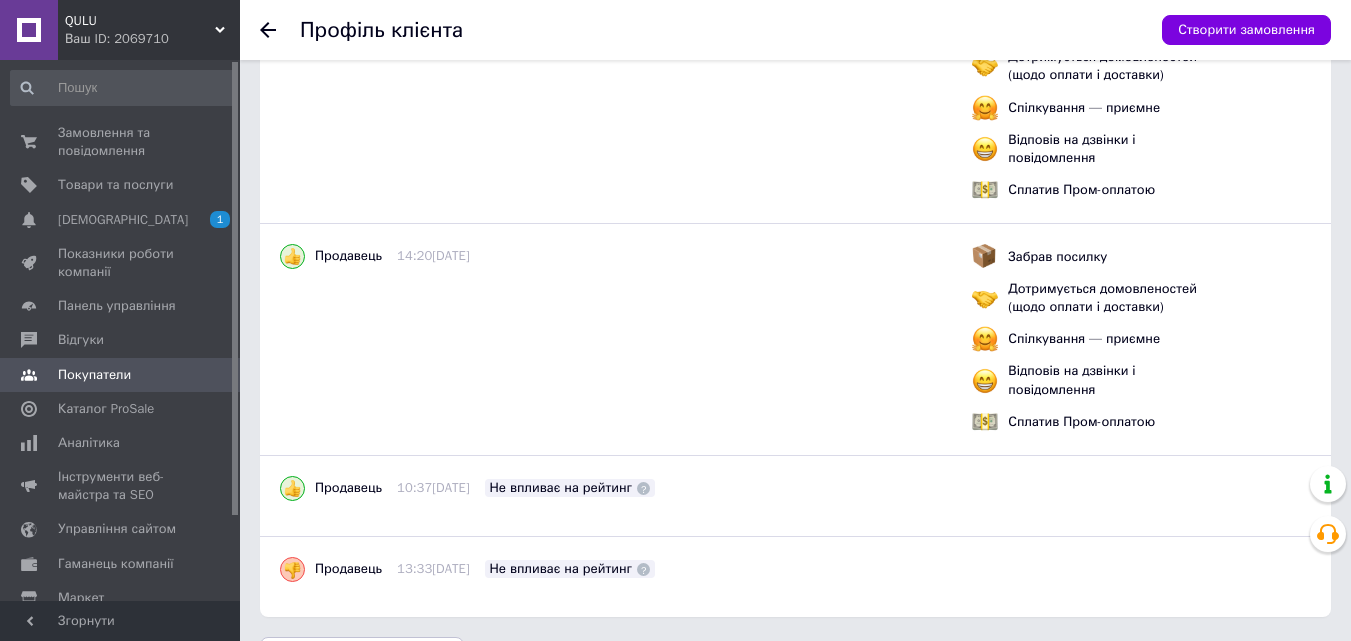 scroll, scrollTop: 504, scrollLeft: 0, axis: vertical 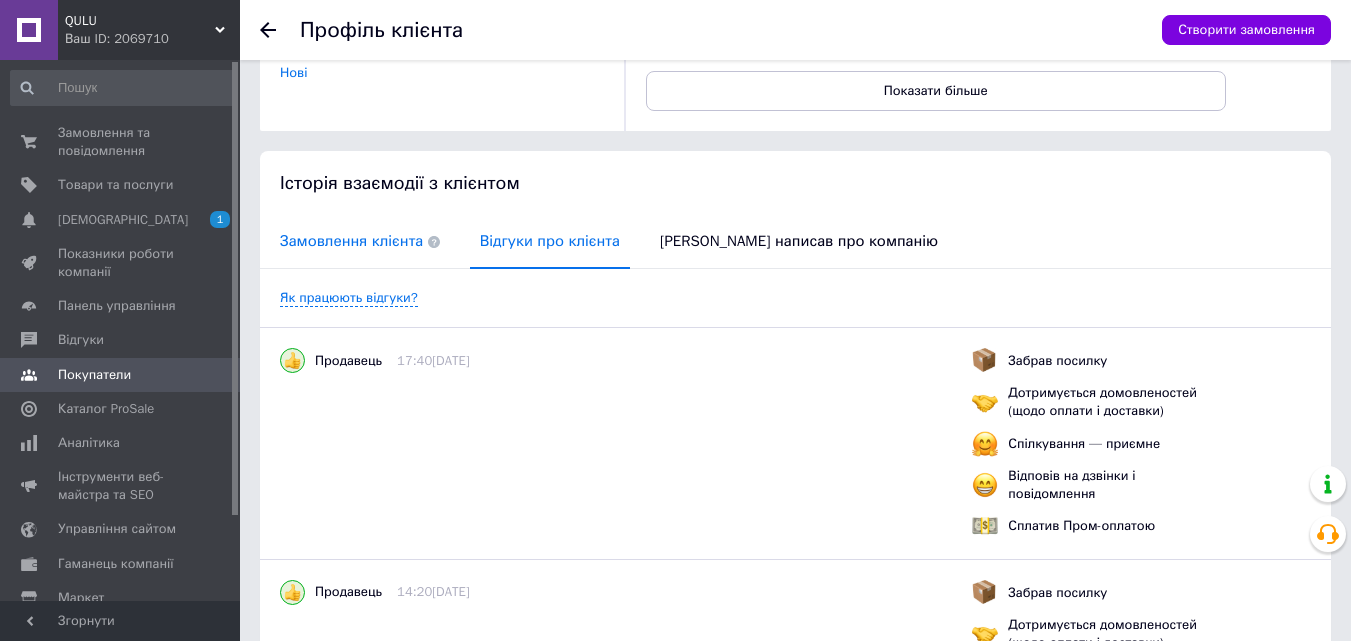 click on "Замовлення клієнта" at bounding box center (360, 241) 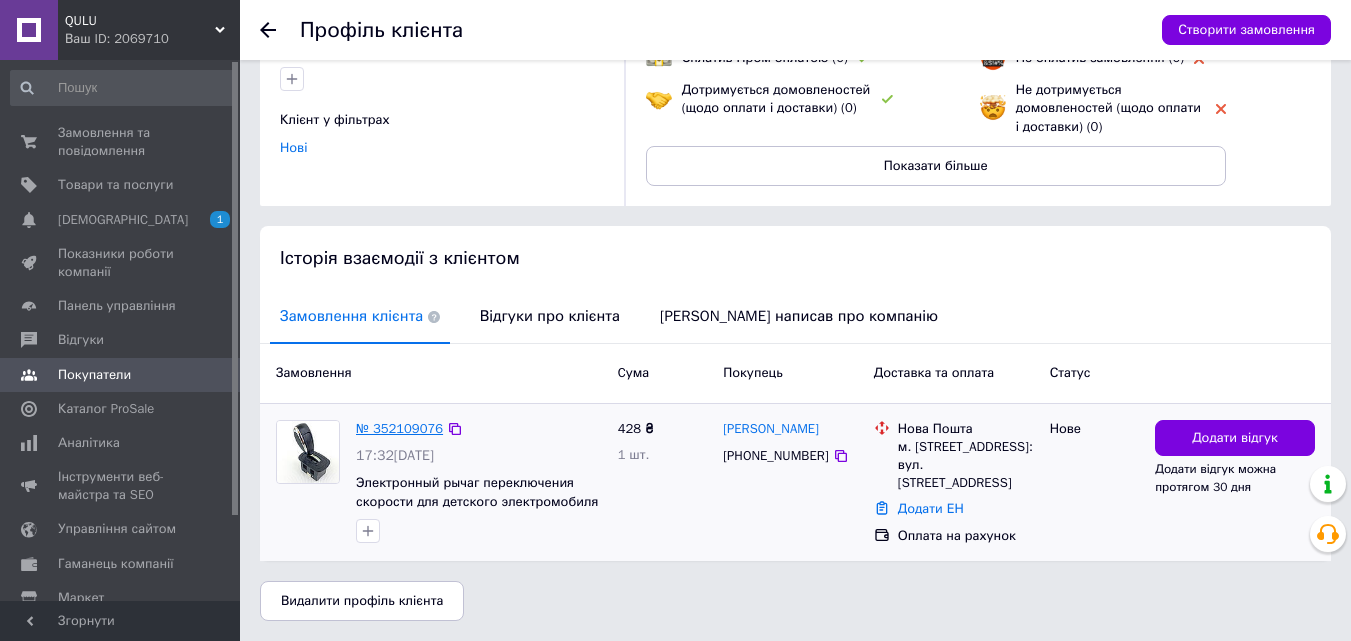 click on "№ 352109076" at bounding box center (399, 428) 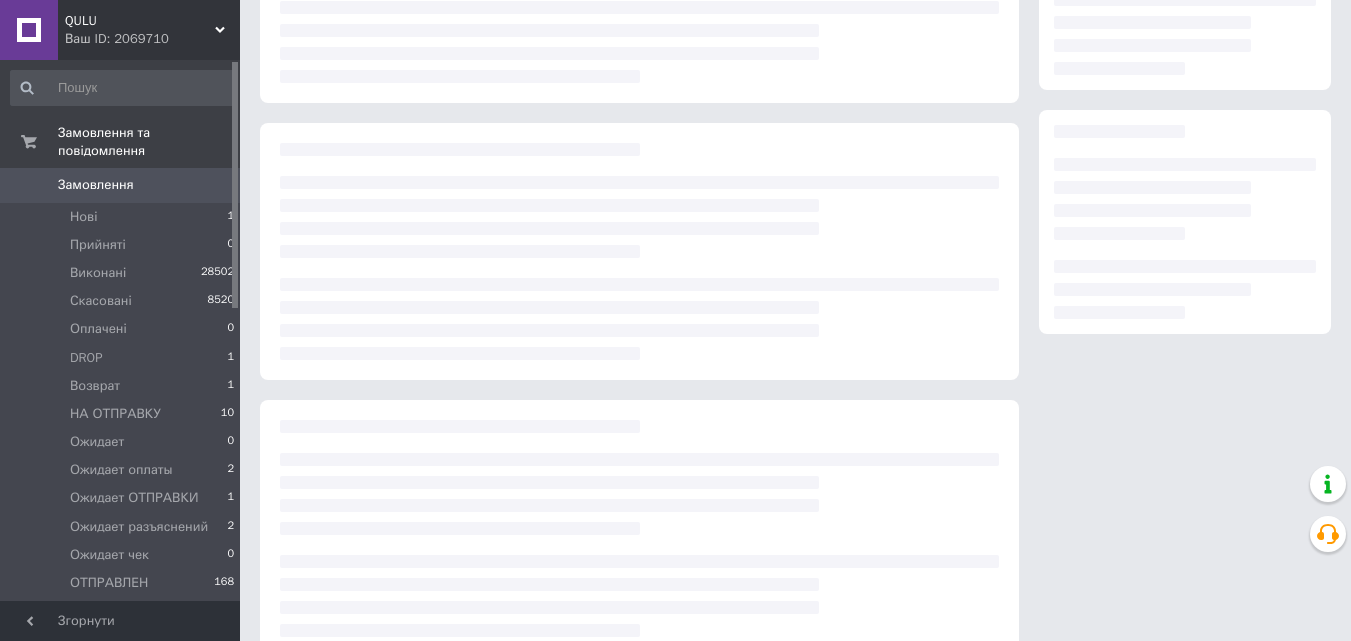 scroll, scrollTop: 0, scrollLeft: 0, axis: both 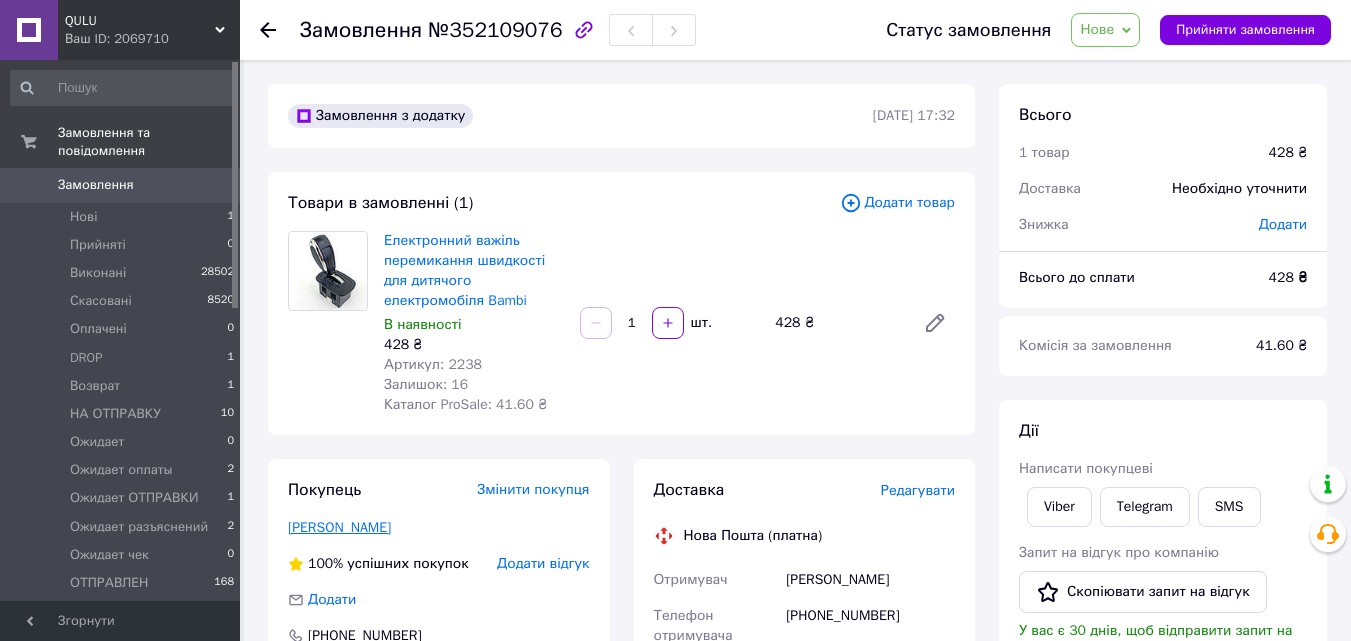 click on "[PERSON_NAME]" at bounding box center [339, 527] 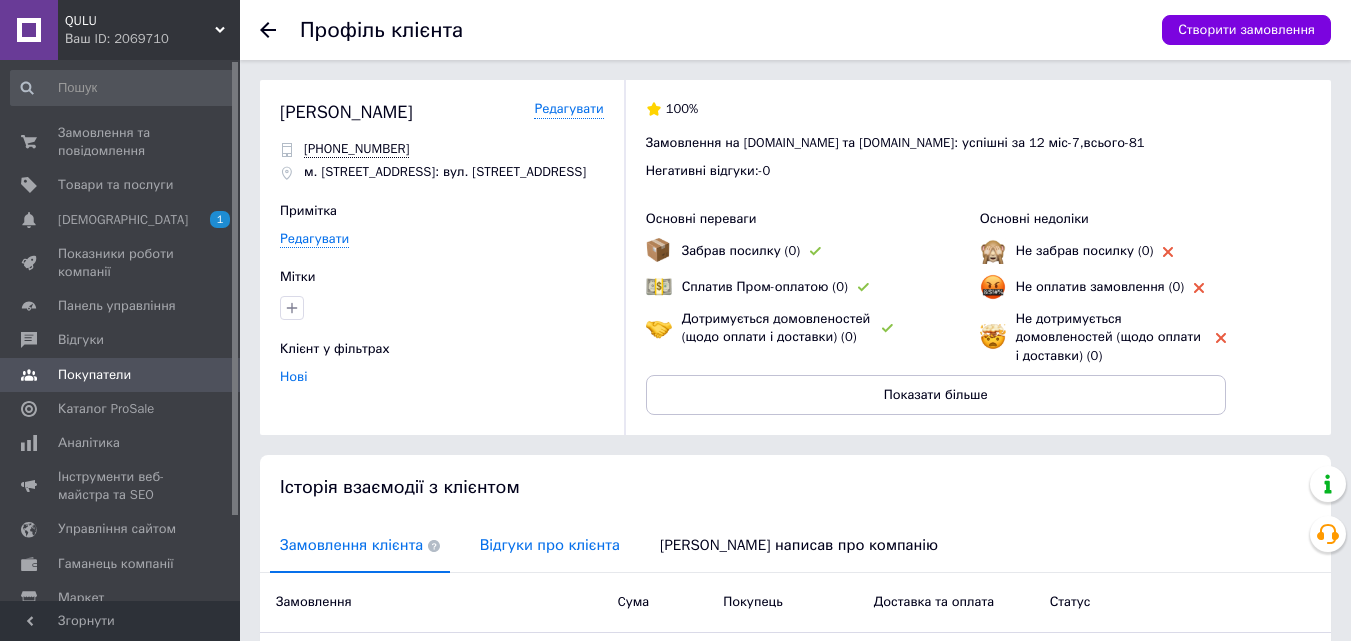 click on "Відгуки про клієнта" at bounding box center (550, 545) 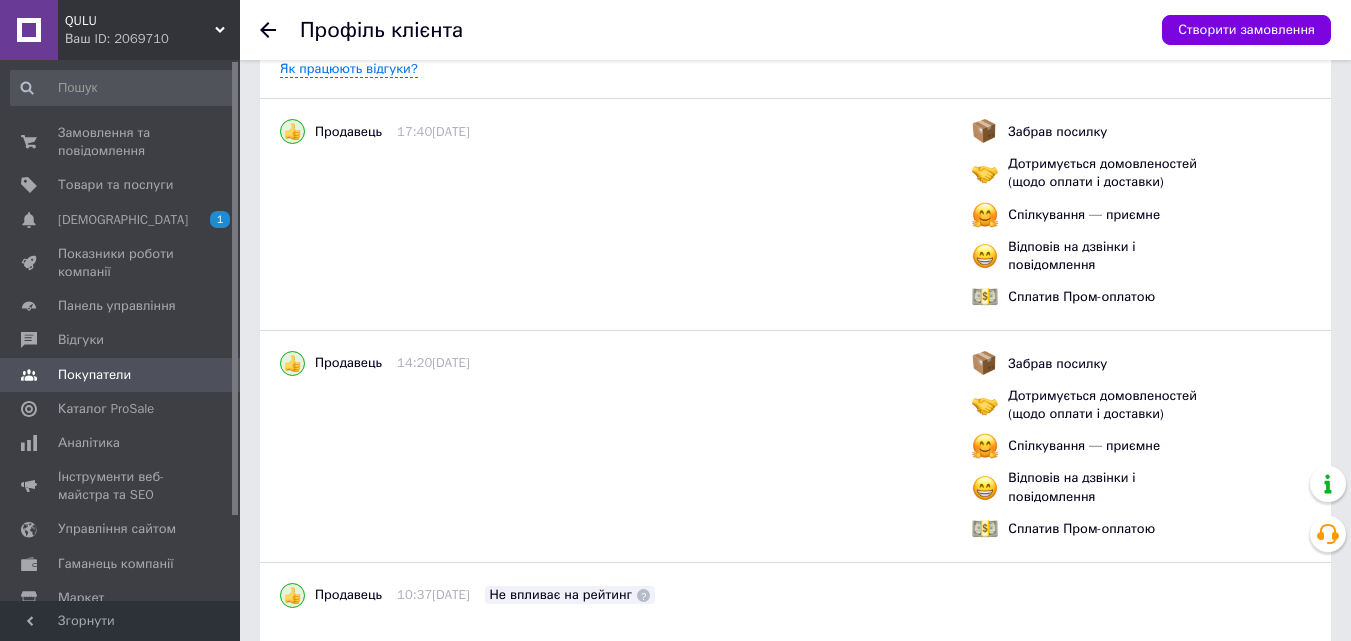 scroll, scrollTop: 704, scrollLeft: 0, axis: vertical 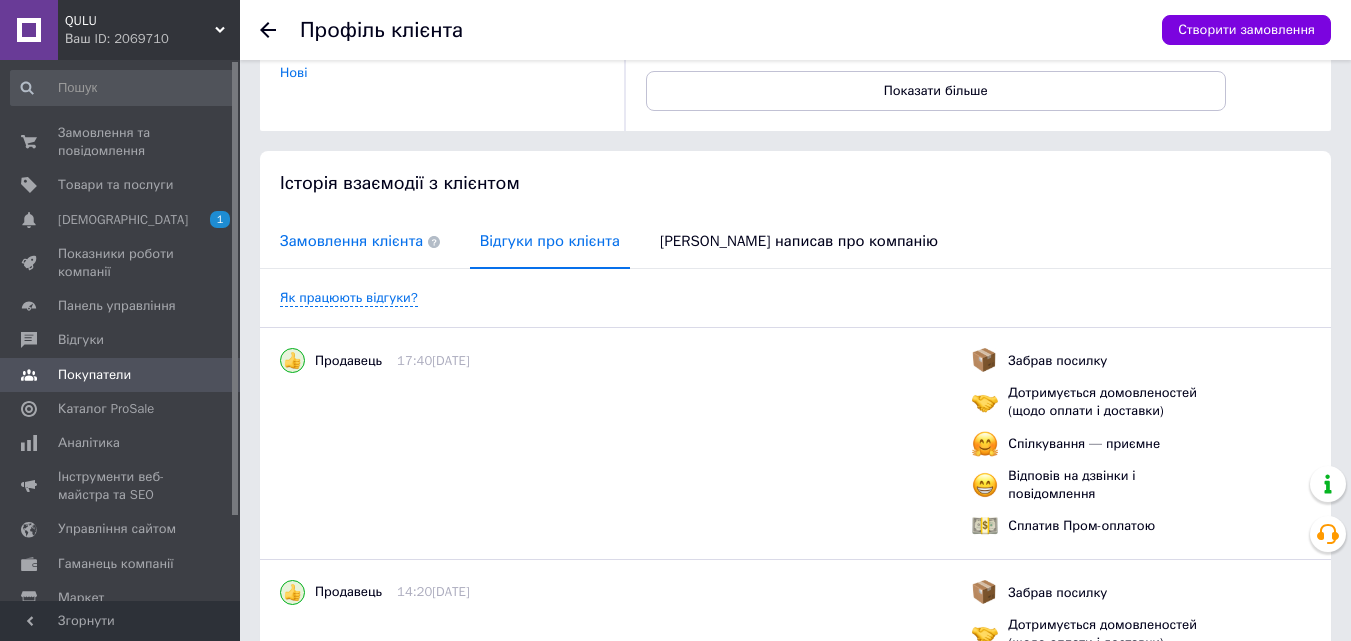 click on "Замовлення клієнта" at bounding box center (360, 241) 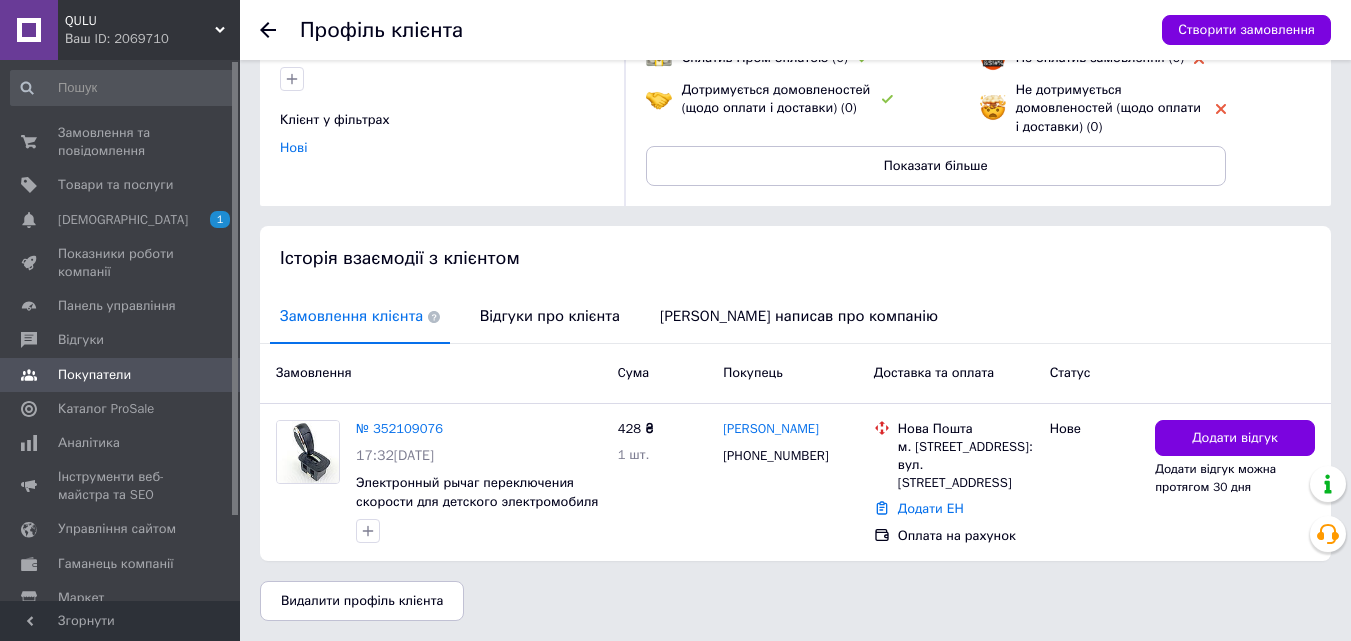 scroll, scrollTop: 237, scrollLeft: 0, axis: vertical 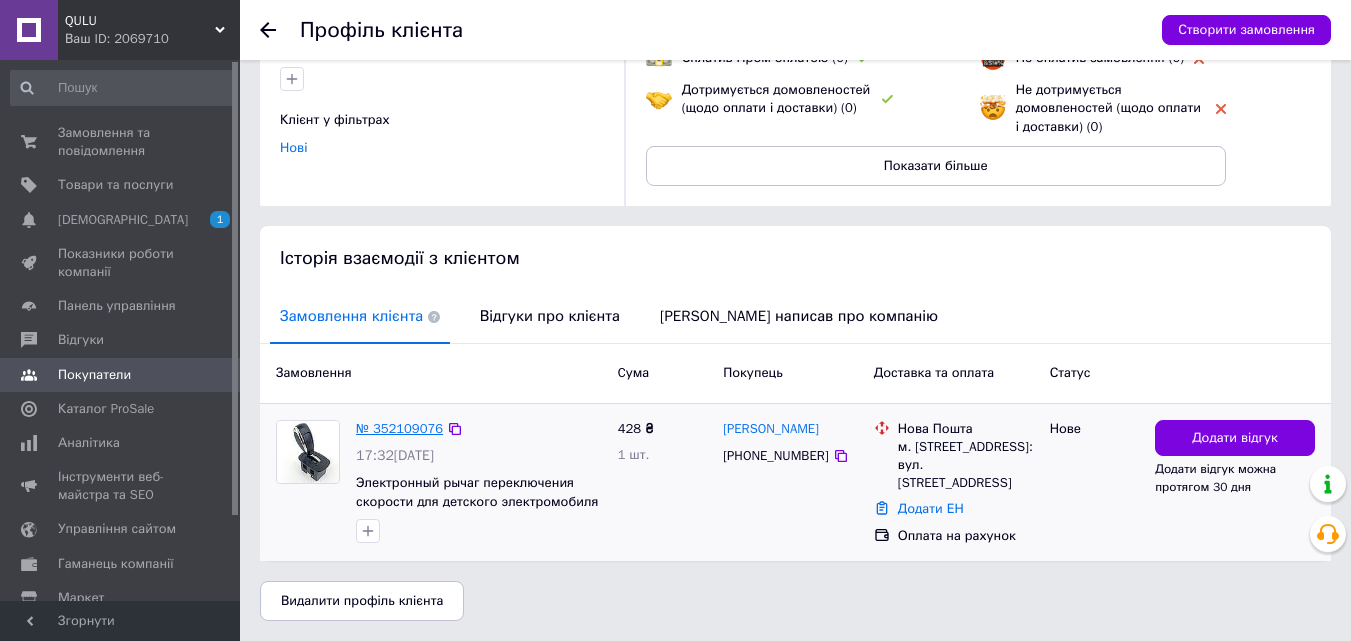 click on "№ 352109076" at bounding box center [399, 428] 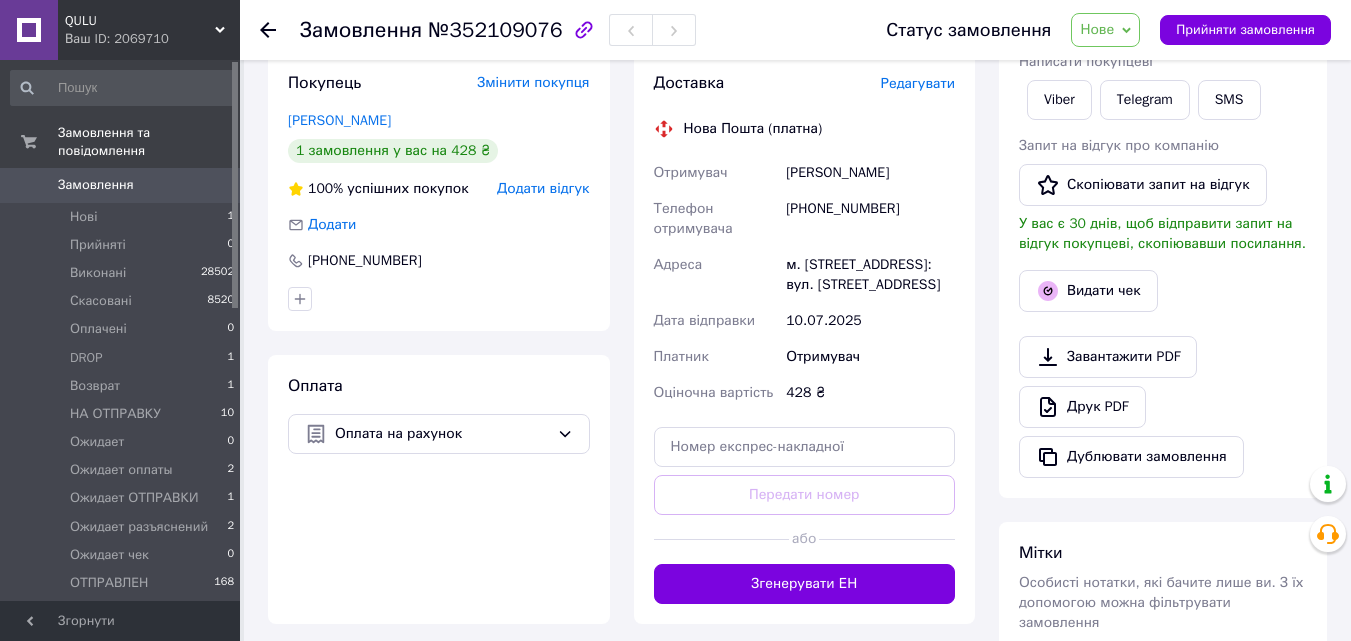 scroll, scrollTop: 333, scrollLeft: 0, axis: vertical 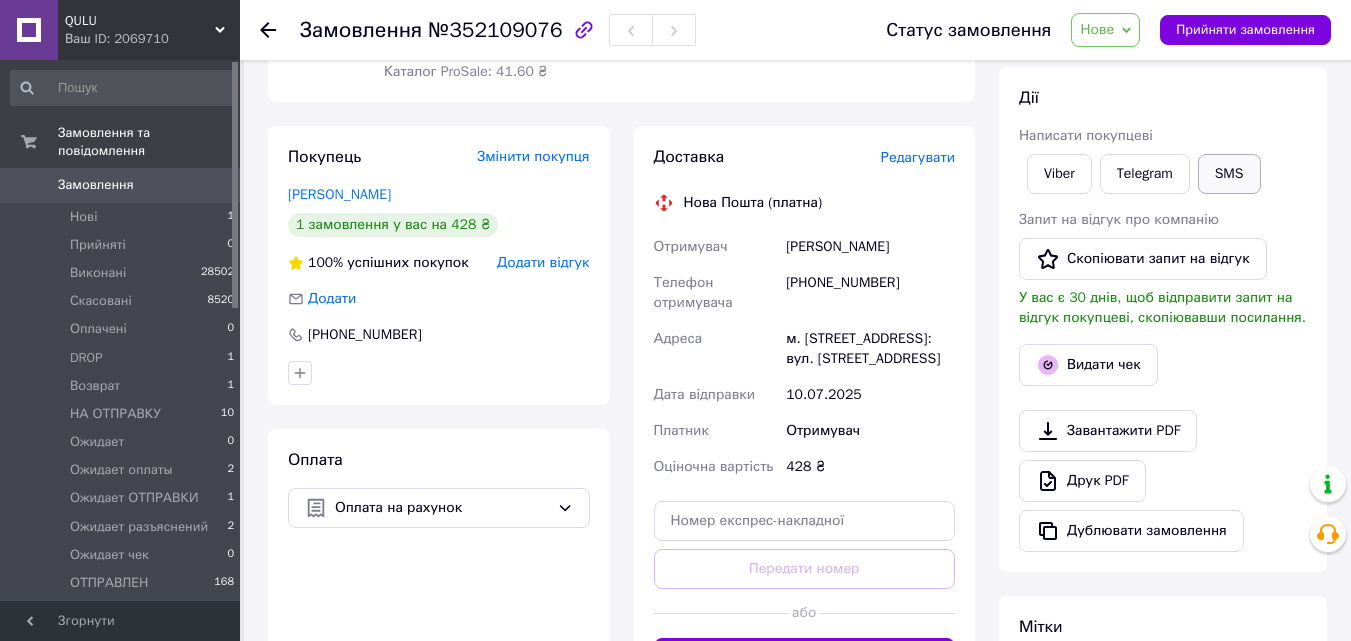click on "SMS" at bounding box center [1229, 174] 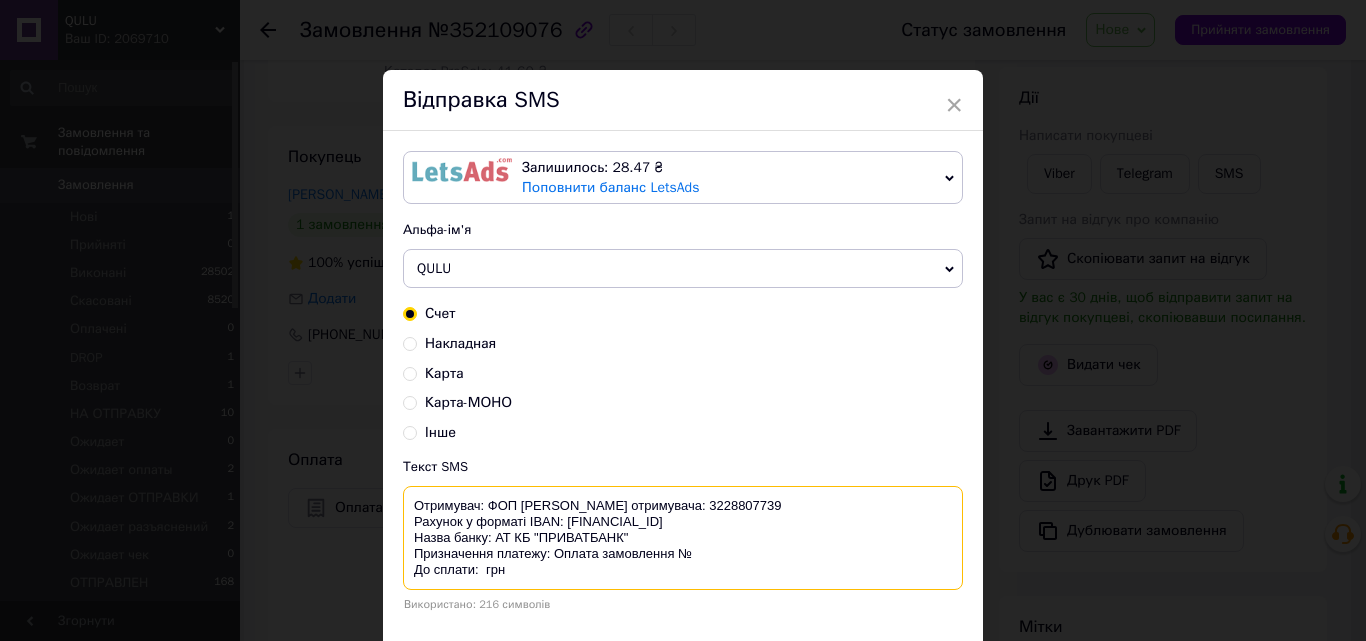 click on "Отримувач: ФОП [PERSON_NAME] отримувача: 3228807739
Рахунок у форматі IBAN: [FINANCIAL_ID]
Назва банку: АТ КБ "ПРИВАТБАНК"
Призначення платежу: Оплата замовлення №
До сплати:  грн" at bounding box center [683, 538] 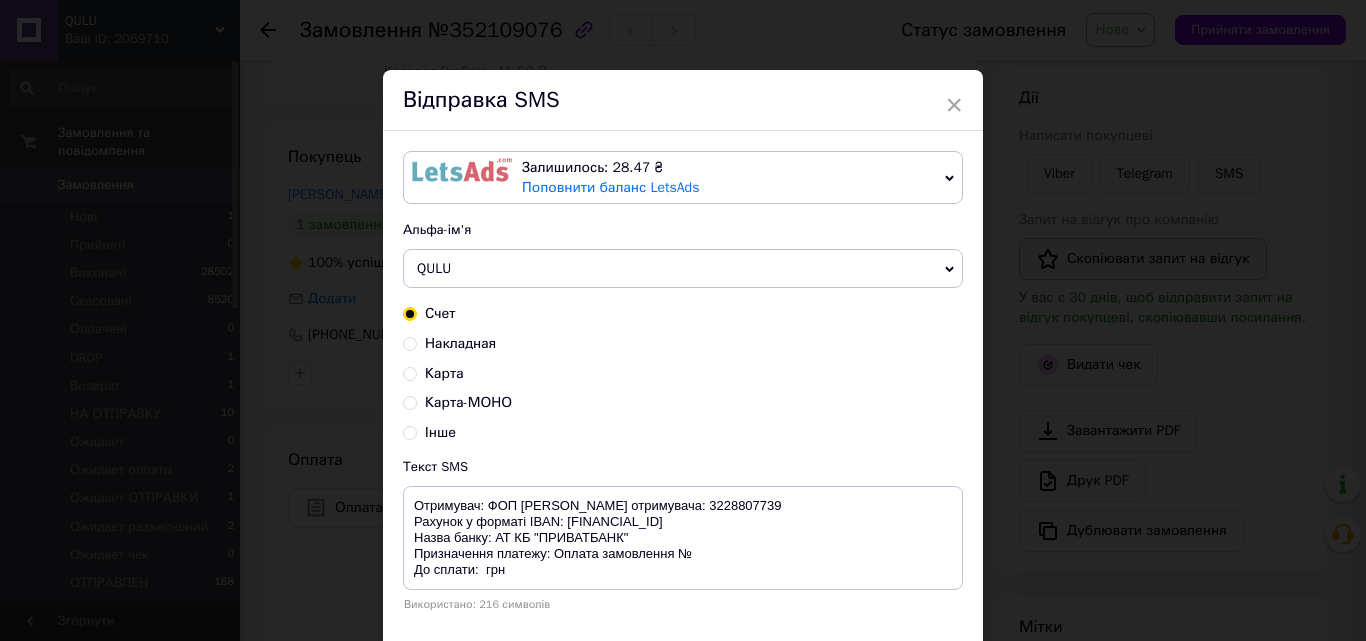 click on "× Відправка SMS Залишилось: 28.47 ₴ Поповнити баланс LetsAds Підключити SMSClub Альфа-ім'я  QULU Оновити список альфа-імен Счет Накладная Карта Карта-МОНО Інше Текст SMS Отримувач: ФОП [PERSON_NAME] отримувача: 3228807739
Рахунок у форматі IBAN: [FINANCIAL_ID]
Назва банку: АТ КБ "ПРИВАТБАНК"
Призначення платежу: Оплата замовлення №
До сплати:  грн Використано: 216 символів Скасувати   Відправити" at bounding box center (683, 320) 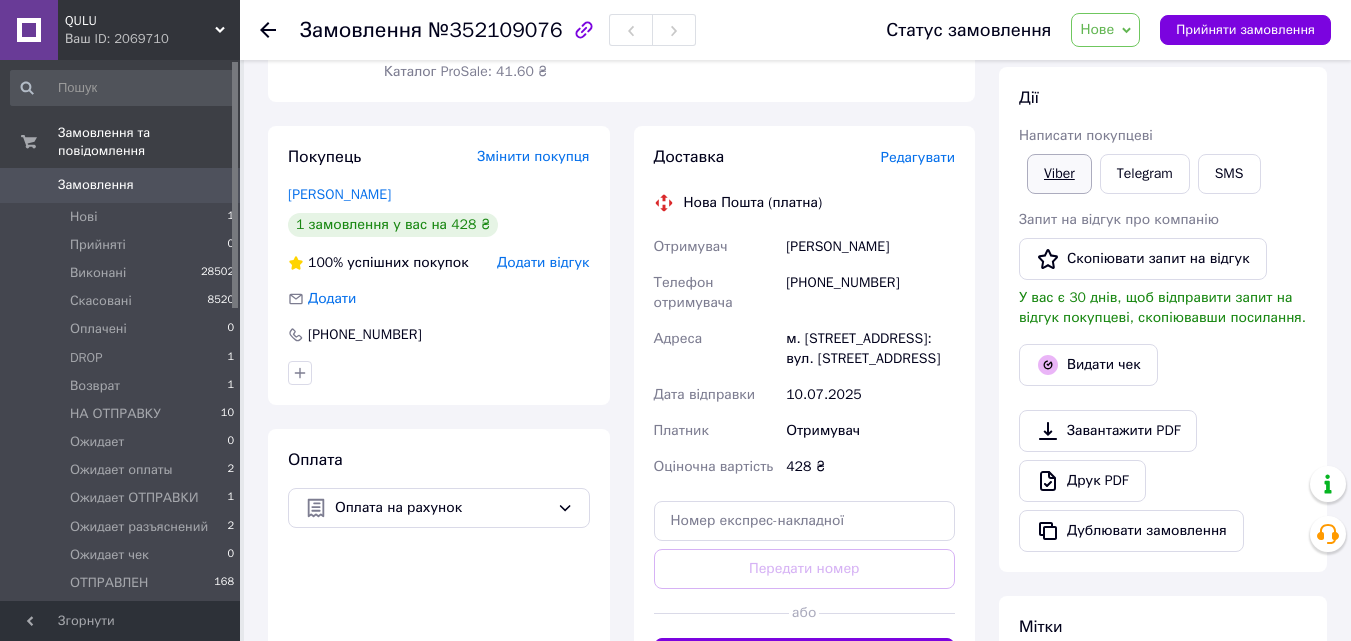 click on "Viber" at bounding box center (1059, 174) 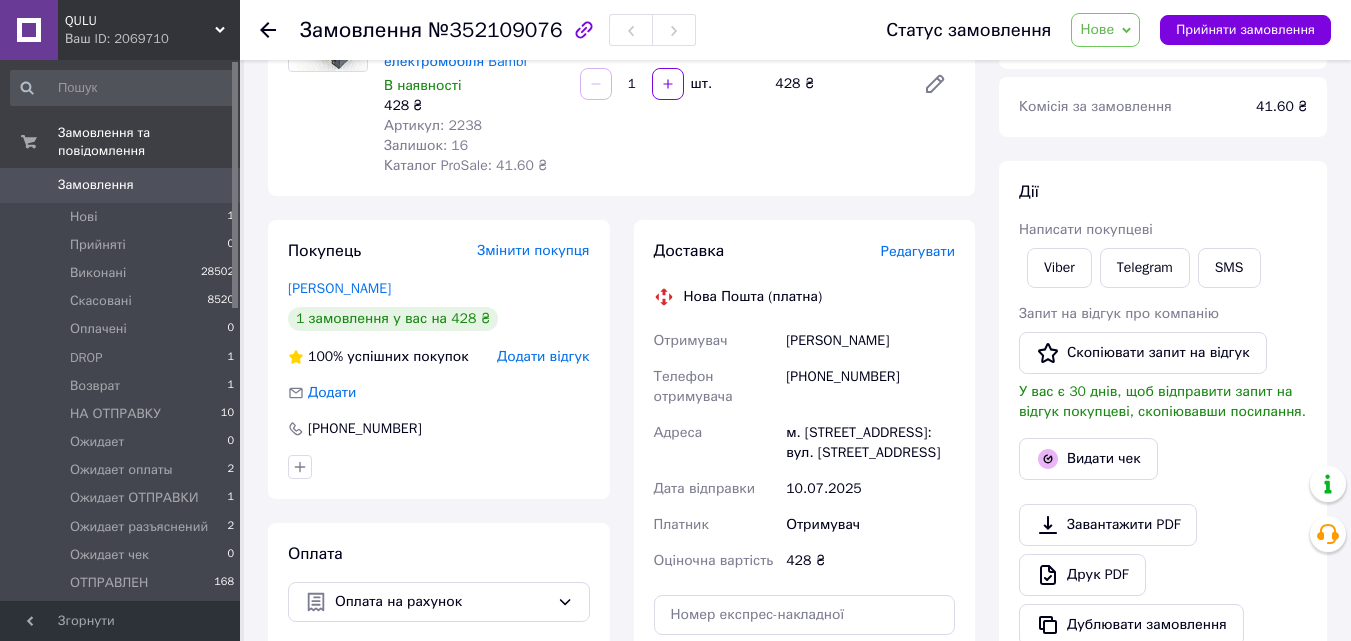 scroll, scrollTop: 0, scrollLeft: 0, axis: both 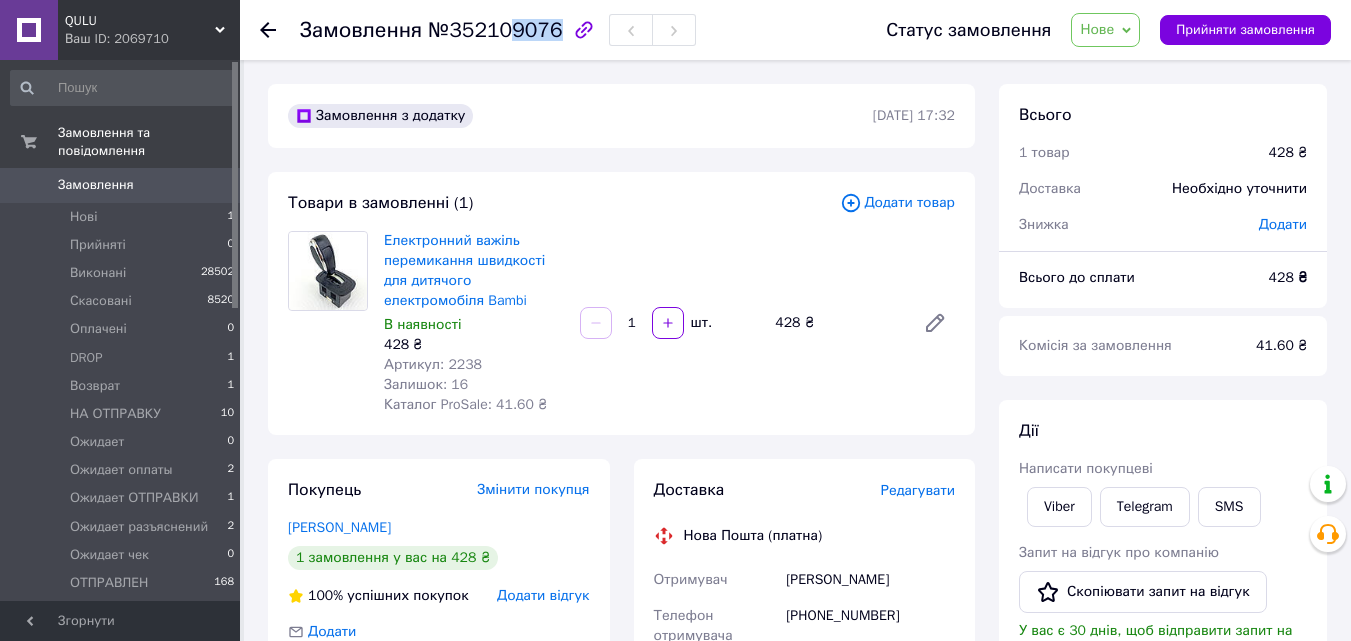 drag, startPoint x: 507, startPoint y: 33, endPoint x: 545, endPoint y: 42, distance: 39.051247 